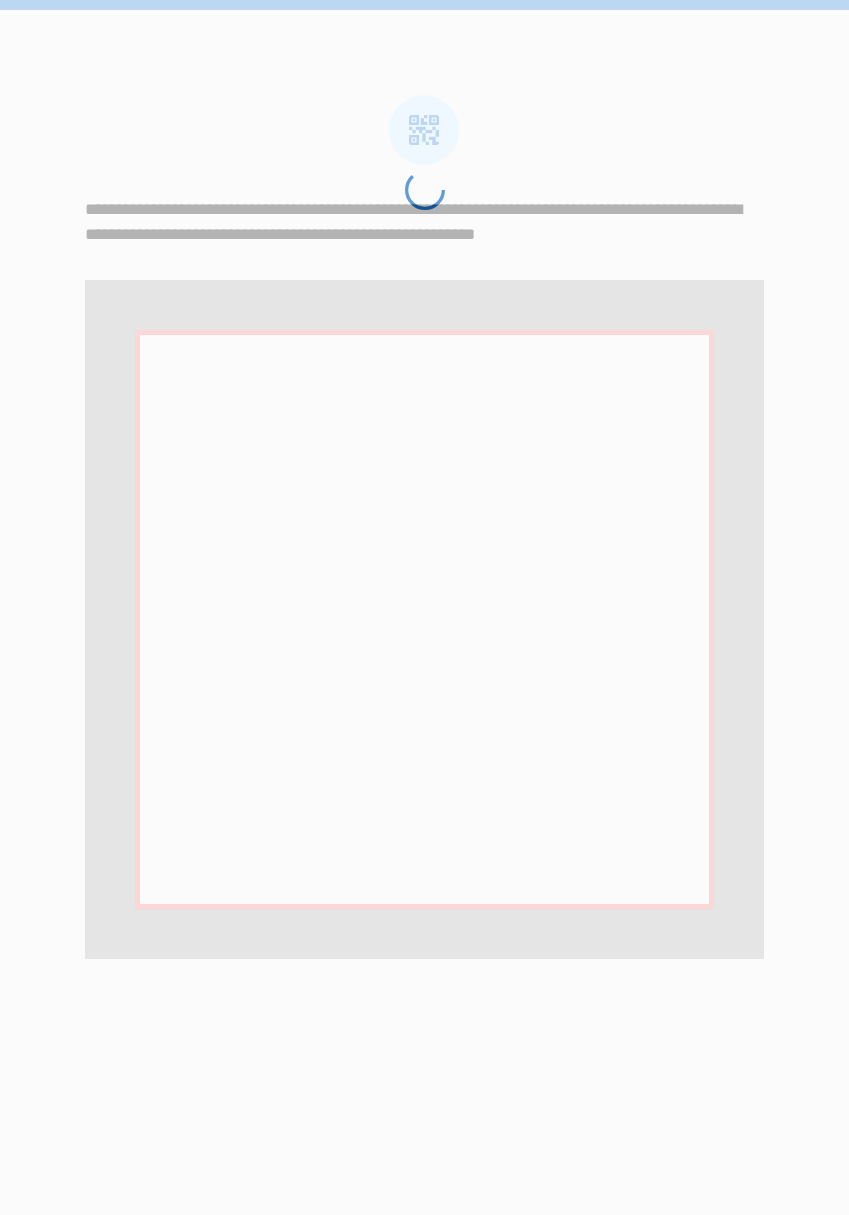 scroll, scrollTop: 0, scrollLeft: 0, axis: both 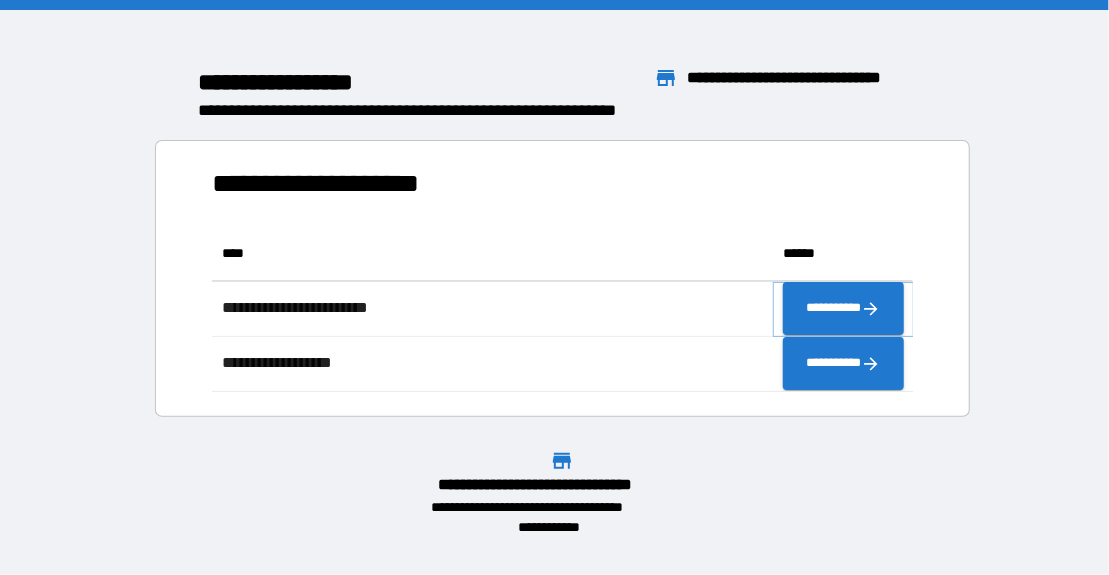 click 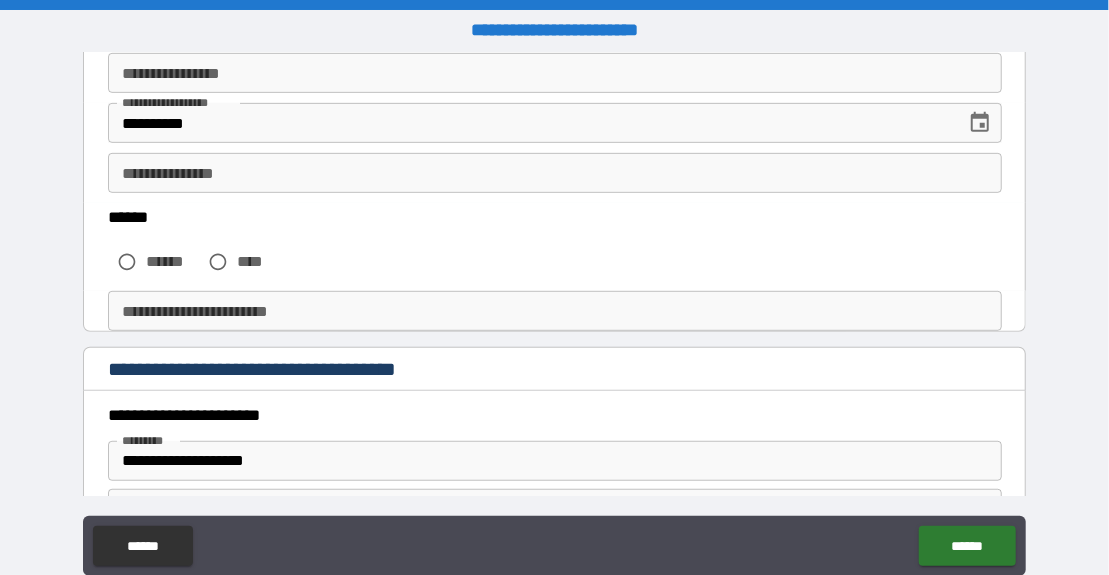 scroll, scrollTop: 419, scrollLeft: 0, axis: vertical 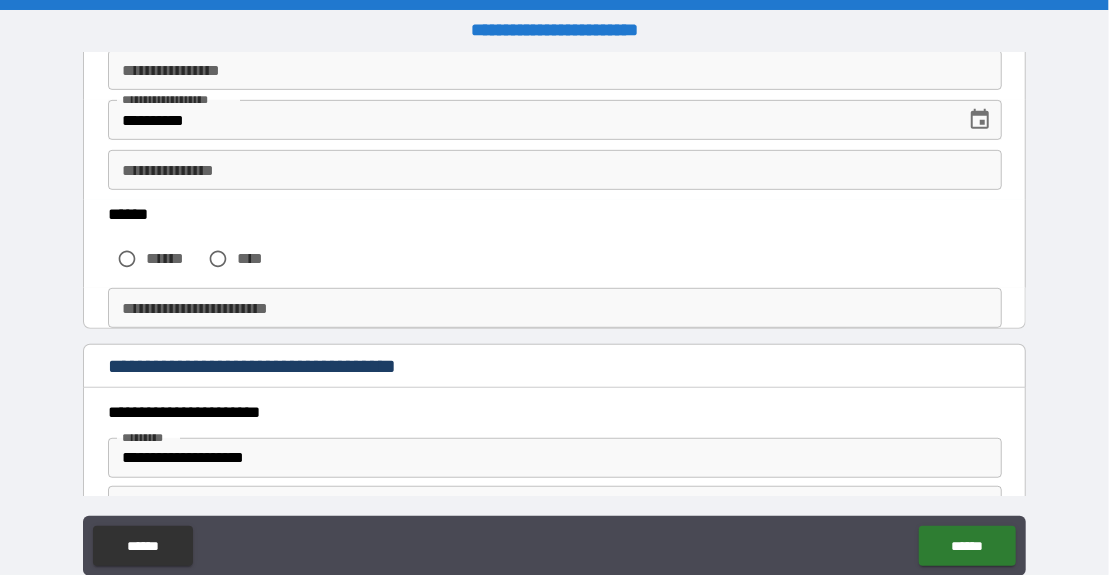 click on "**********" at bounding box center [555, 170] 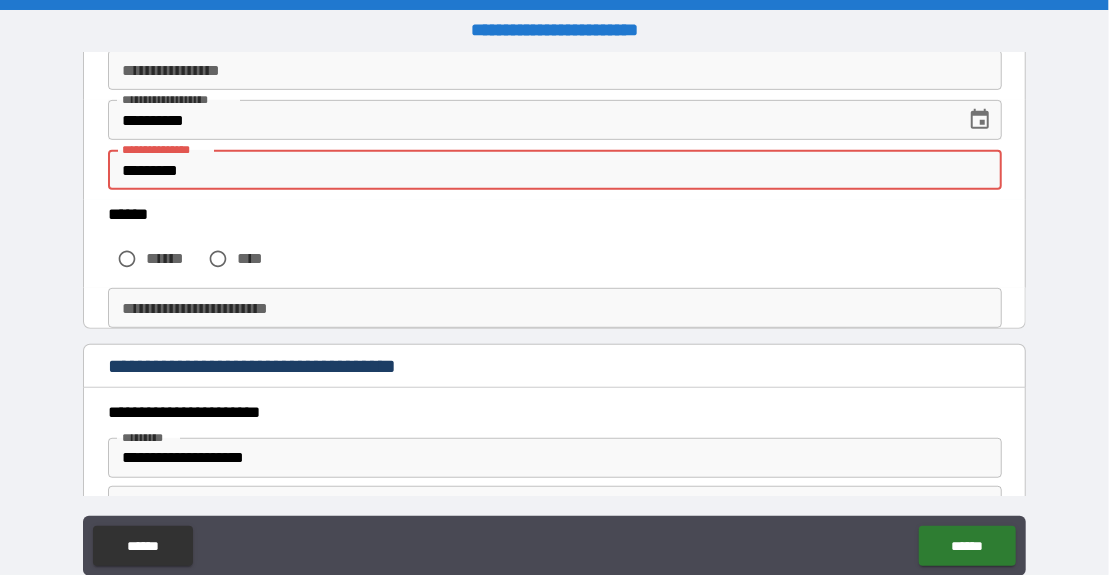type on "*********" 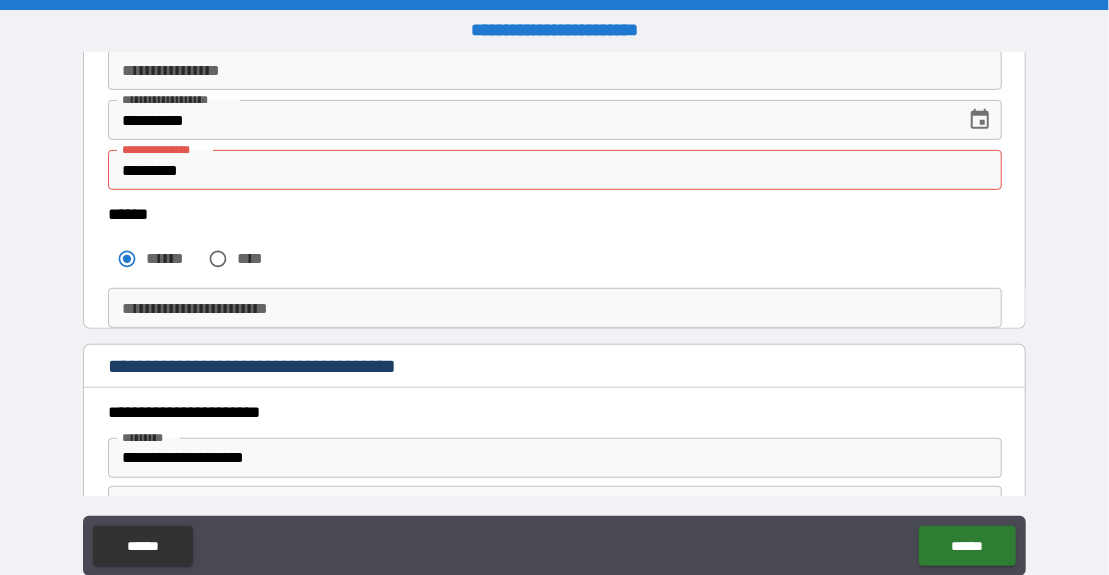 click on "**********" at bounding box center [555, 308] 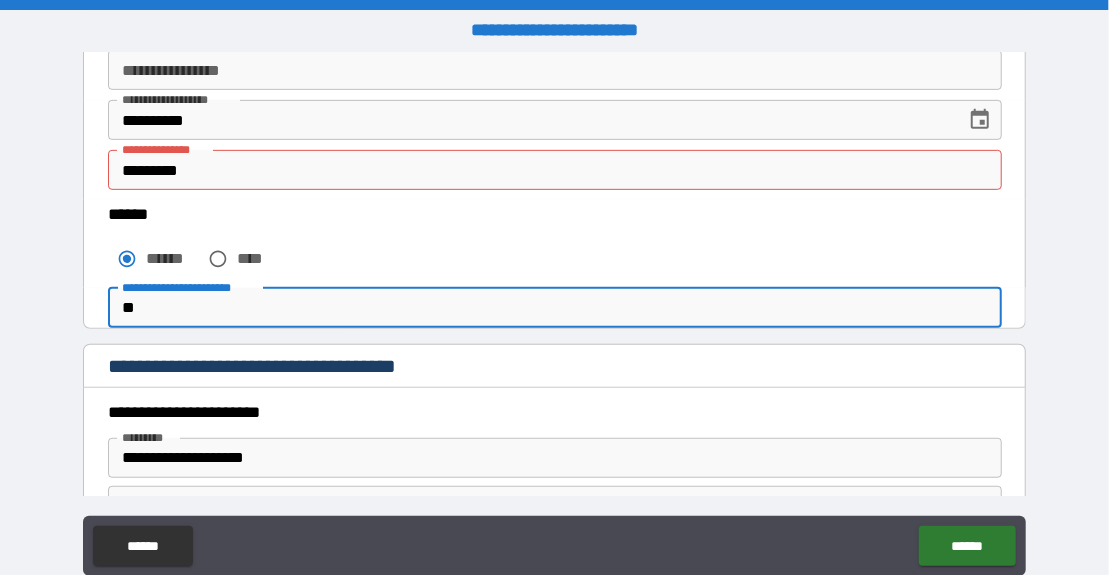 scroll, scrollTop: 15, scrollLeft: 0, axis: vertical 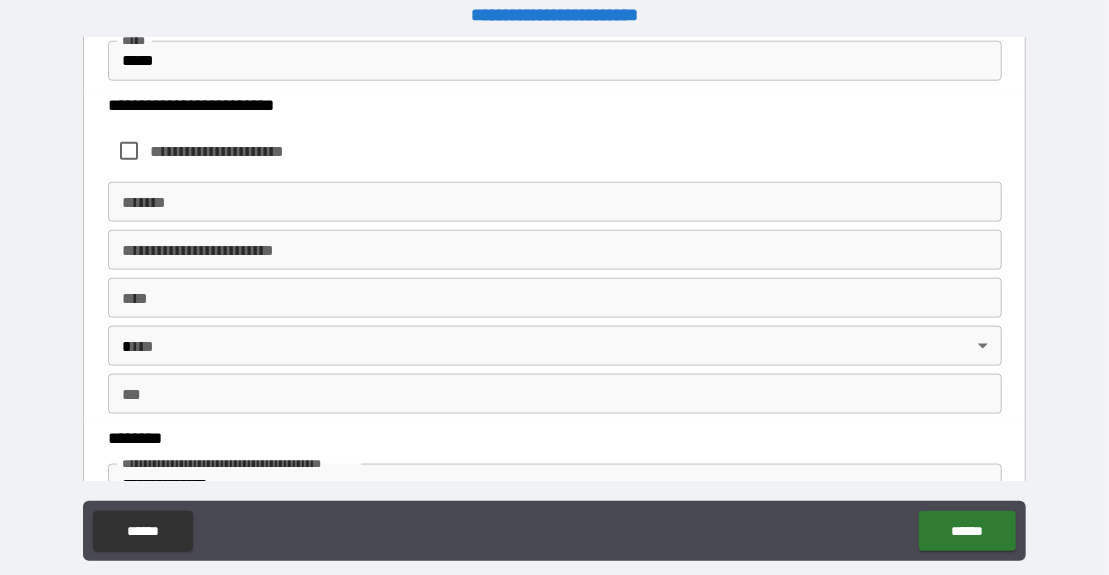 type on "**********" 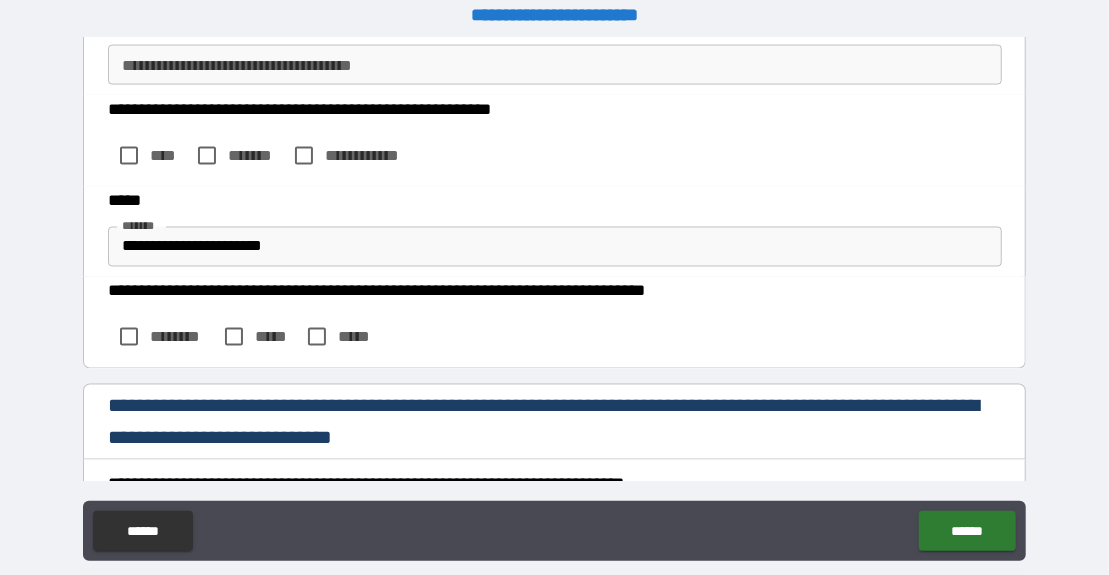 scroll, scrollTop: 1518, scrollLeft: 0, axis: vertical 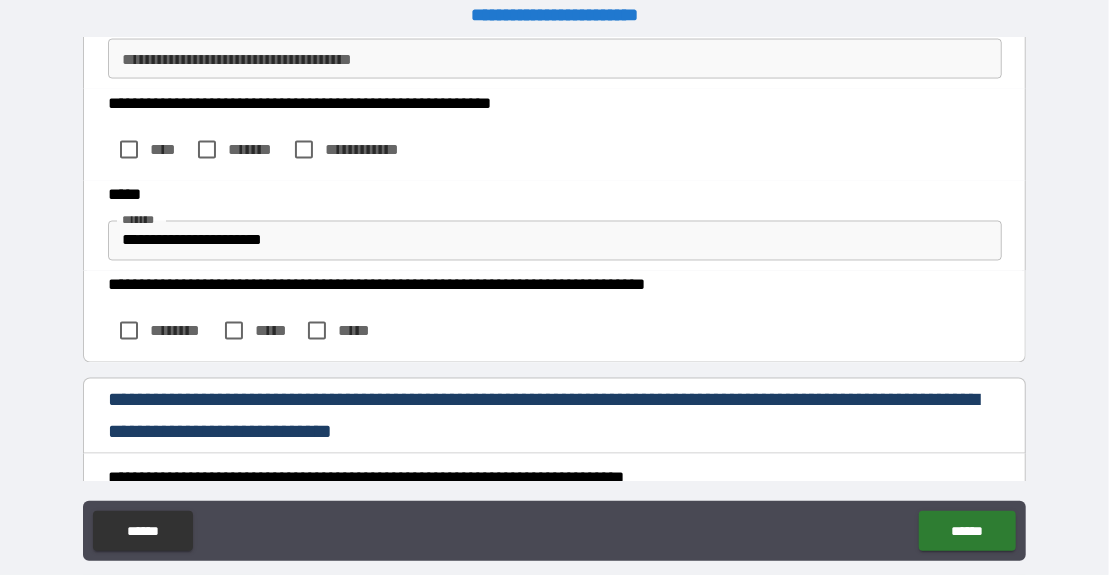 click on "**********" at bounding box center [555, 241] 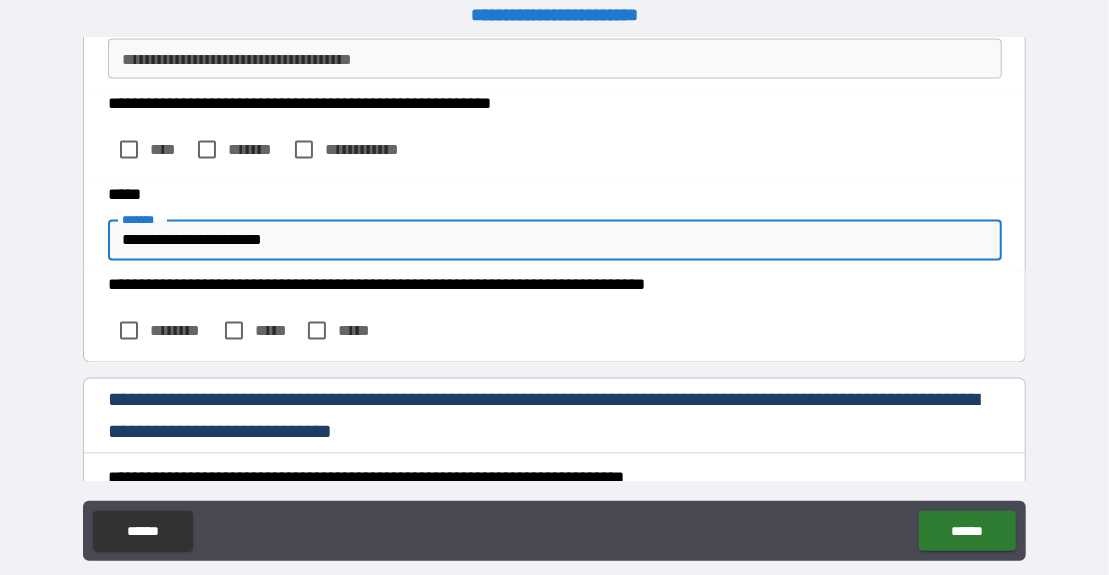 click on "**********" at bounding box center [555, 241] 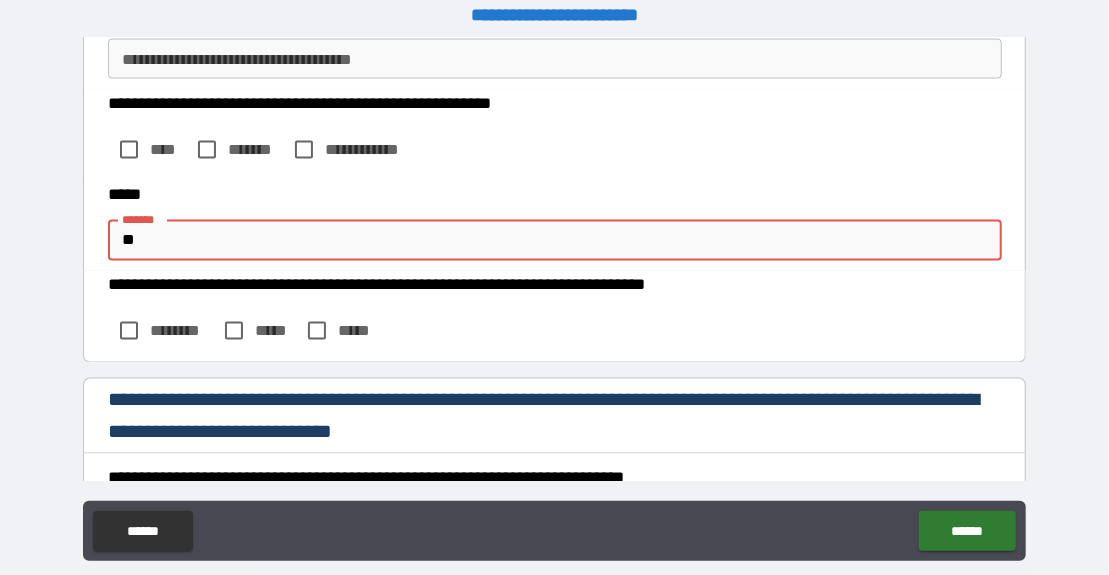 type on "*" 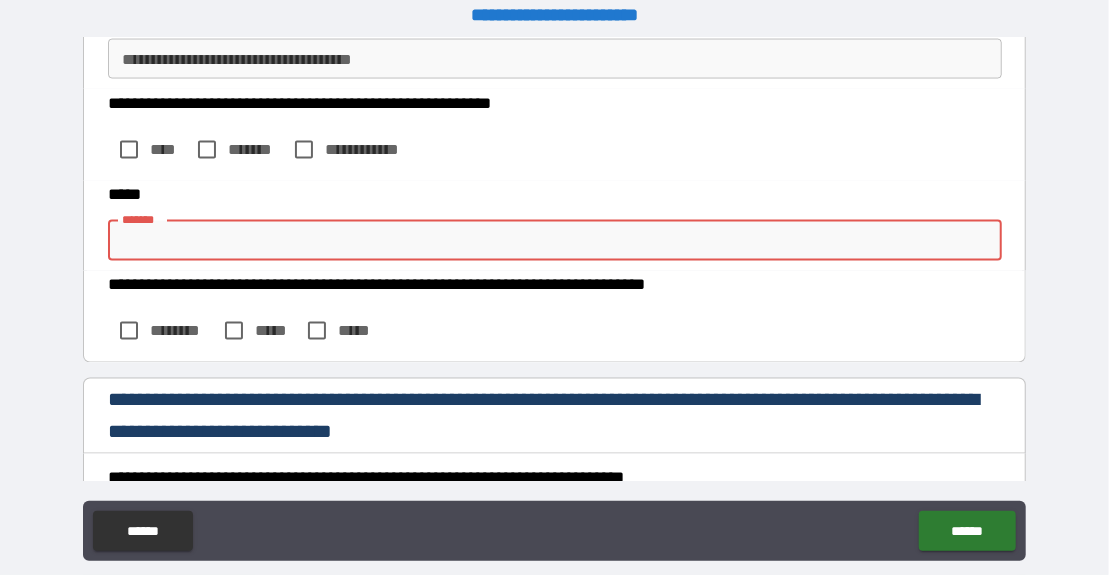 type on "*" 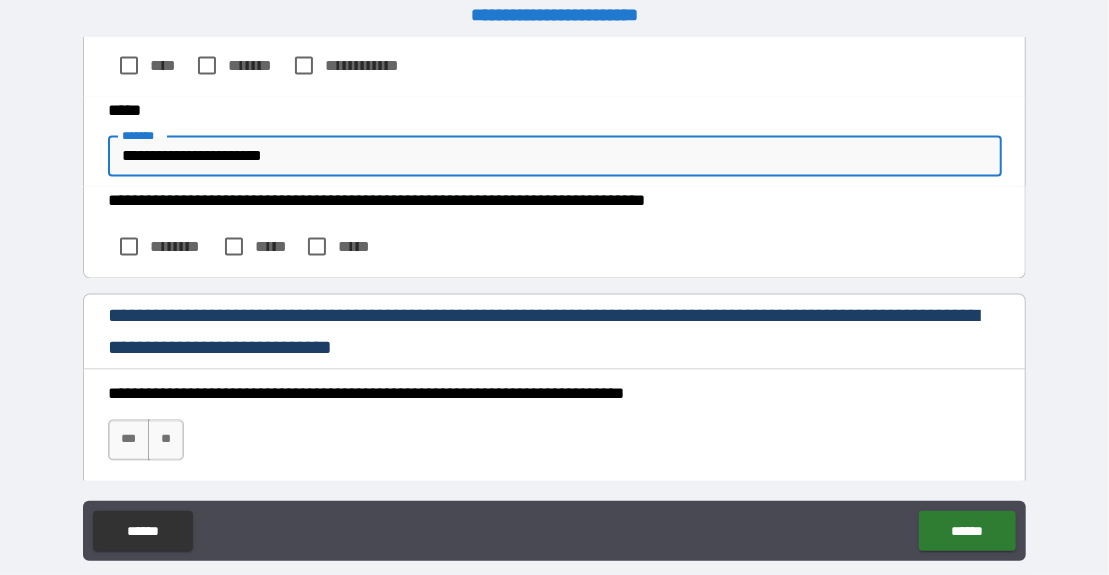 scroll, scrollTop: 1606, scrollLeft: 0, axis: vertical 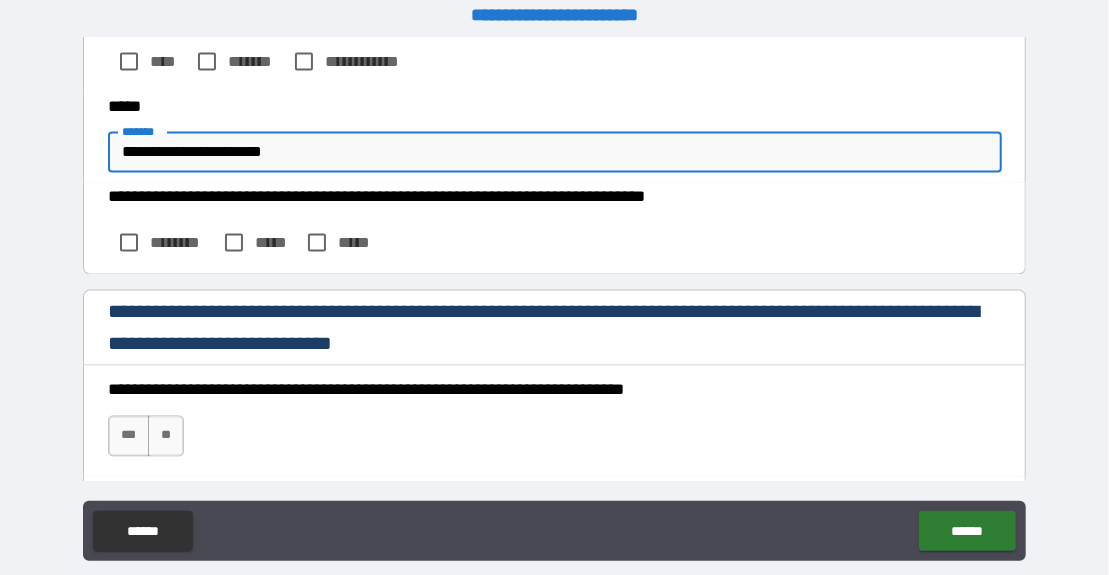 type on "**********" 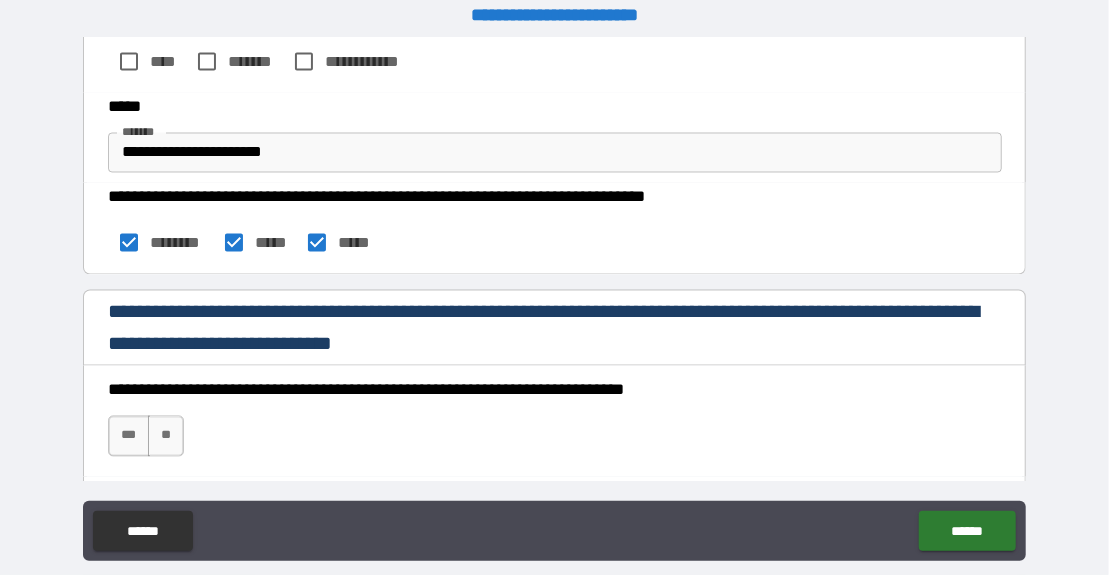 click on "***" at bounding box center (129, 436) 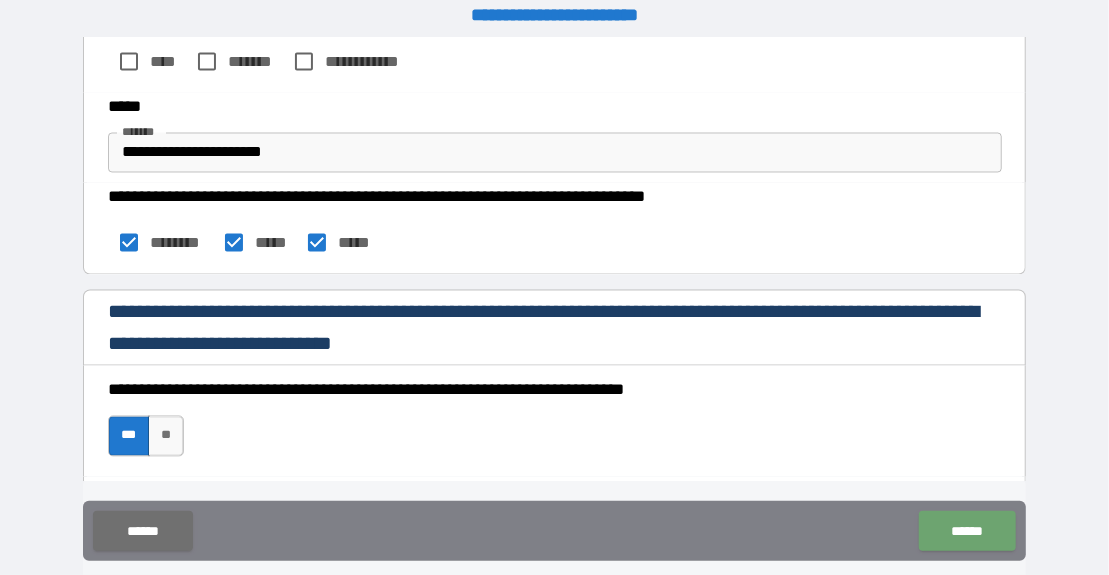 click on "******" at bounding box center (967, 531) 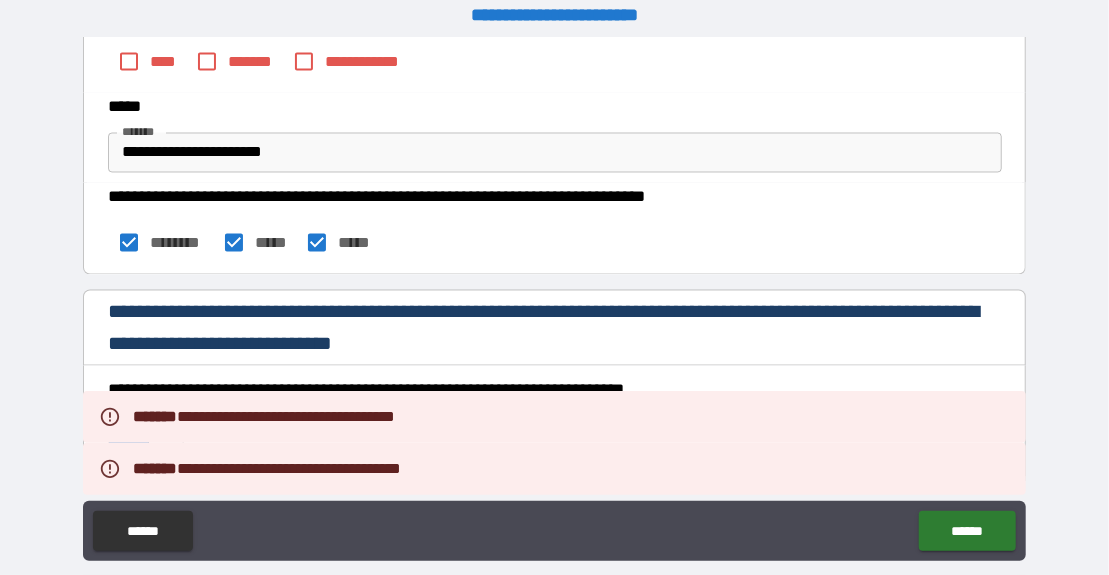 click on "**********" at bounding box center (554, 299) 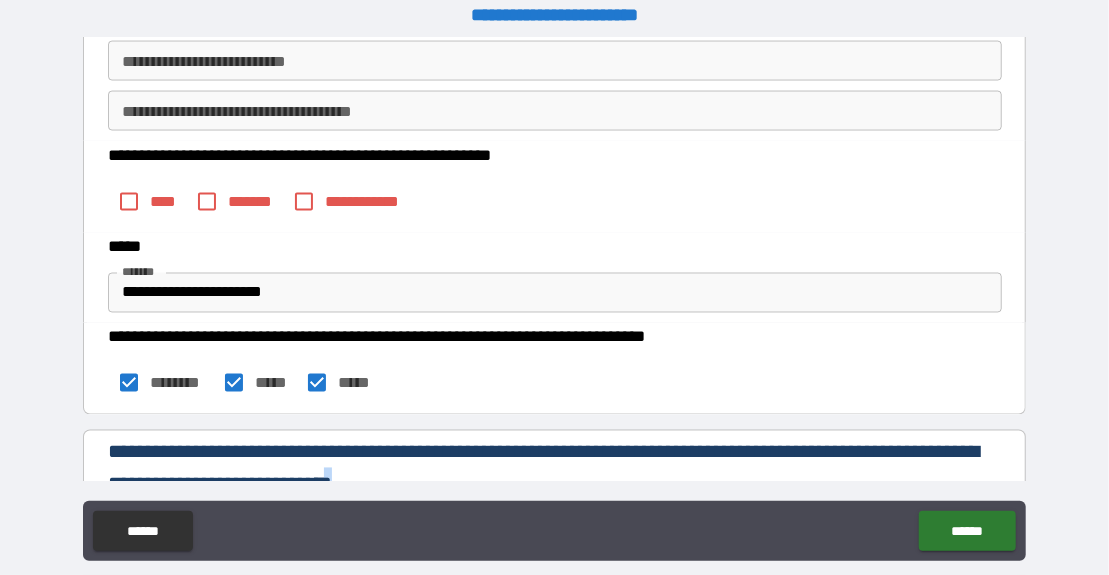 scroll, scrollTop: 1462, scrollLeft: 0, axis: vertical 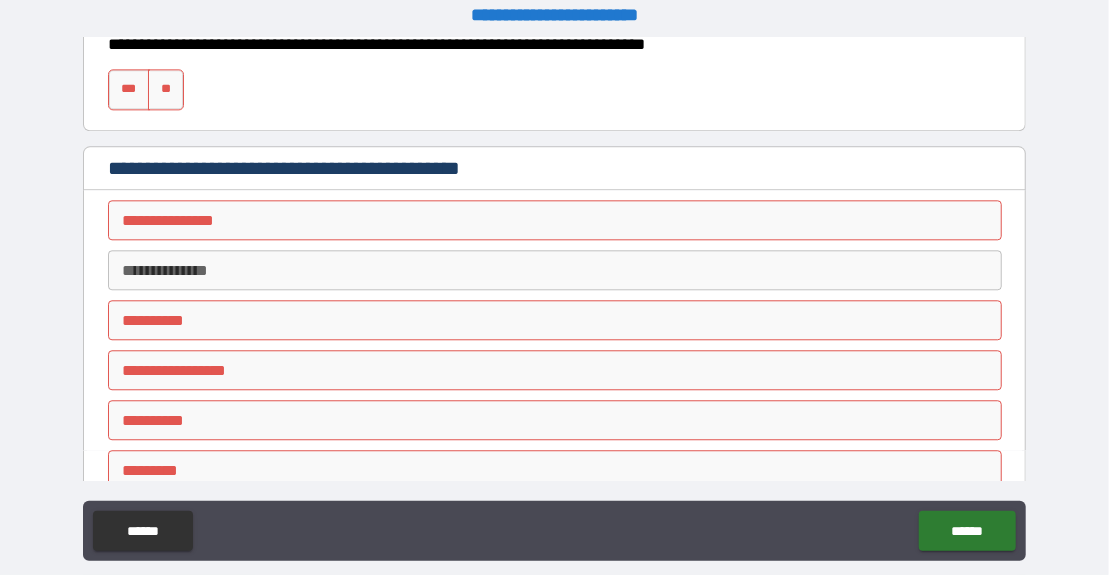 click on "***" at bounding box center (129, 89) 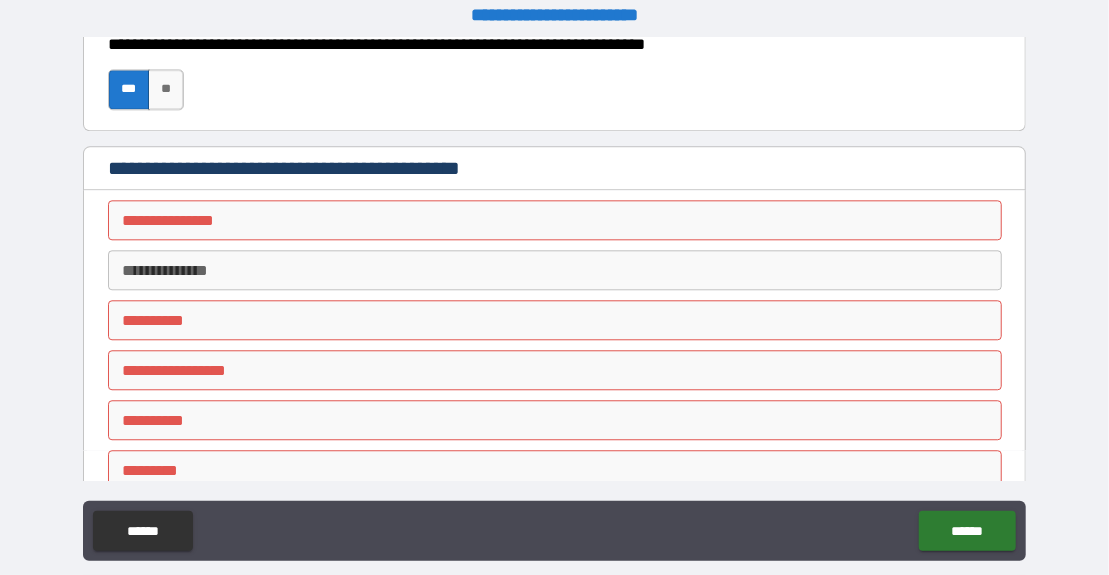 click on "**********" at bounding box center (555, 220) 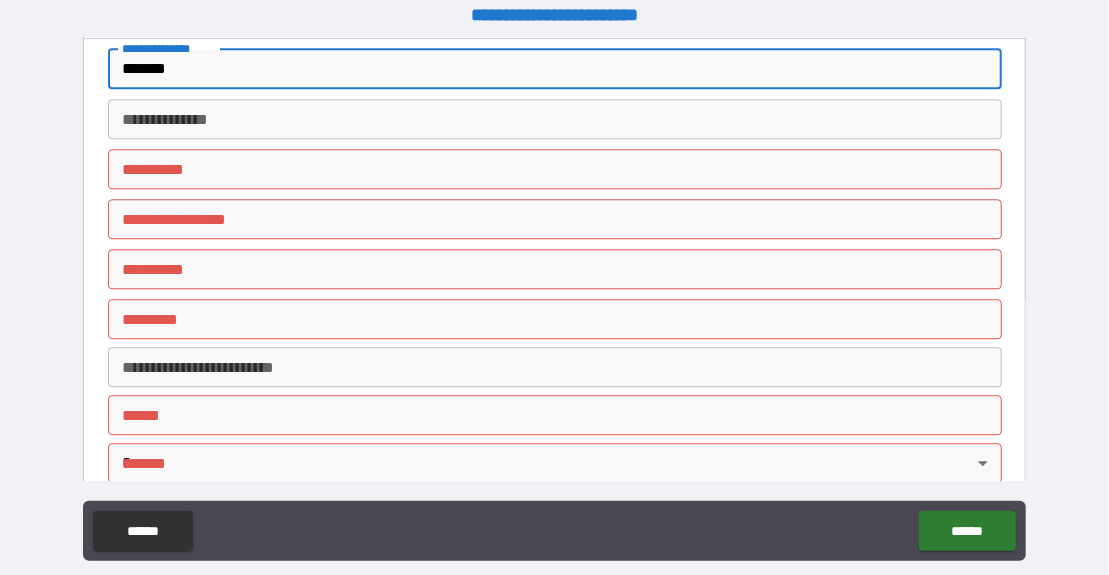 scroll, scrollTop: 2206, scrollLeft: 0, axis: vertical 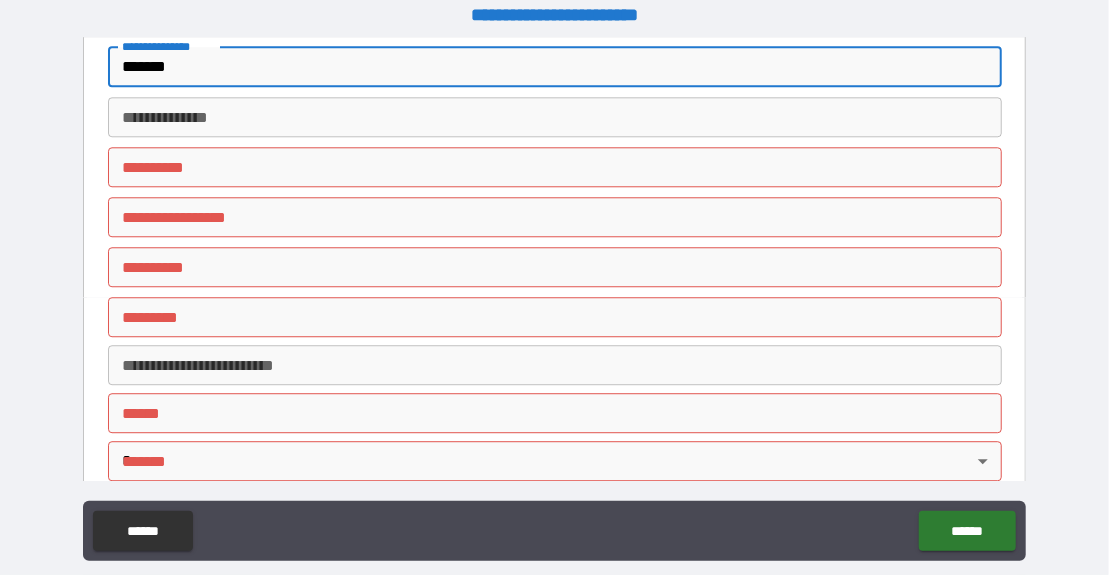 type on "******" 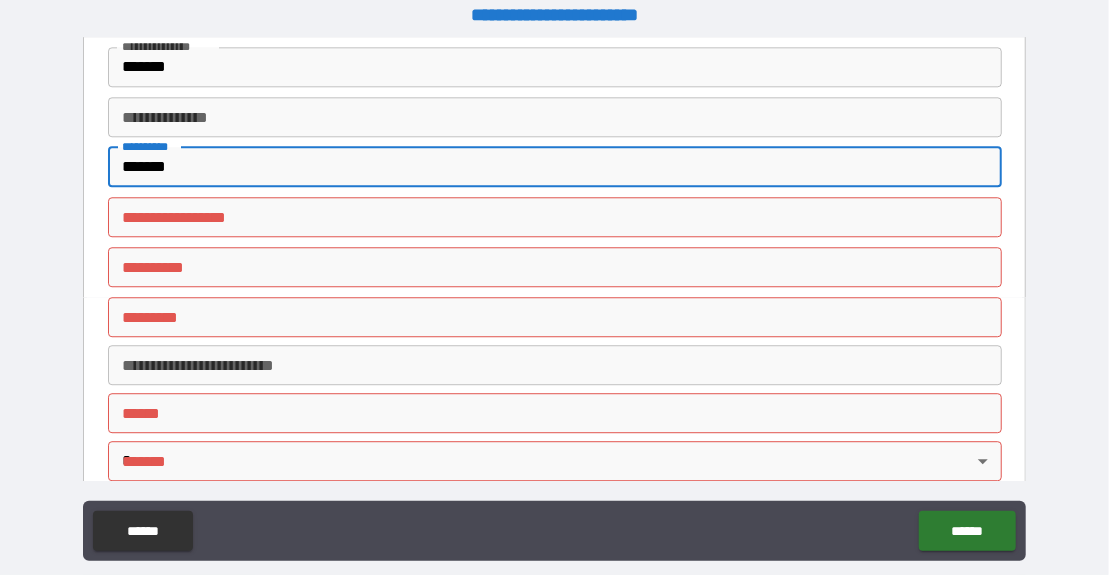 type on "*******" 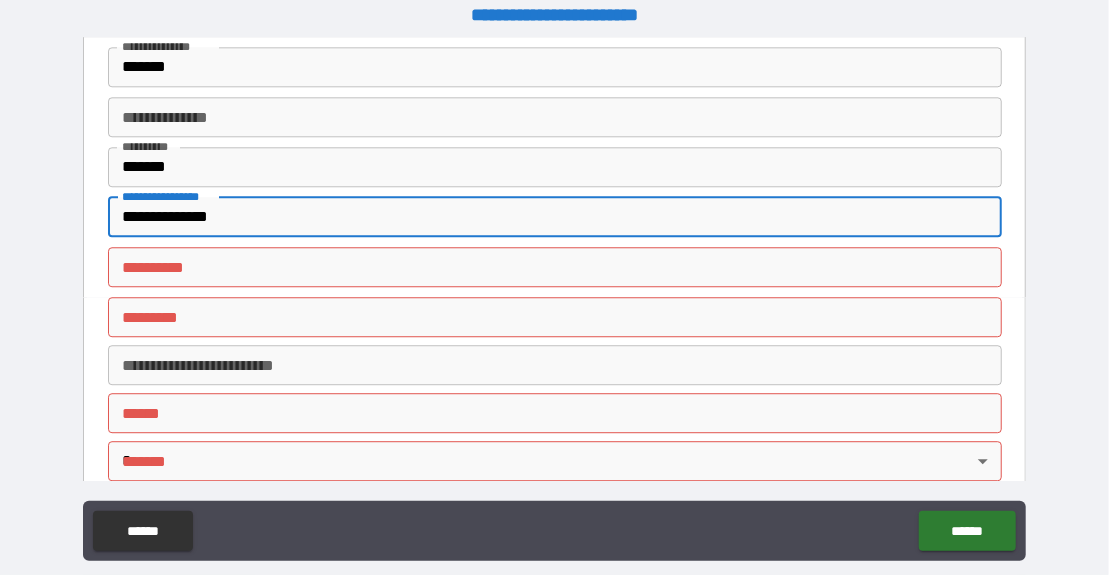 type on "**********" 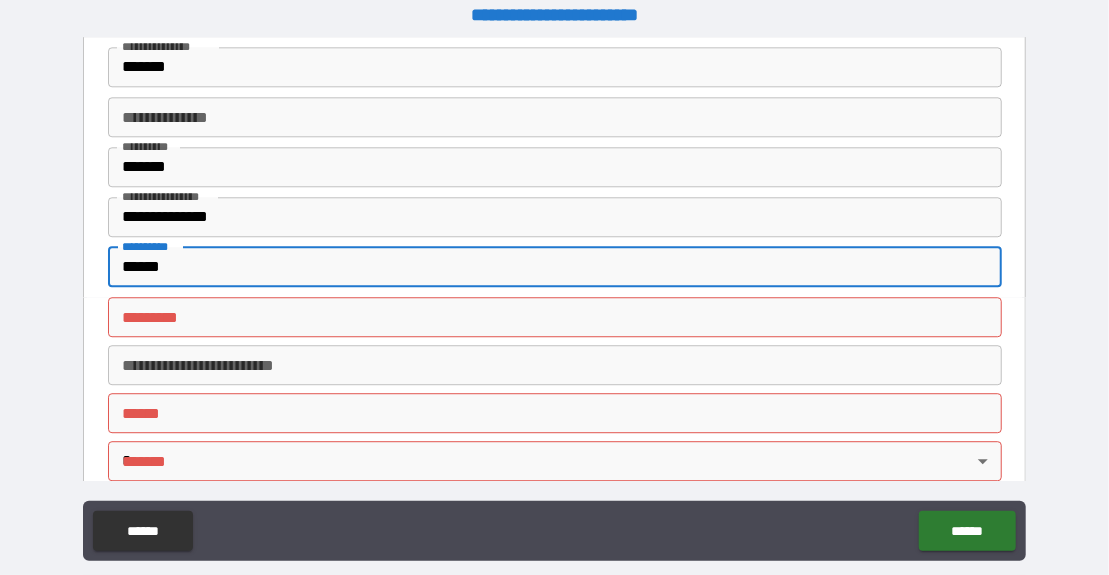 type on "******" 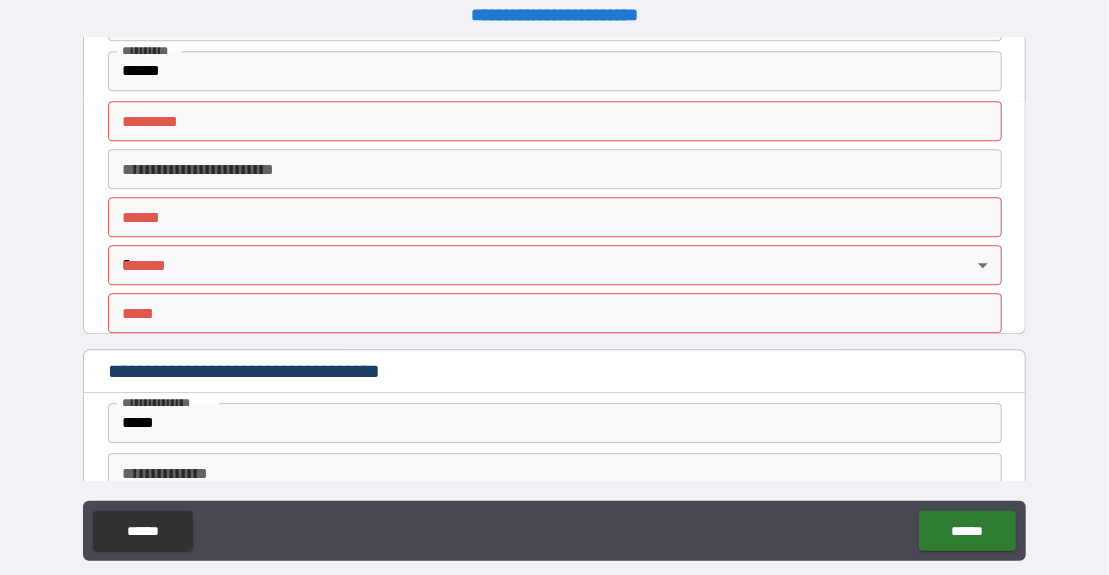 scroll, scrollTop: 2405, scrollLeft: 0, axis: vertical 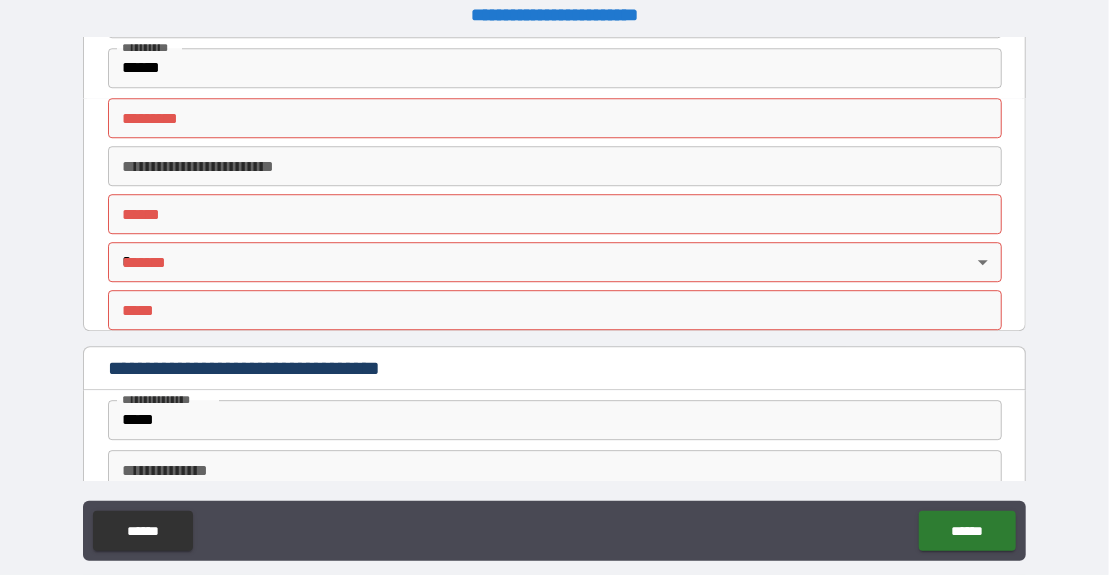 click on "*******   *" at bounding box center [555, 118] 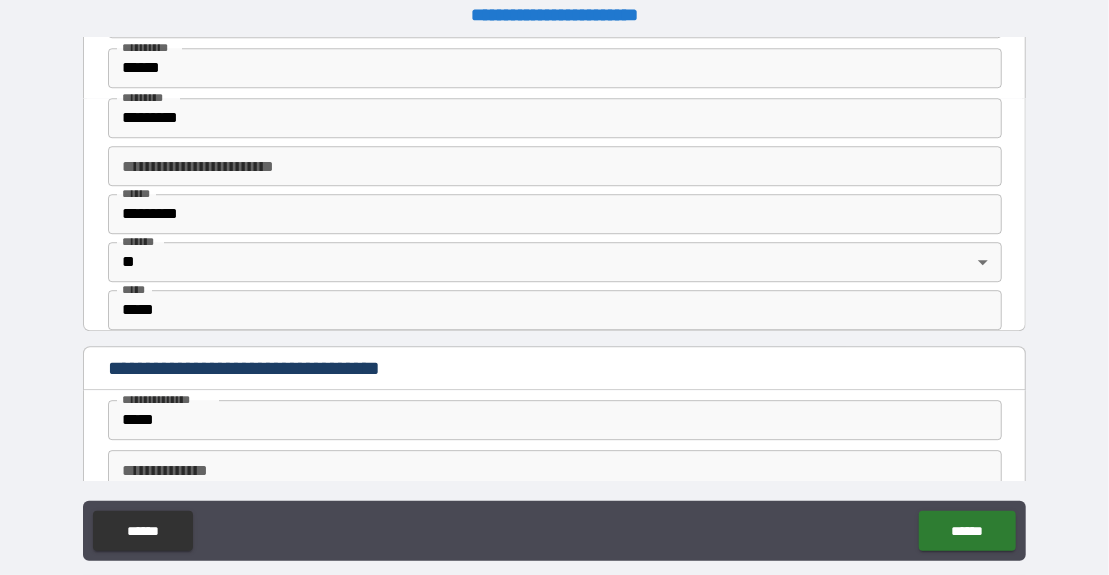 type on "**********" 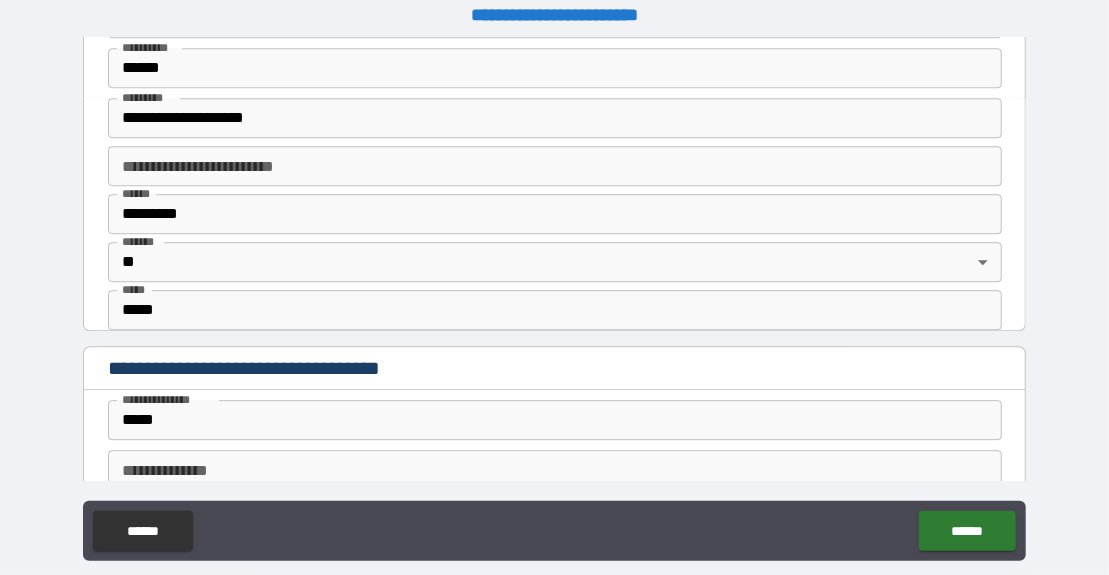 type on "*********" 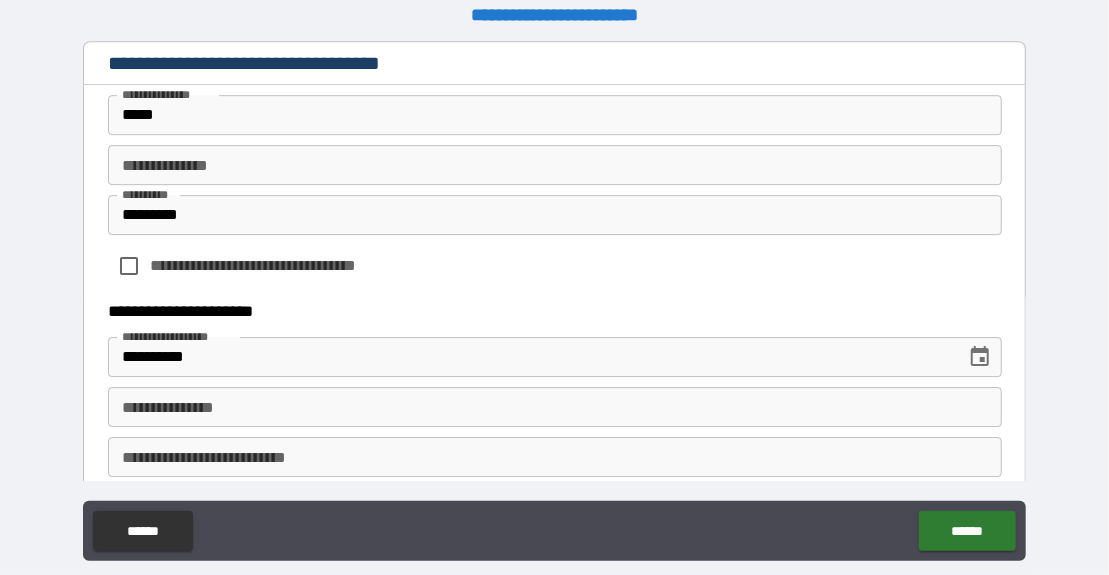 scroll, scrollTop: 2717, scrollLeft: 0, axis: vertical 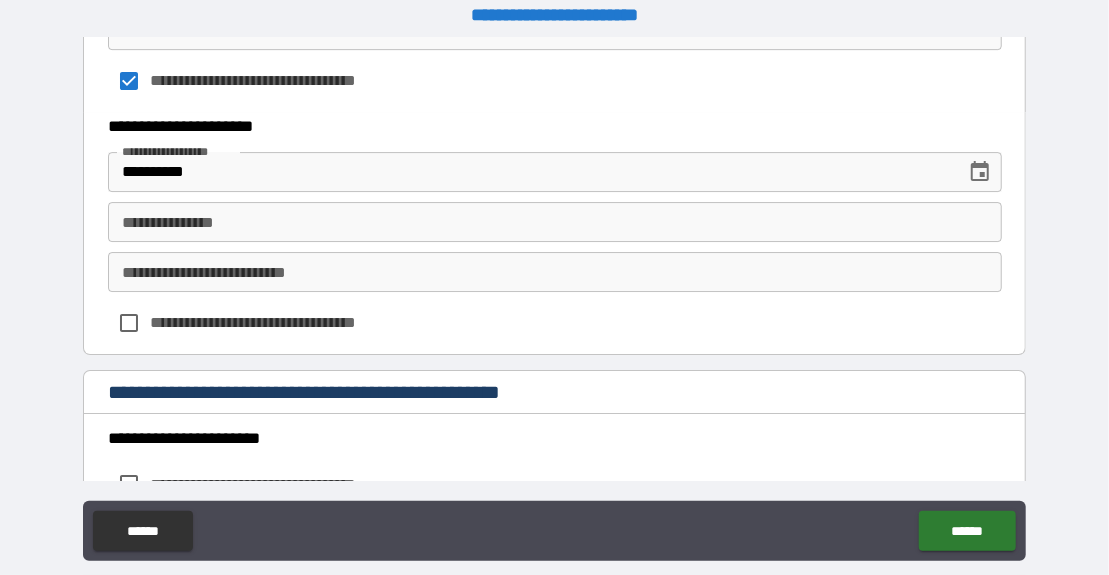 click on "**********" at bounding box center (555, 222) 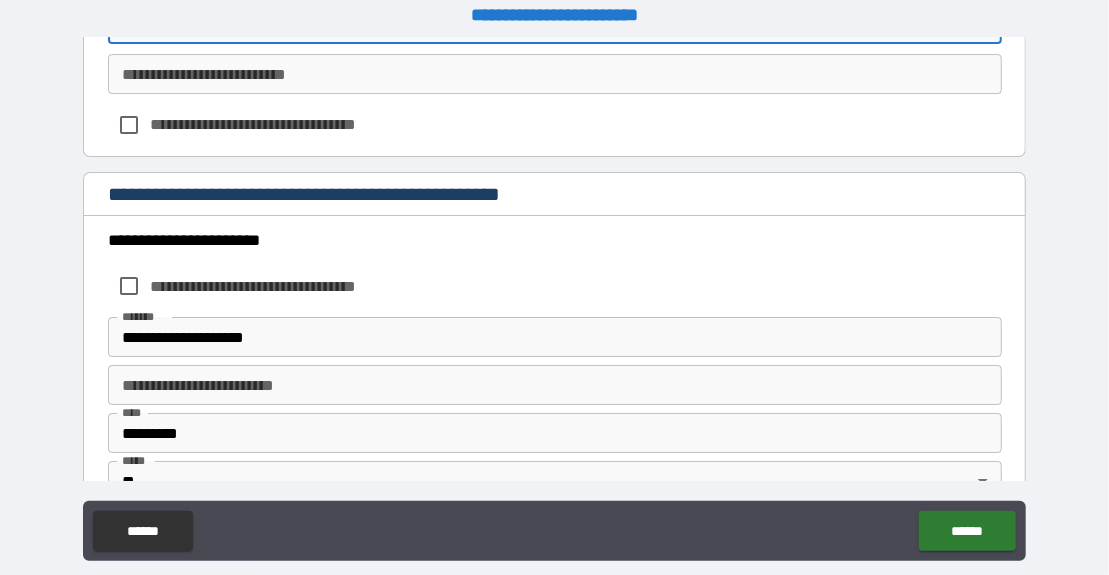 scroll, scrollTop: 3094, scrollLeft: 0, axis: vertical 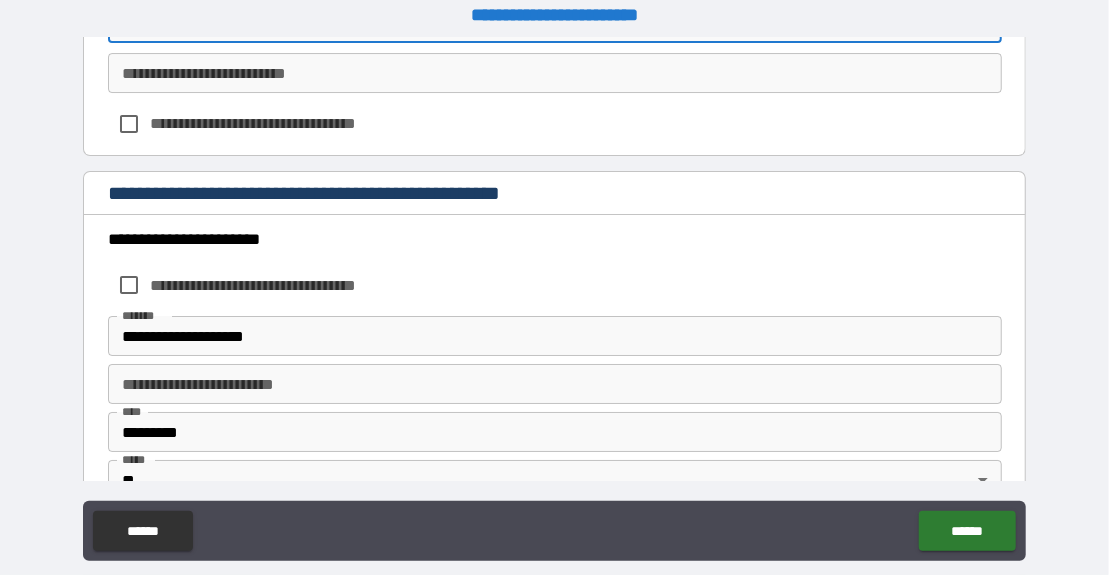 type on "**********" 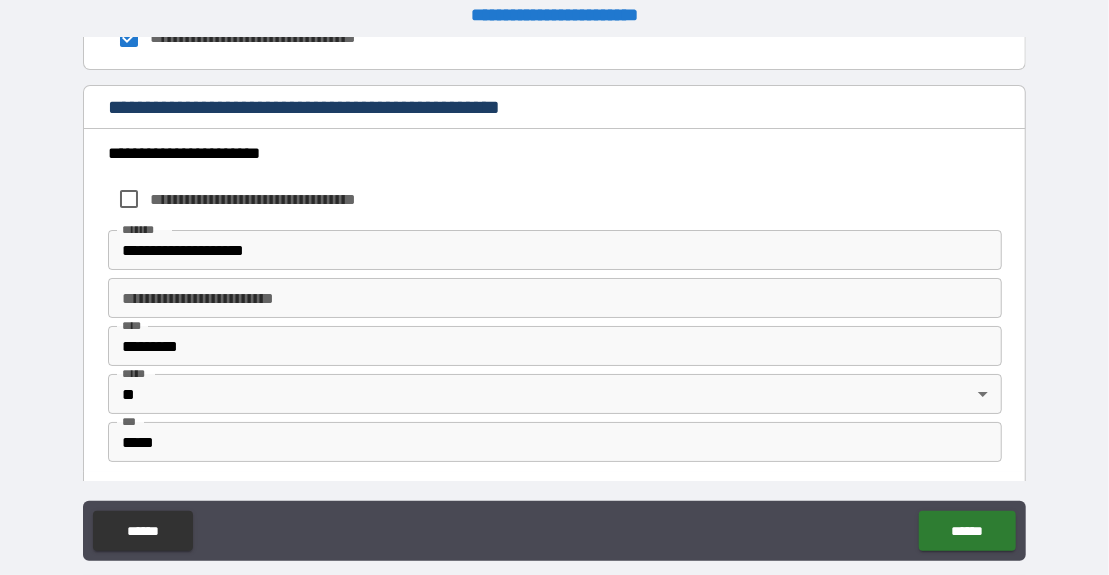 scroll, scrollTop: 3185, scrollLeft: 0, axis: vertical 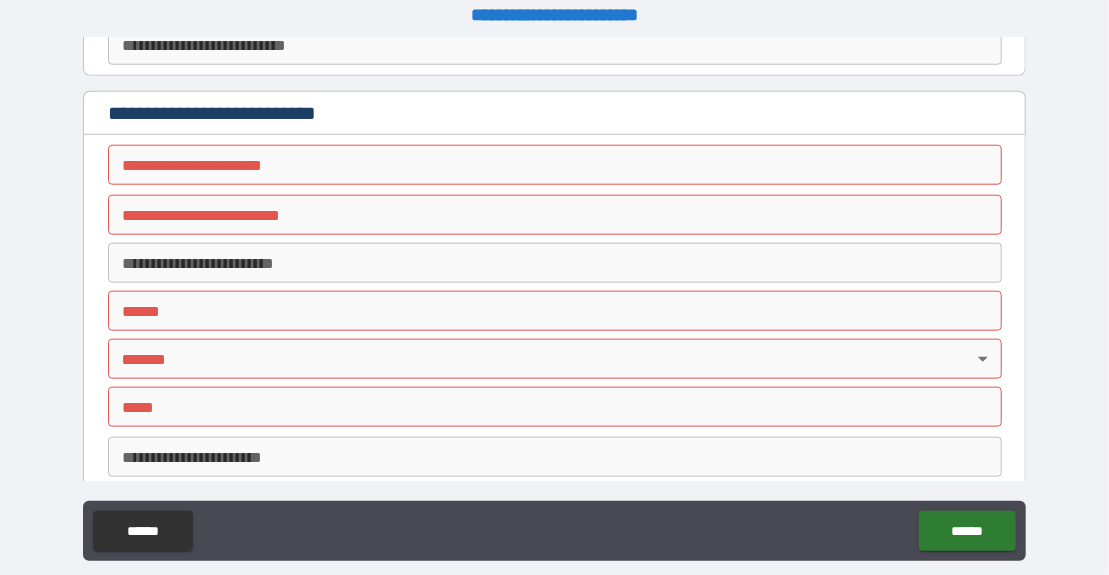 click on "**********" at bounding box center [555, 165] 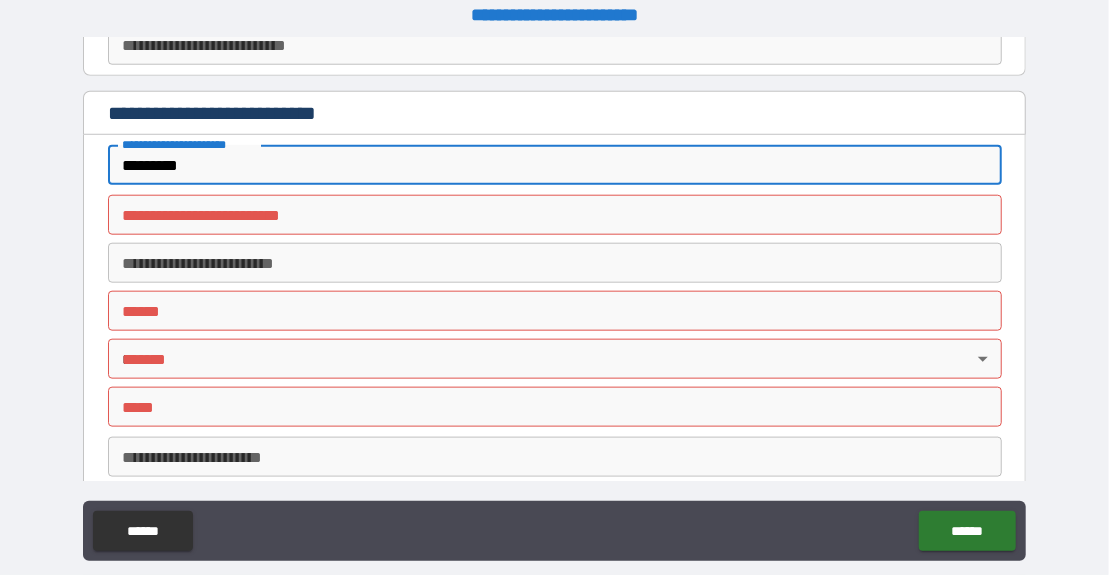 type on "********" 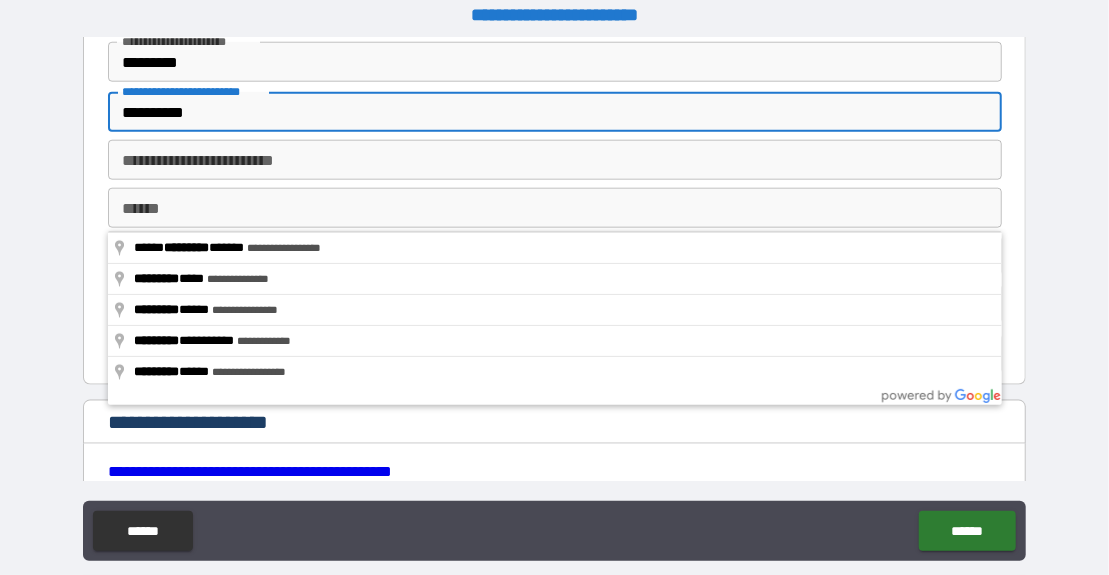 scroll, scrollTop: 4297, scrollLeft: 0, axis: vertical 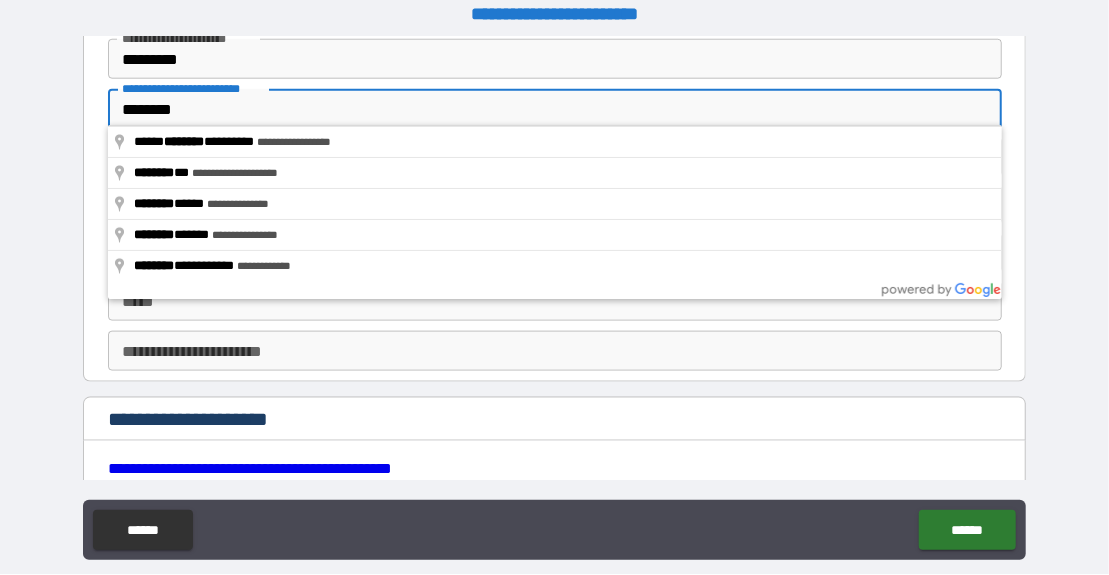 click on "********" at bounding box center [555, 110] 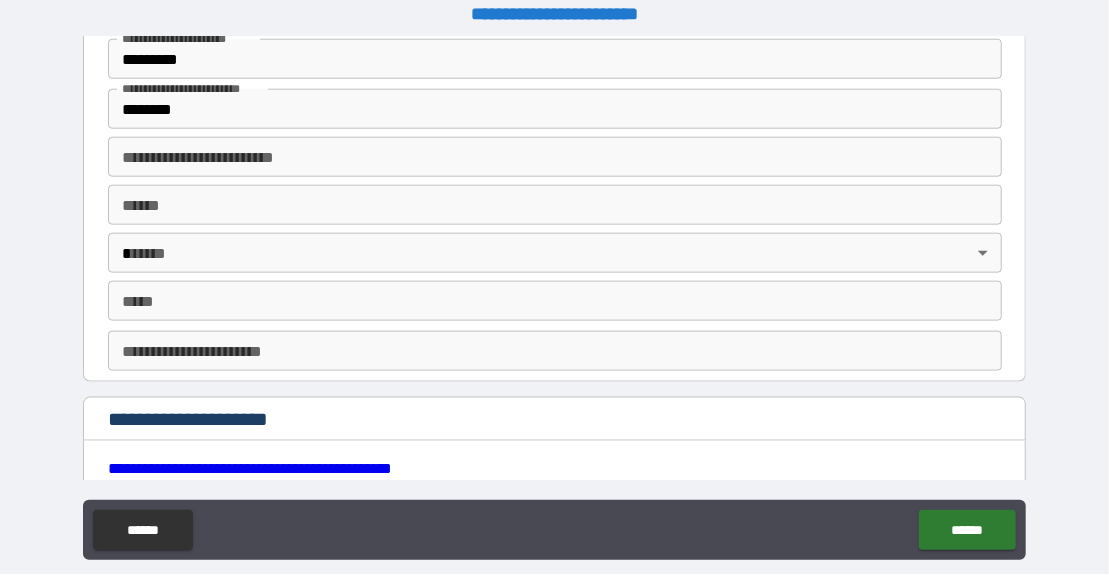 scroll, scrollTop: 48, scrollLeft: 0, axis: vertical 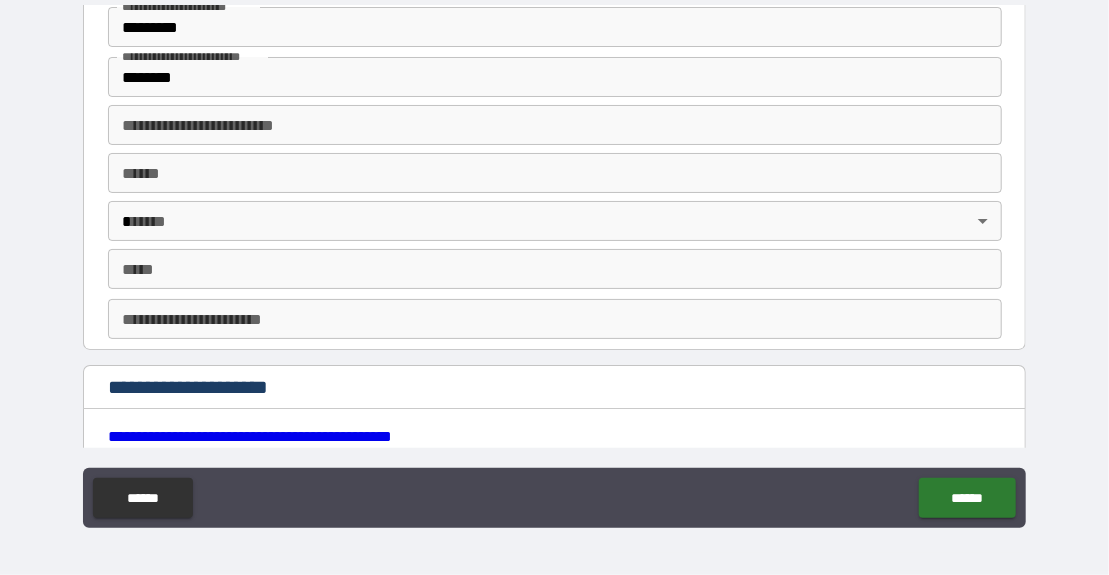 click on "**********" at bounding box center (555, 125) 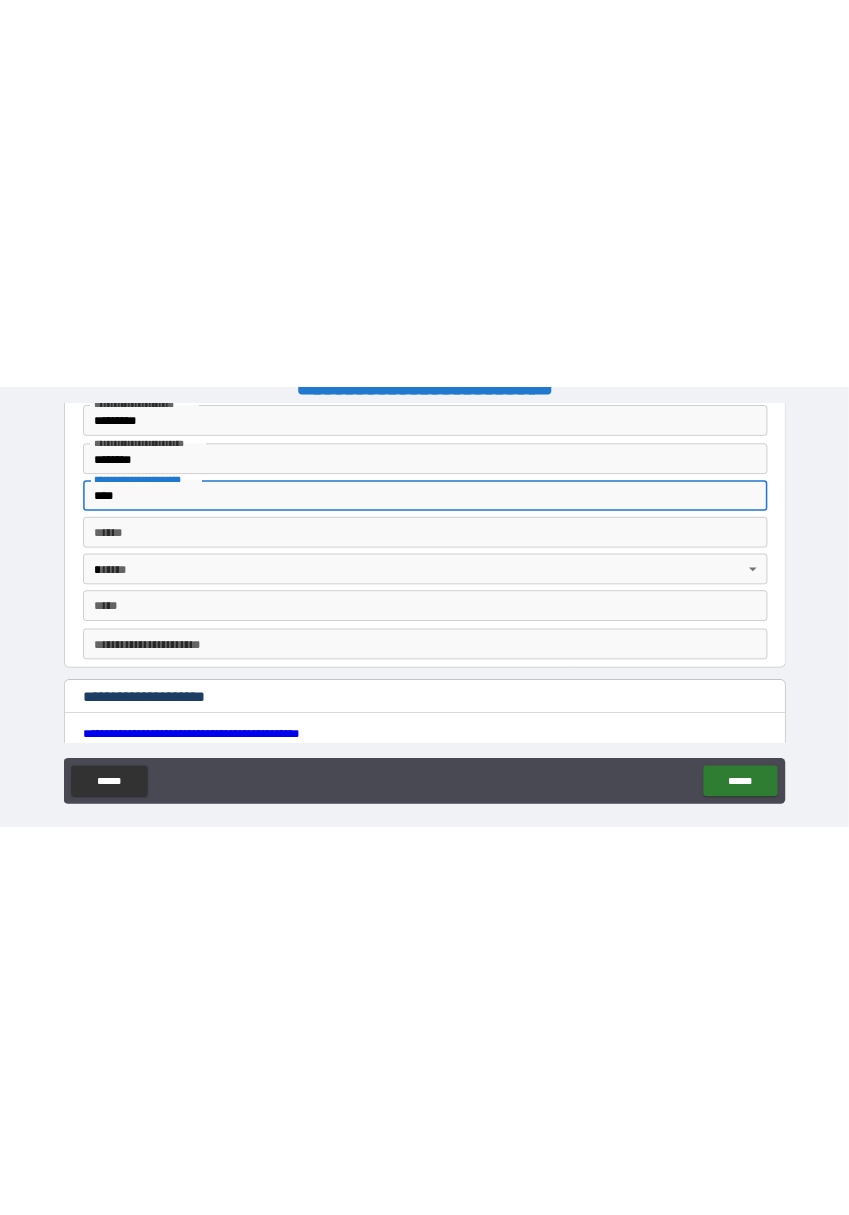 scroll, scrollTop: 48, scrollLeft: 0, axis: vertical 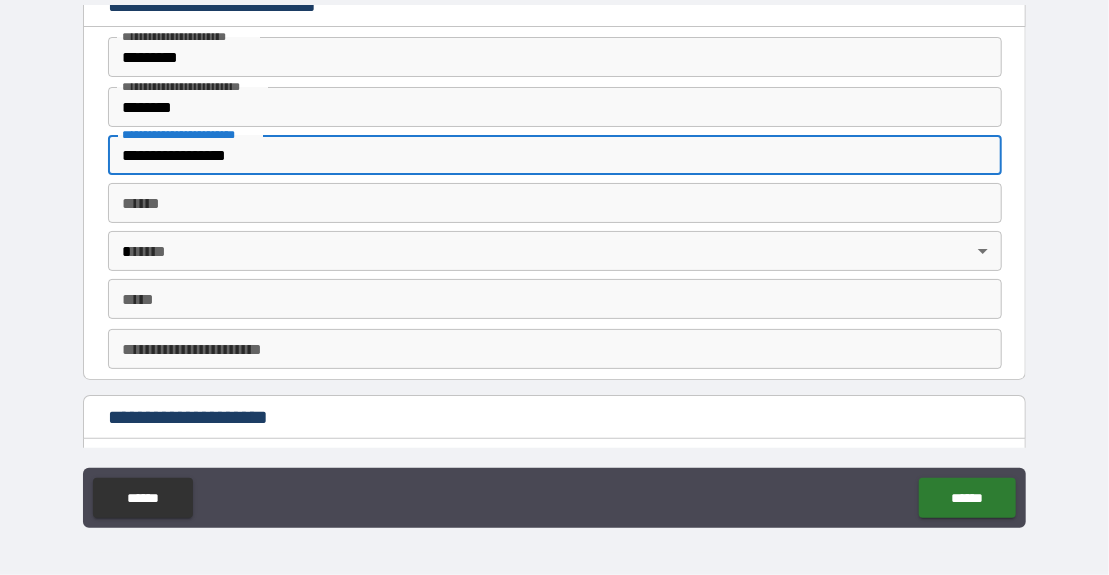 type on "**********" 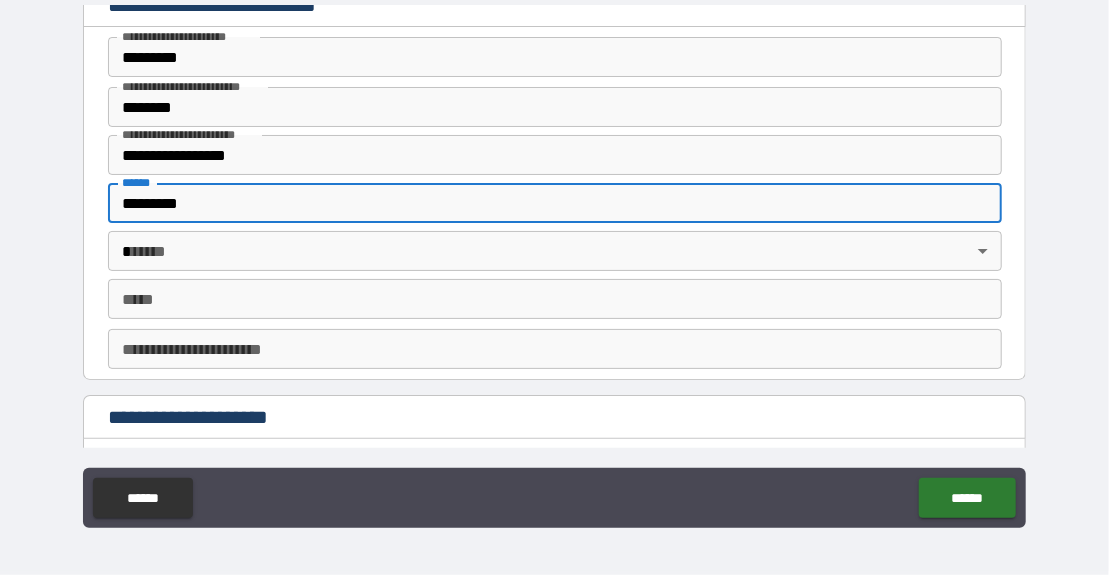 type on "*********" 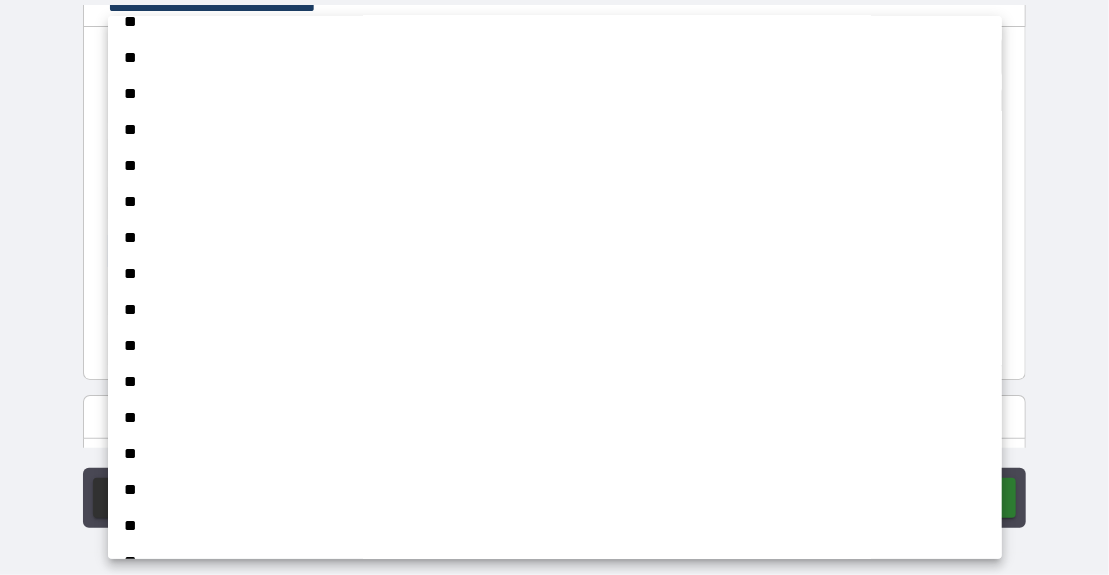 scroll, scrollTop: 675, scrollLeft: 0, axis: vertical 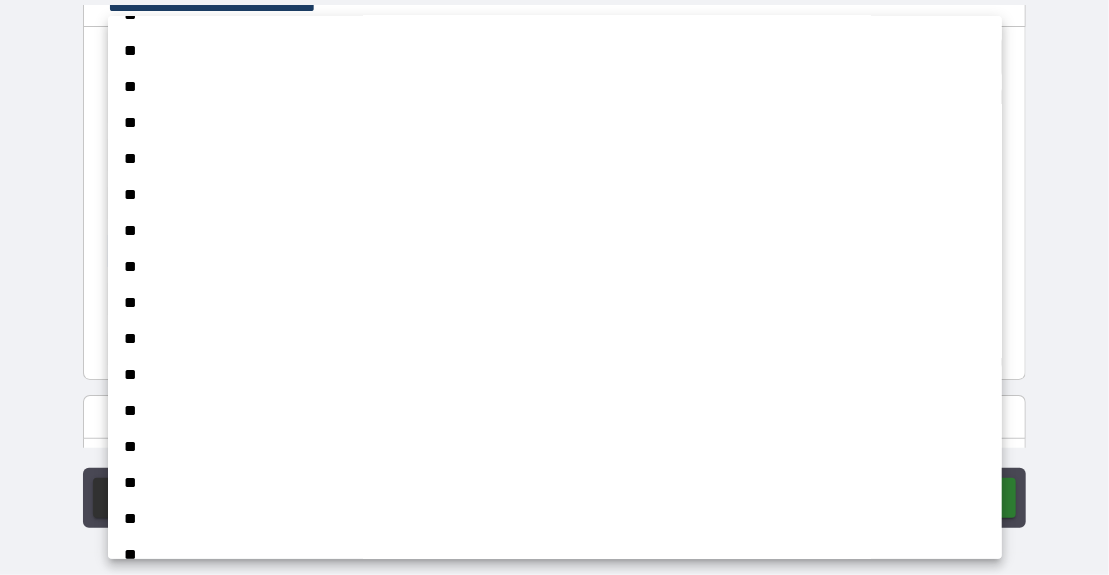 click on "**" at bounding box center [555, 519] 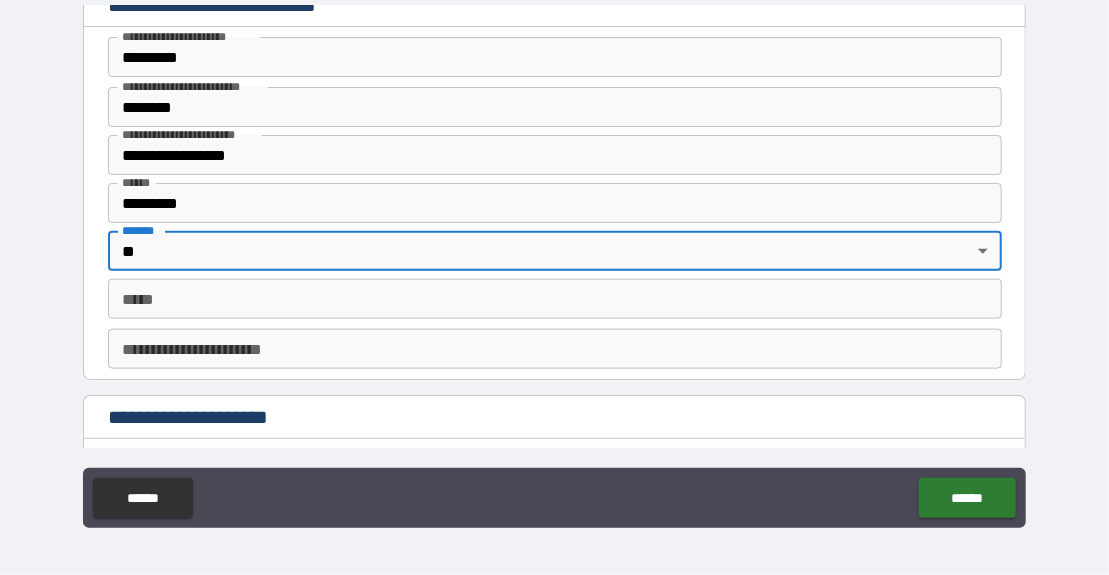 type on "**" 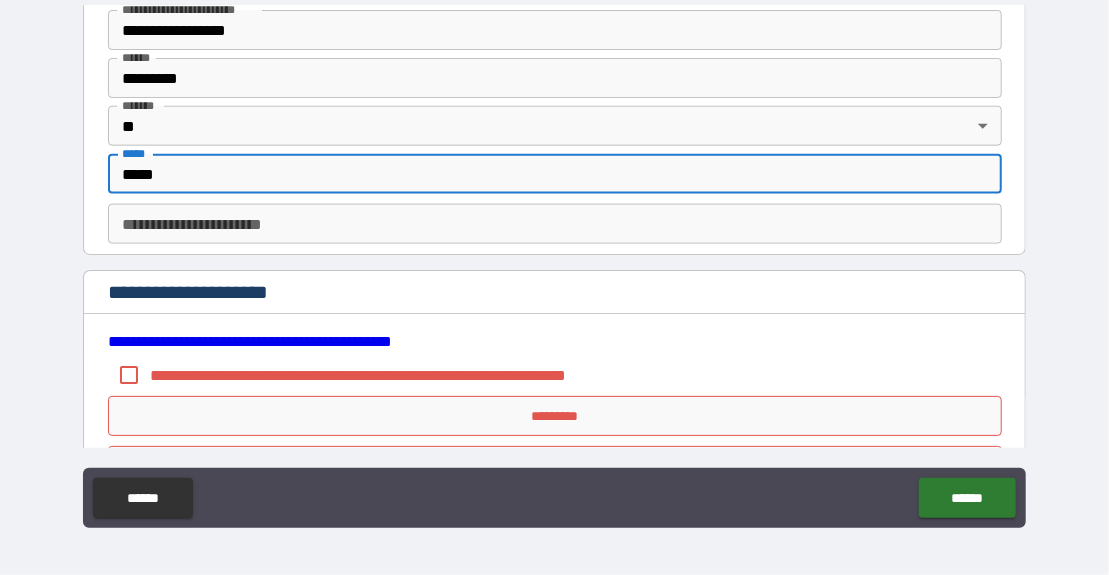 scroll, scrollTop: 4395, scrollLeft: 0, axis: vertical 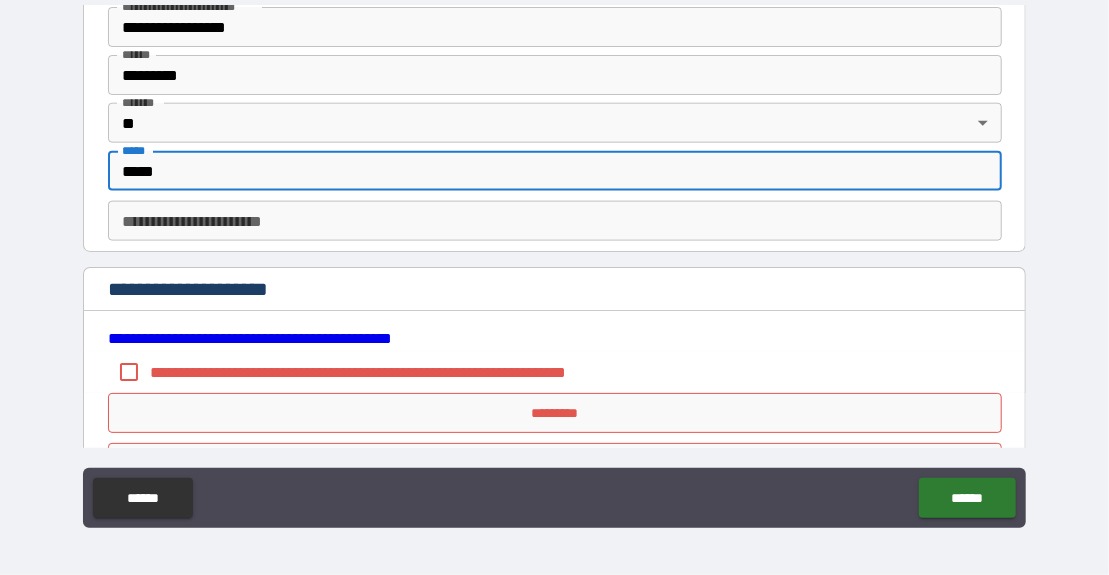 type on "*****" 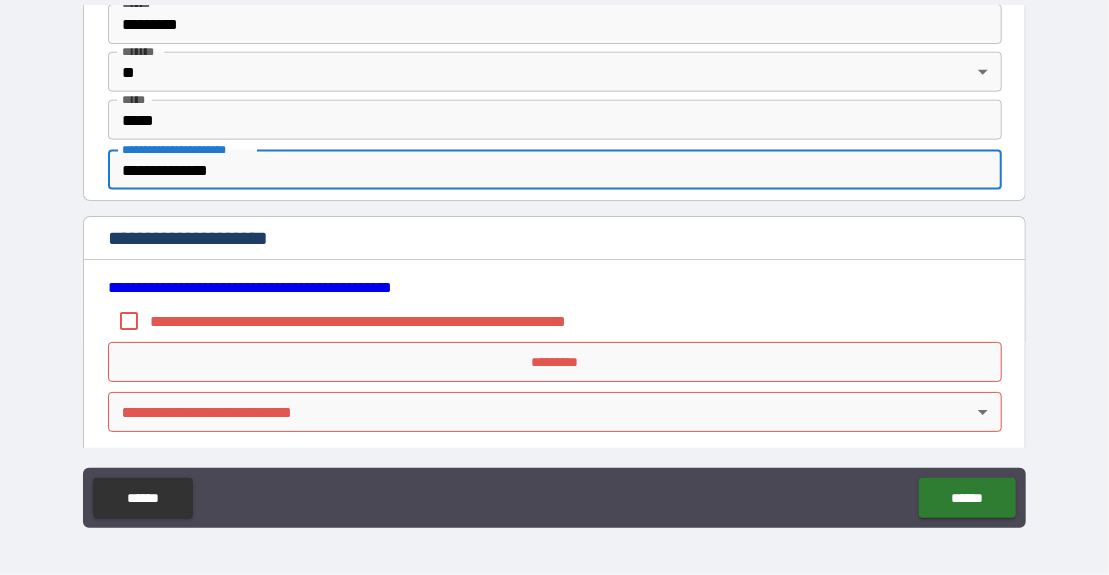 scroll, scrollTop: 4457, scrollLeft: 0, axis: vertical 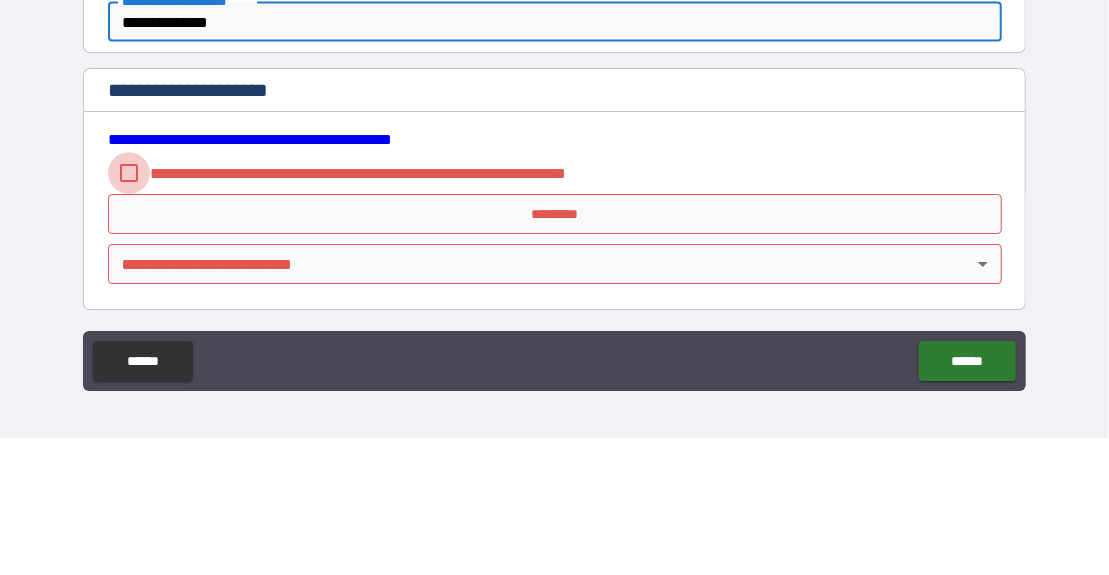 type on "**********" 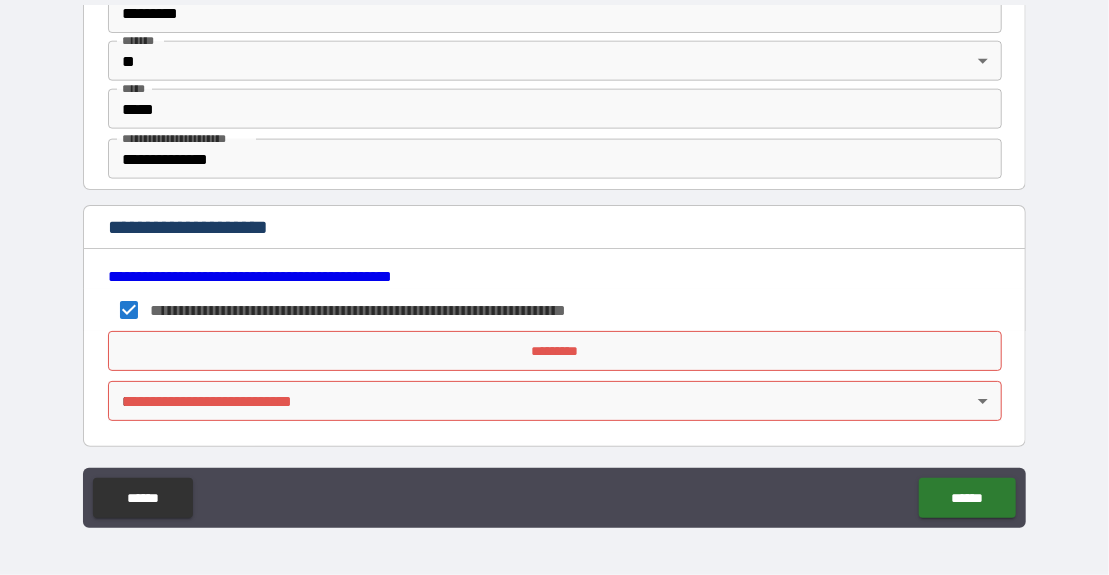 click on "*********" at bounding box center (555, 351) 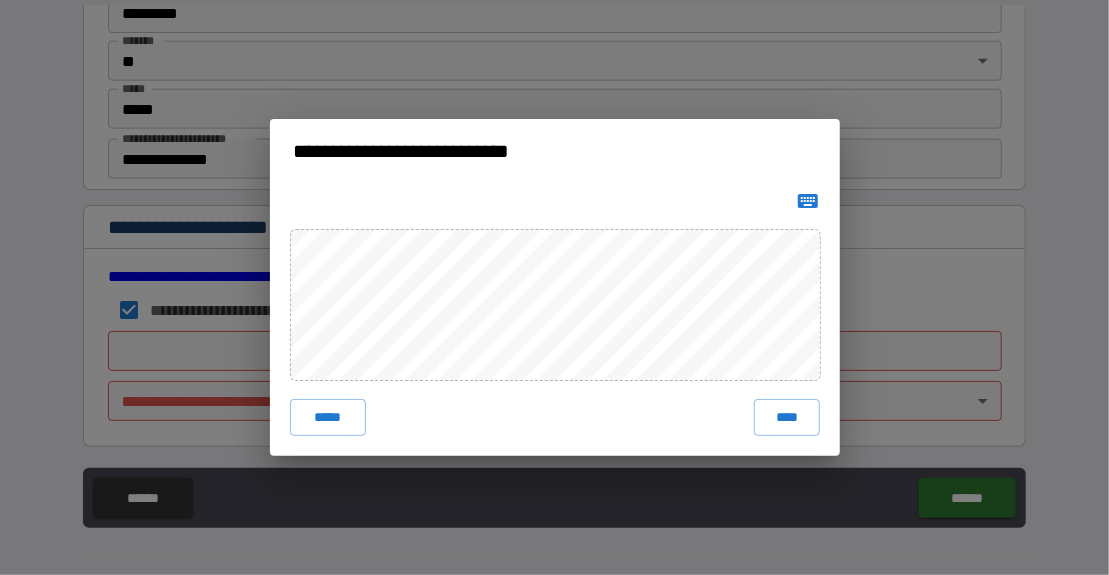 click on "****" at bounding box center [786, 417] 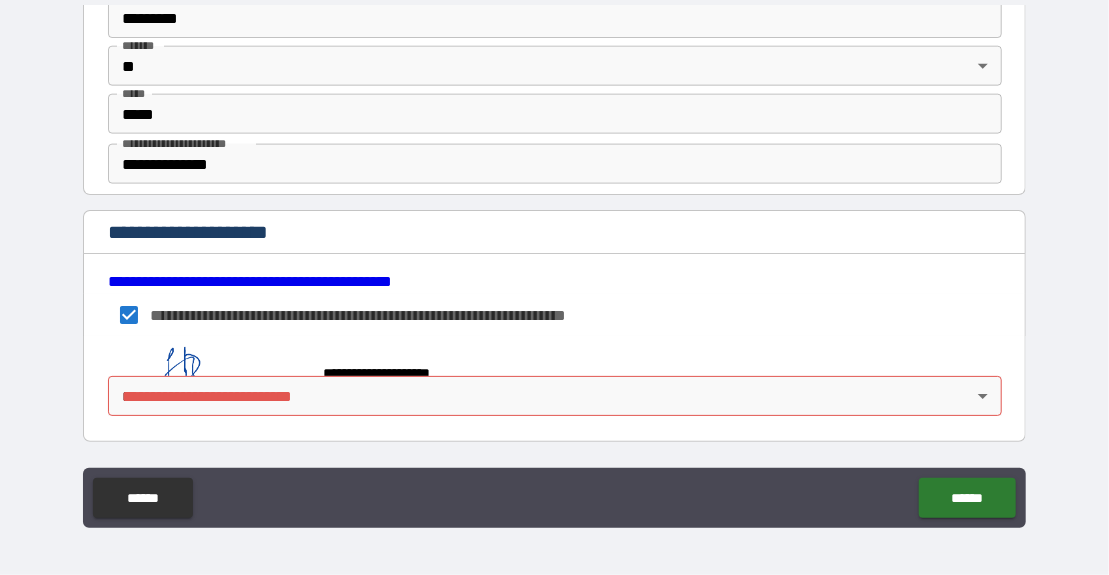 scroll, scrollTop: 4447, scrollLeft: 0, axis: vertical 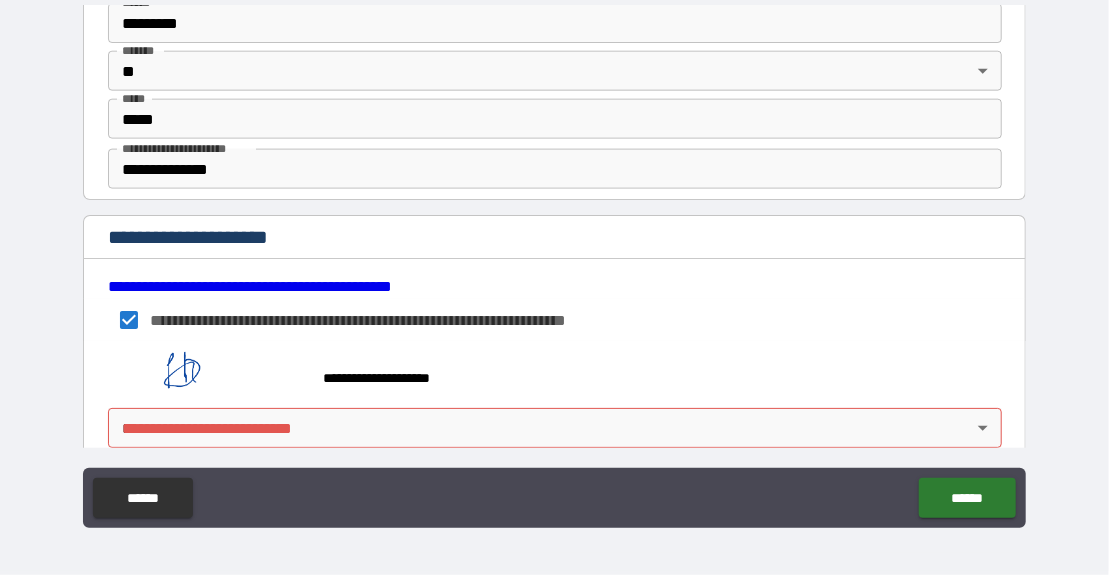 click on "******" at bounding box center [967, 498] 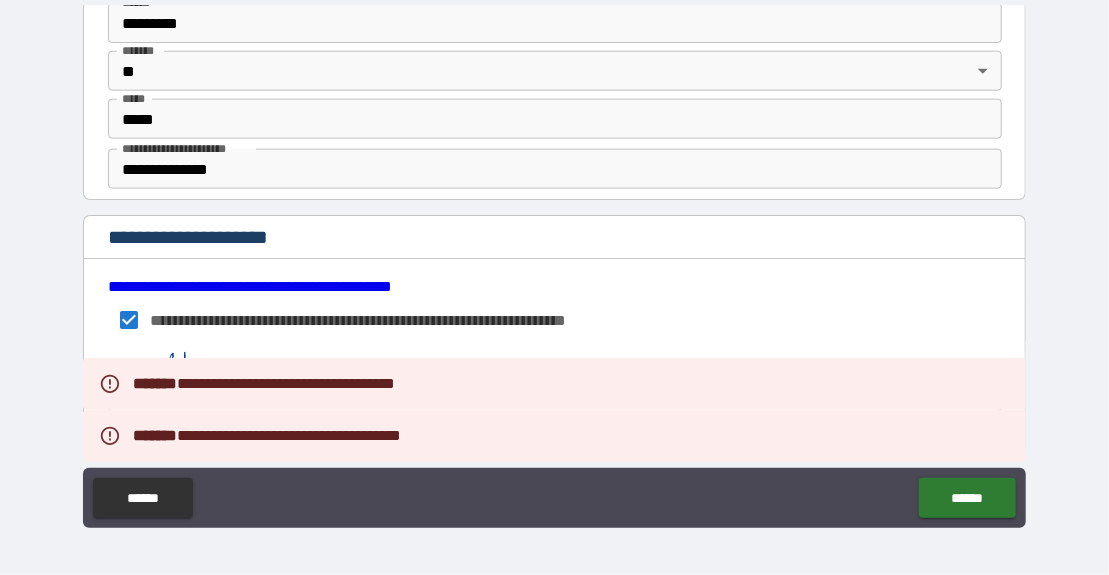 click on "**********" at bounding box center [554, 266] 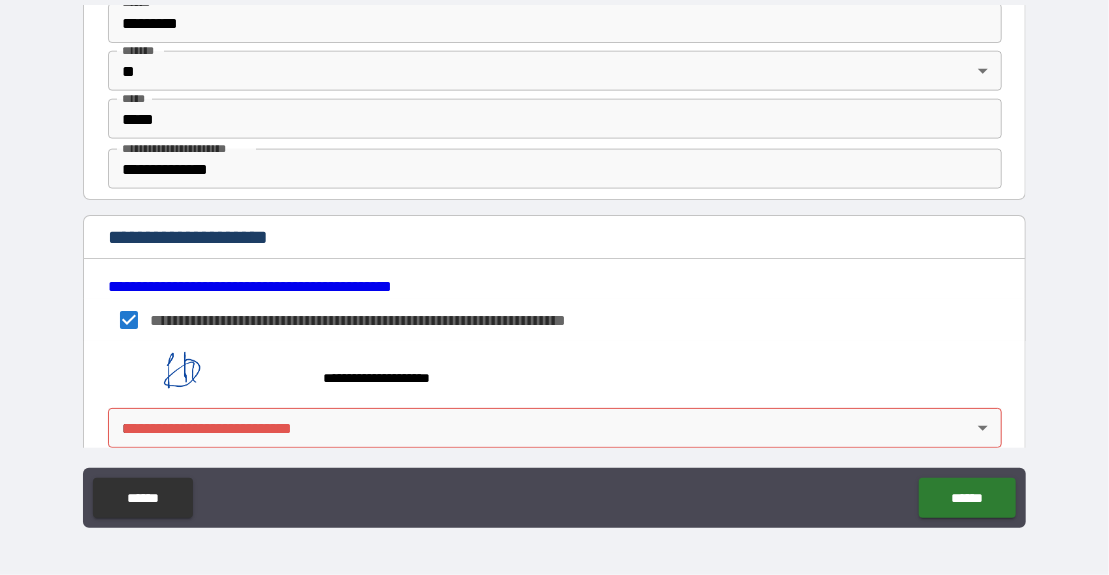 click on "**********" at bounding box center (554, 264) 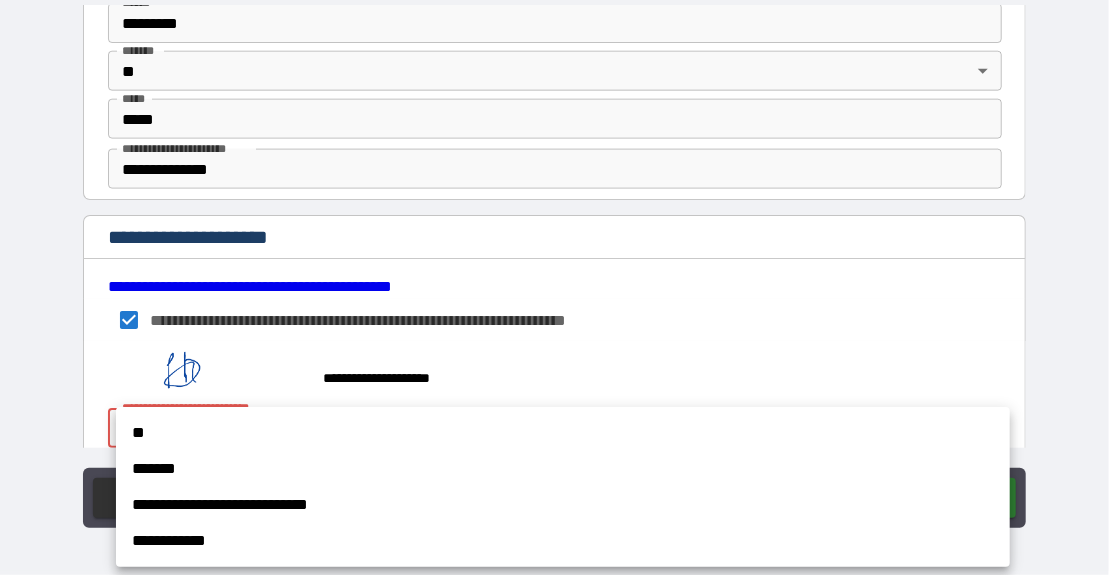 click at bounding box center (554, 287) 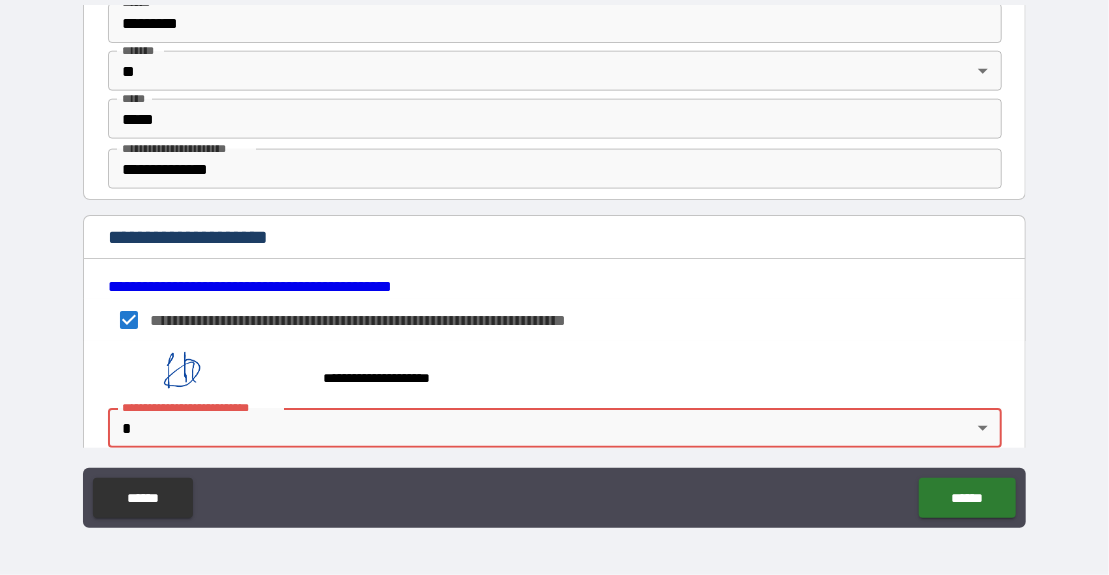 click on "**********" at bounding box center (554, 264) 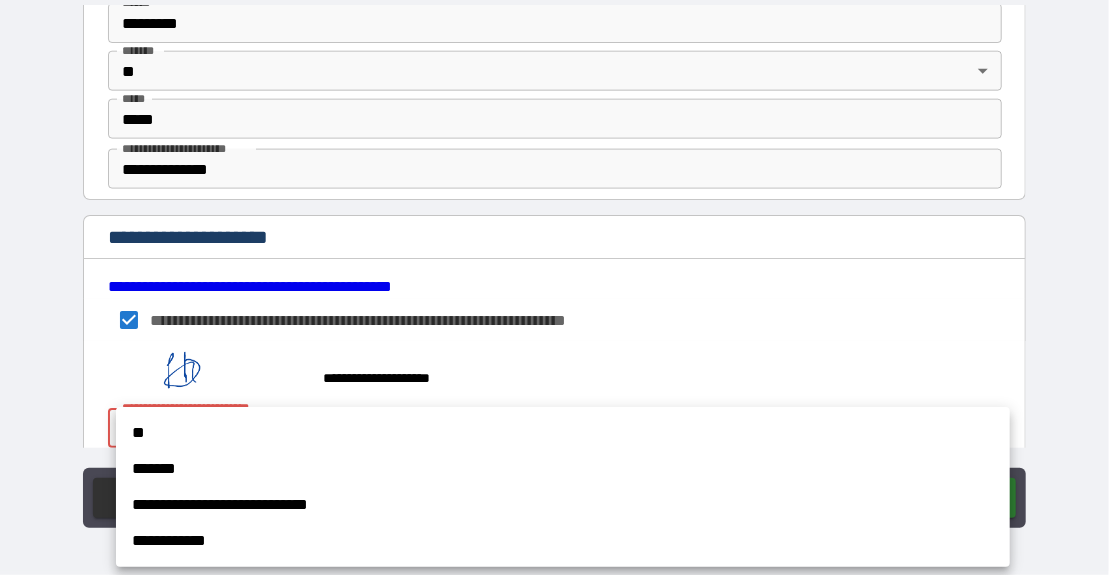 click on "**" at bounding box center [563, 433] 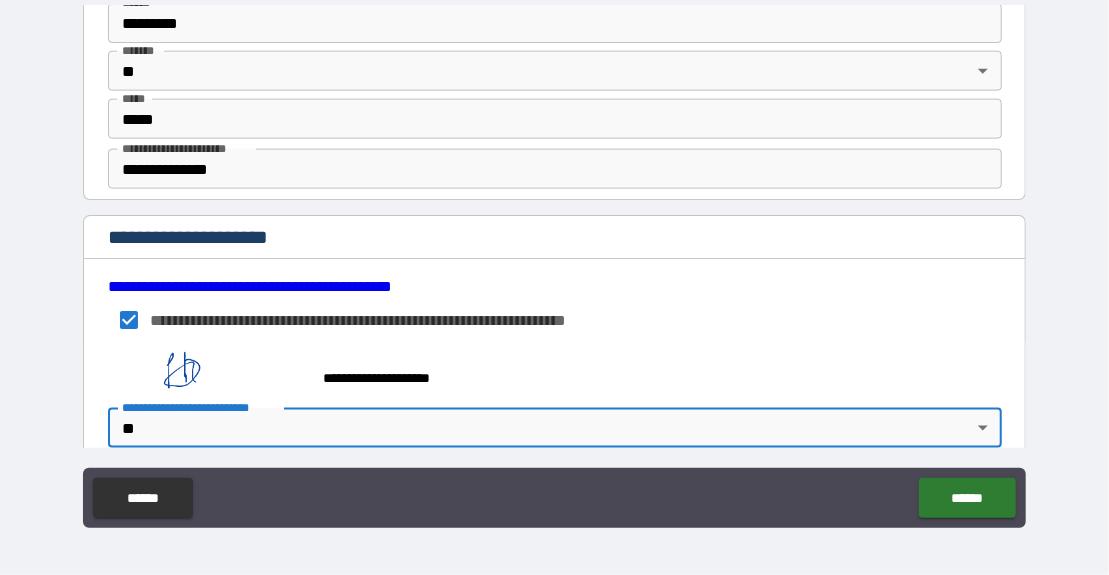type on "**" 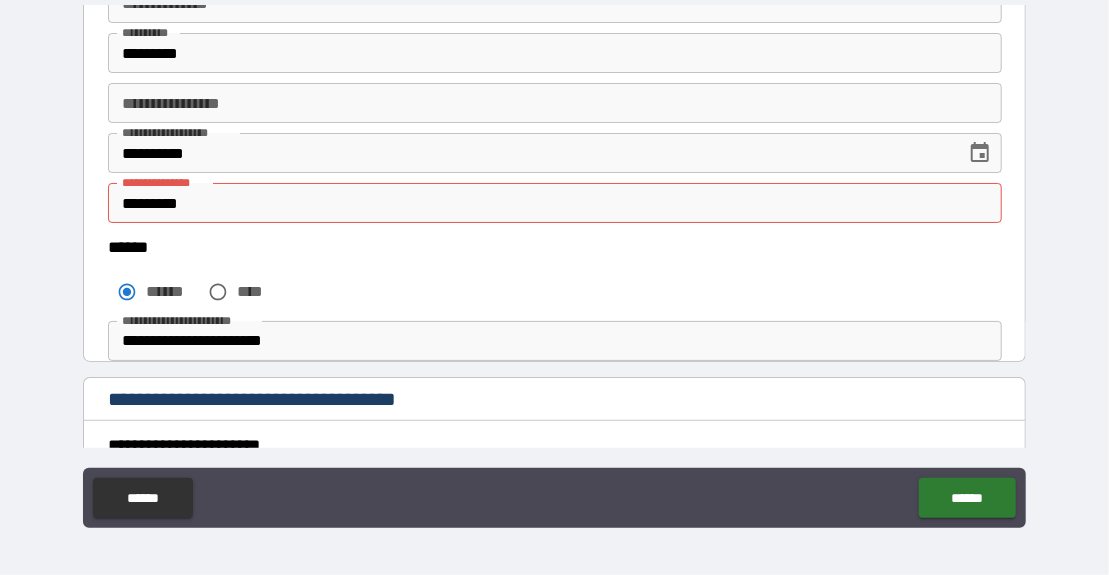 scroll, scrollTop: 334, scrollLeft: 0, axis: vertical 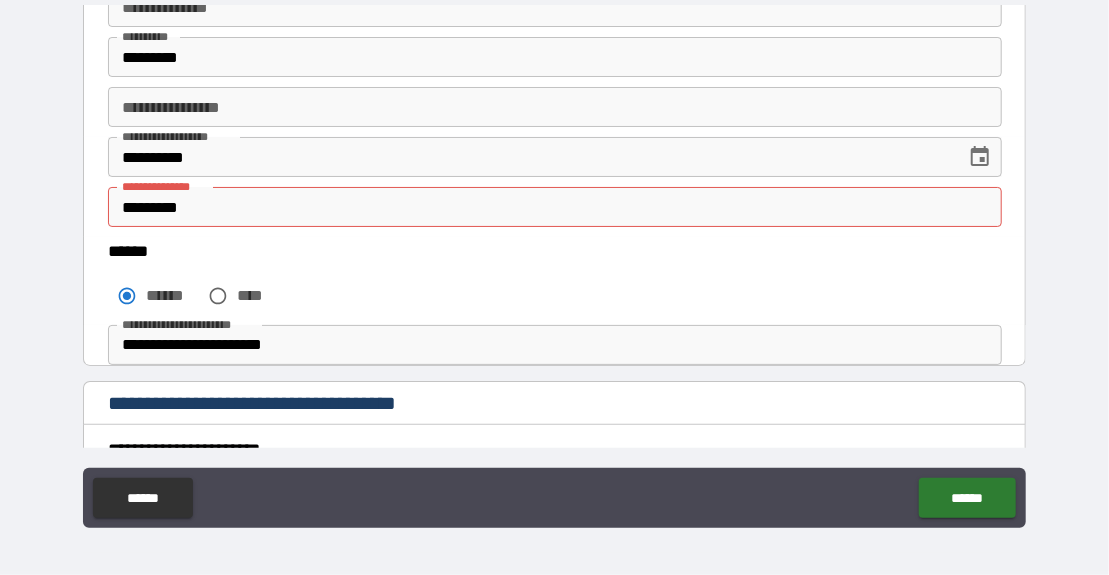 click on "*********" at bounding box center (555, 207) 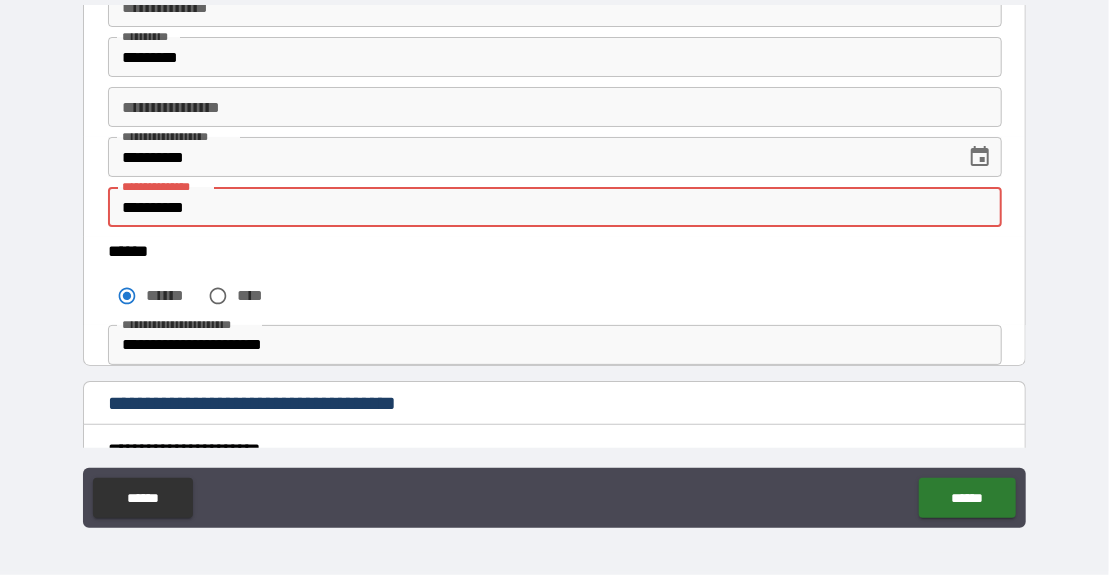 type on "**********" 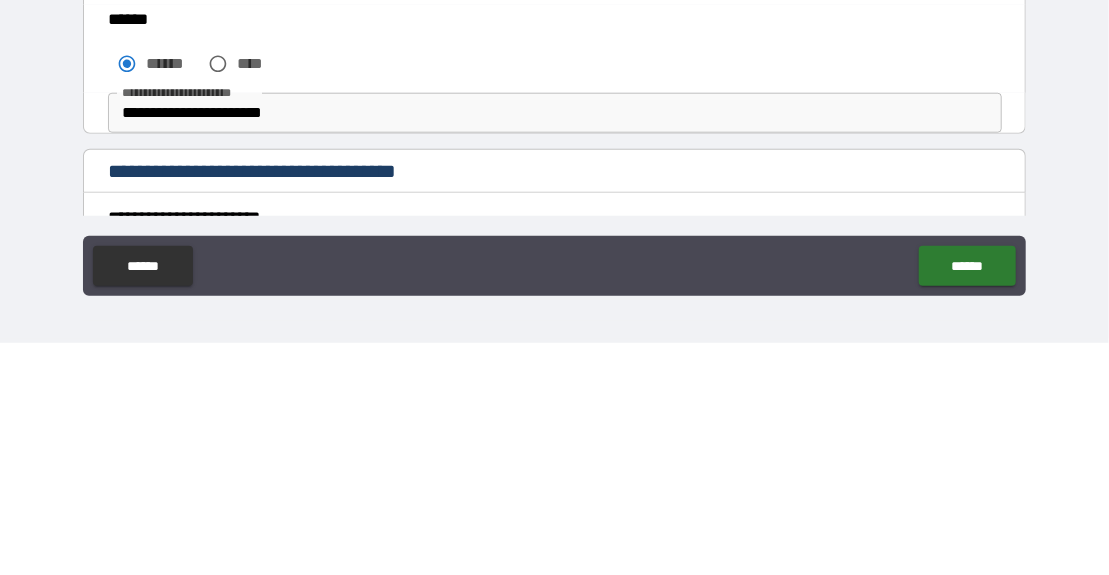 click on "******" at bounding box center [967, 498] 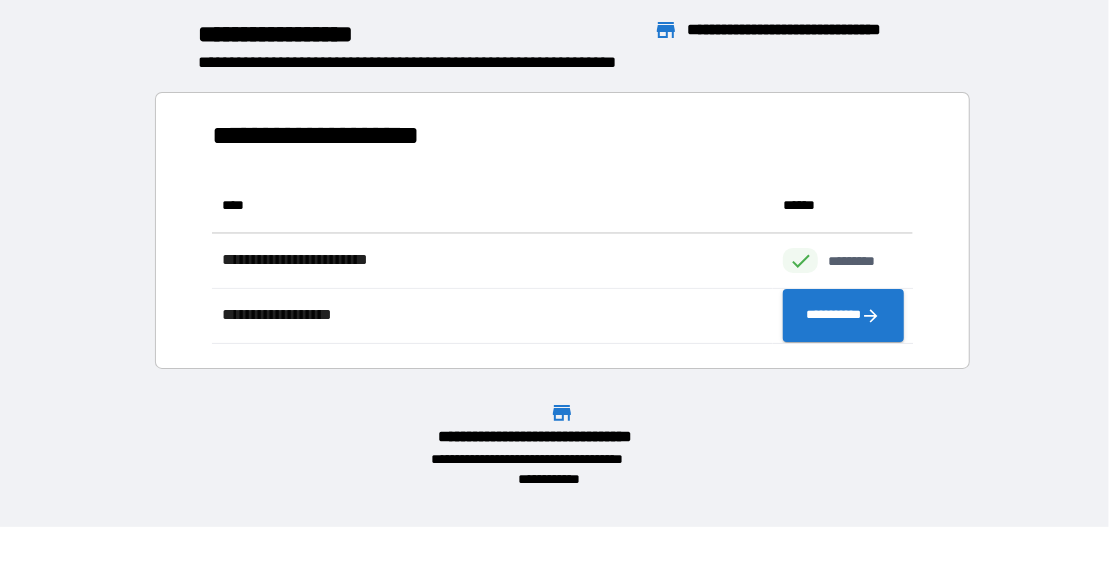 scroll, scrollTop: 165, scrollLeft: 702, axis: both 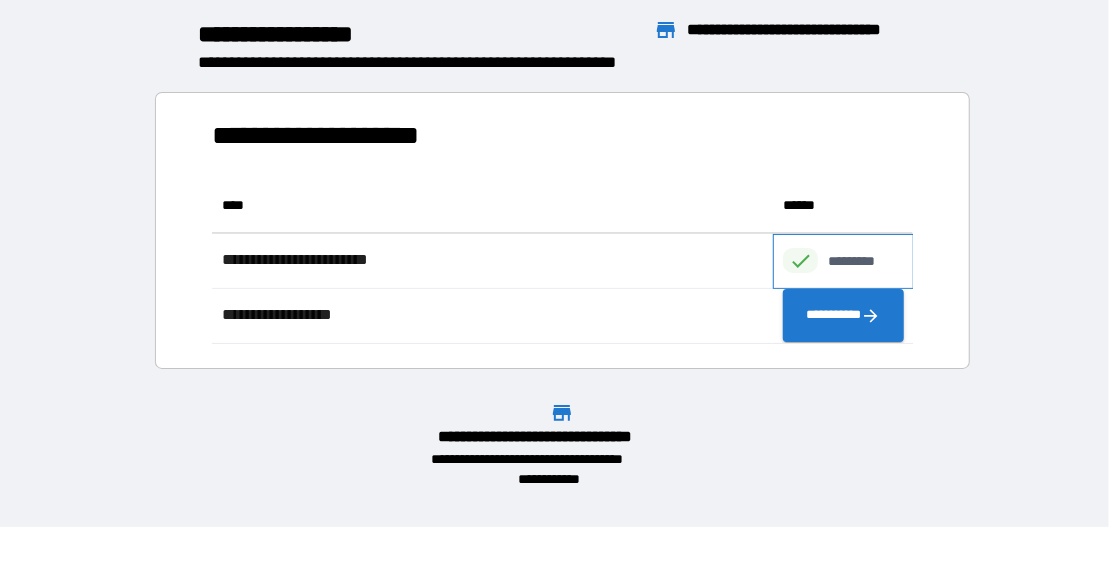 click on "*********" at bounding box center [862, 261] 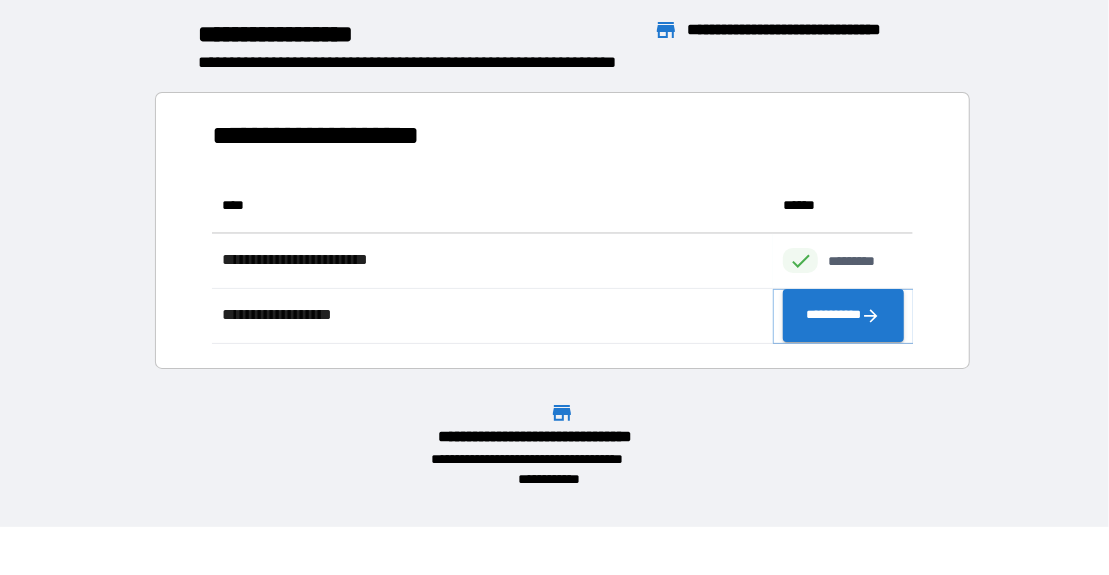 click on "**********" at bounding box center (843, 316) 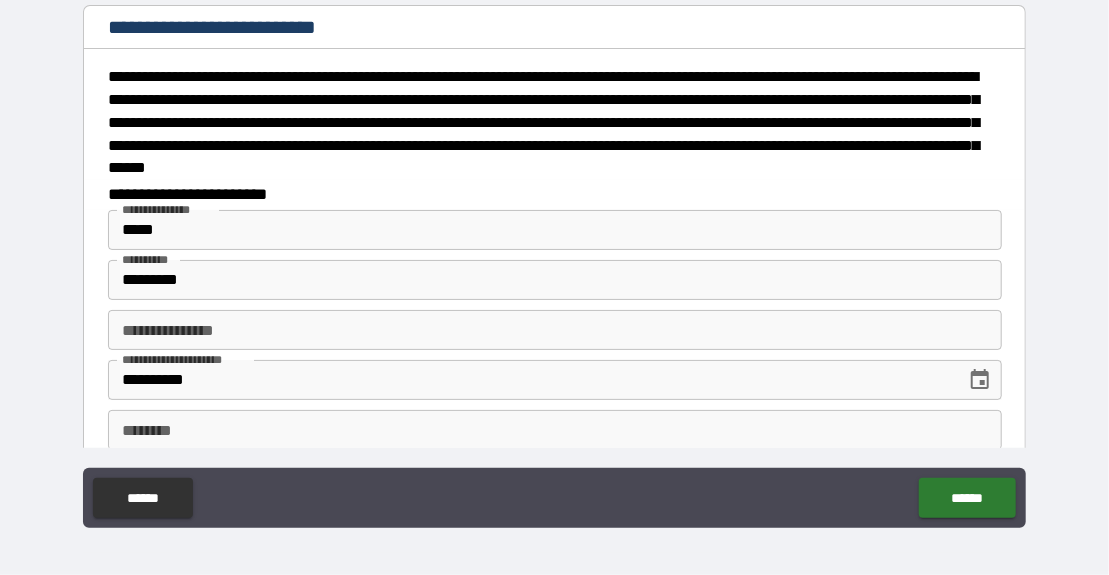 type on "*" 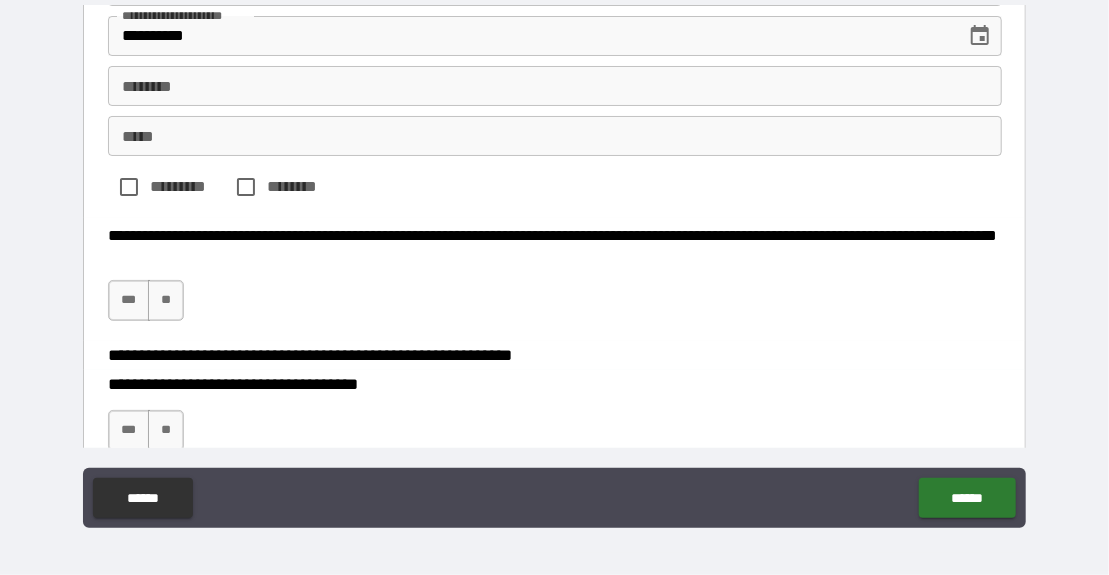 scroll, scrollTop: 353, scrollLeft: 0, axis: vertical 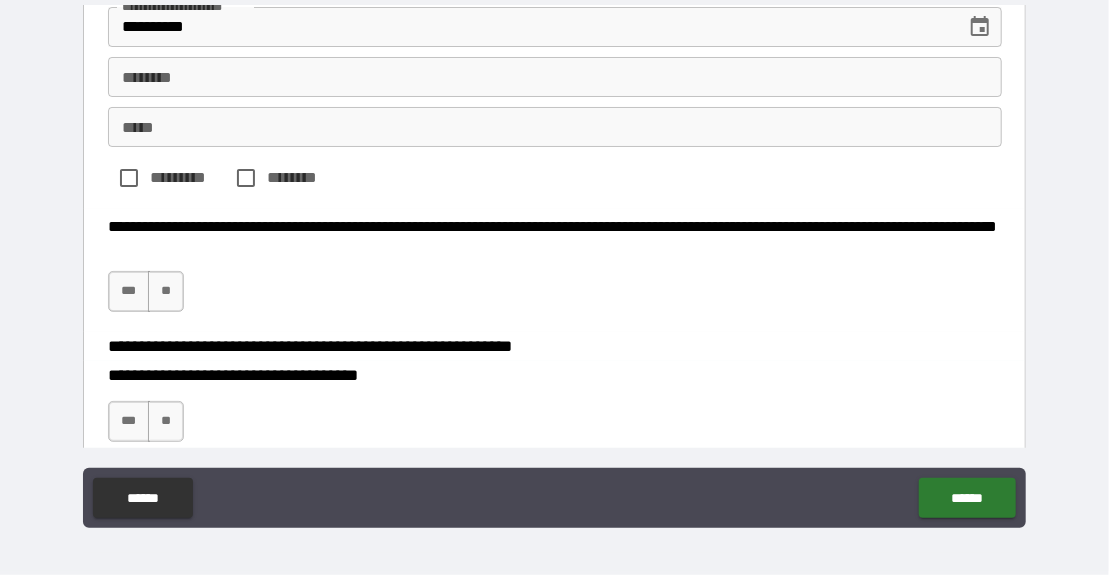 click on "*****" at bounding box center [555, 127] 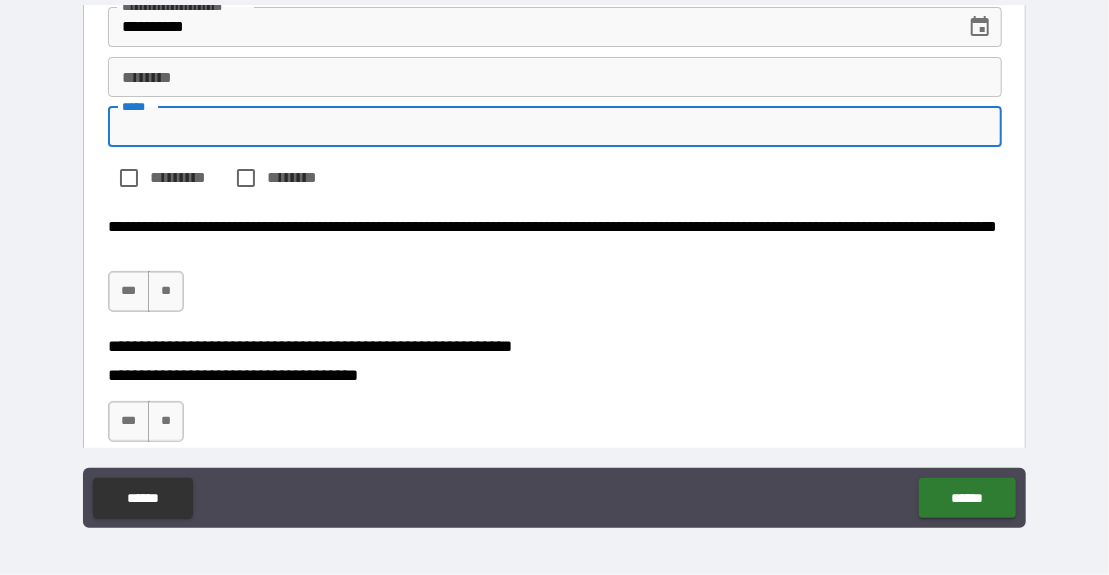 click on "********" at bounding box center [555, 77] 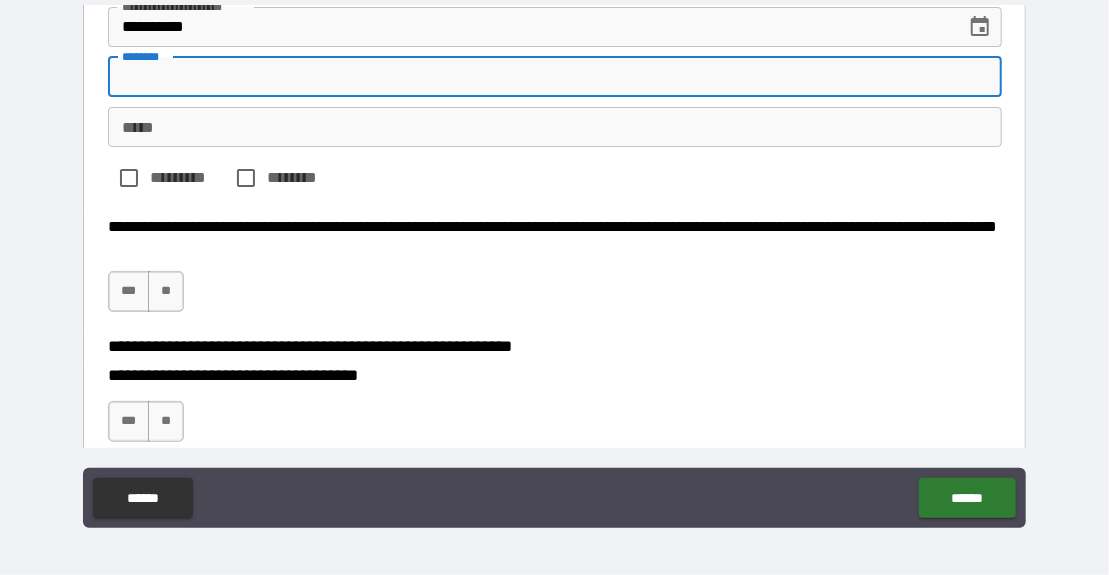 type on "*" 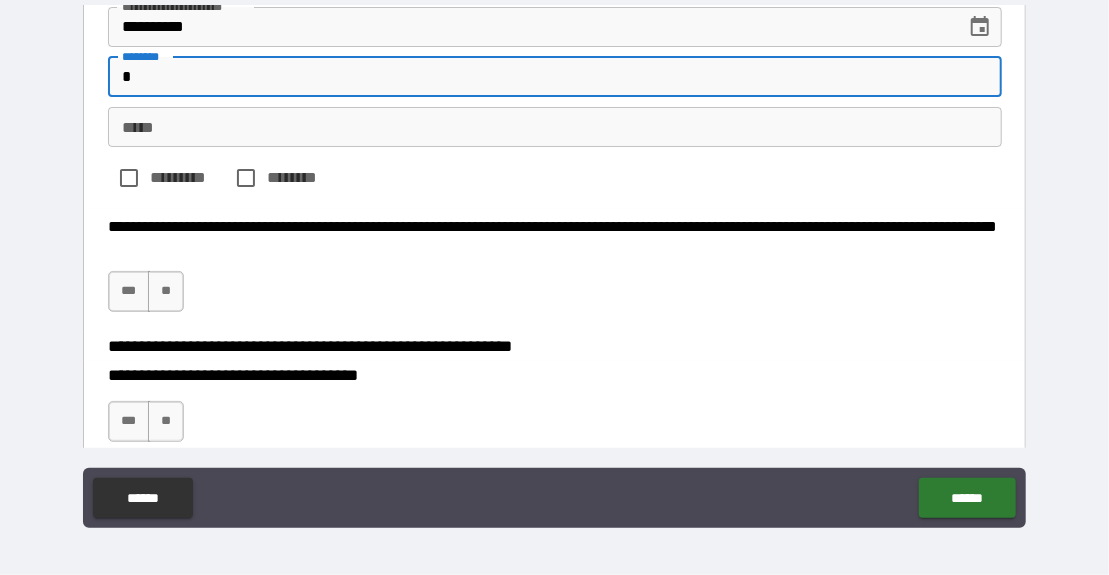 type on "*" 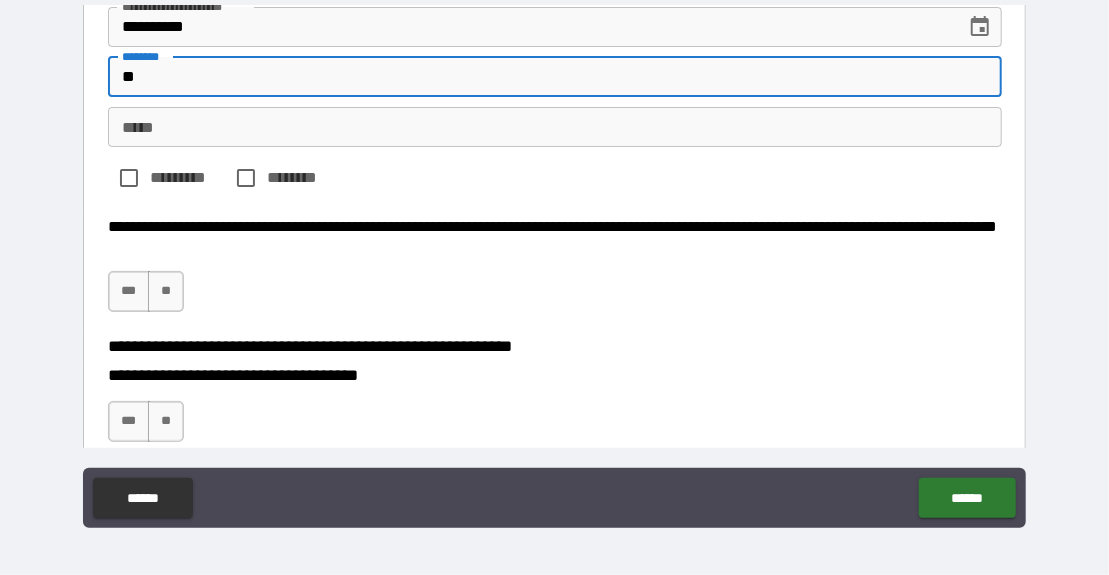 type on "*" 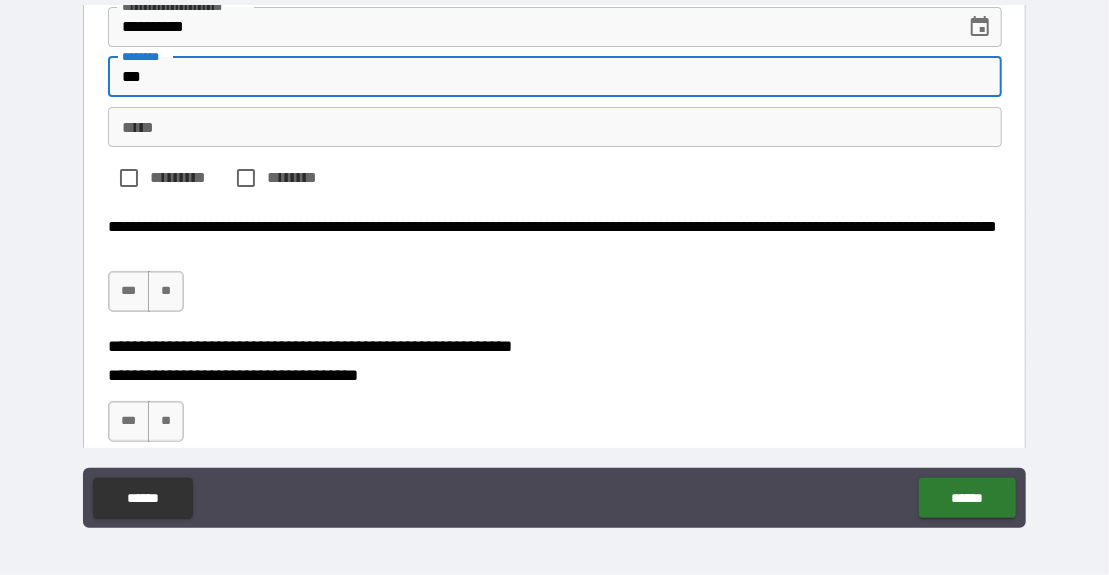 type on "*" 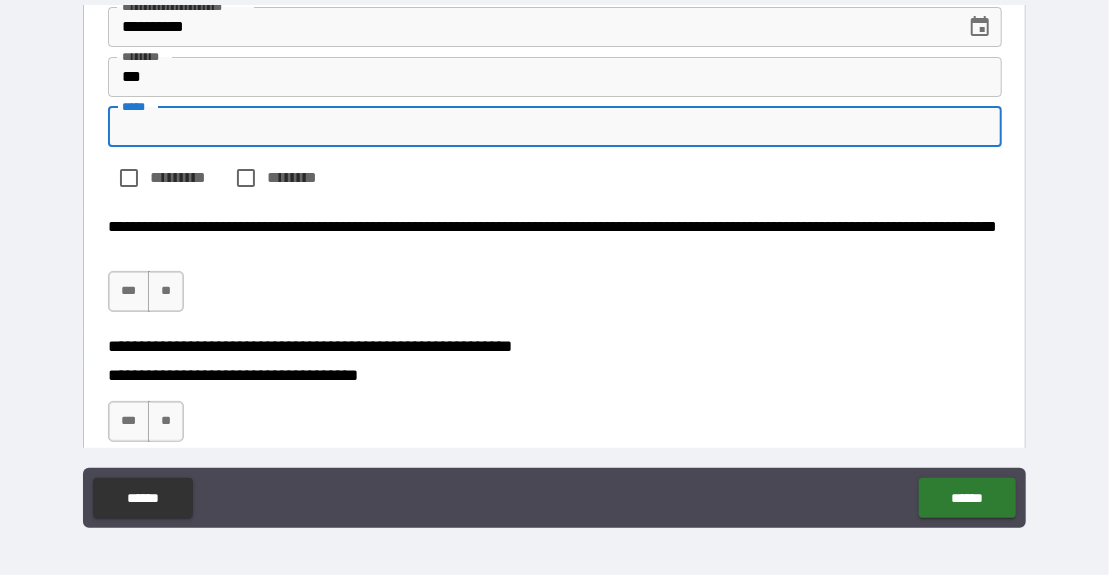 type on "*" 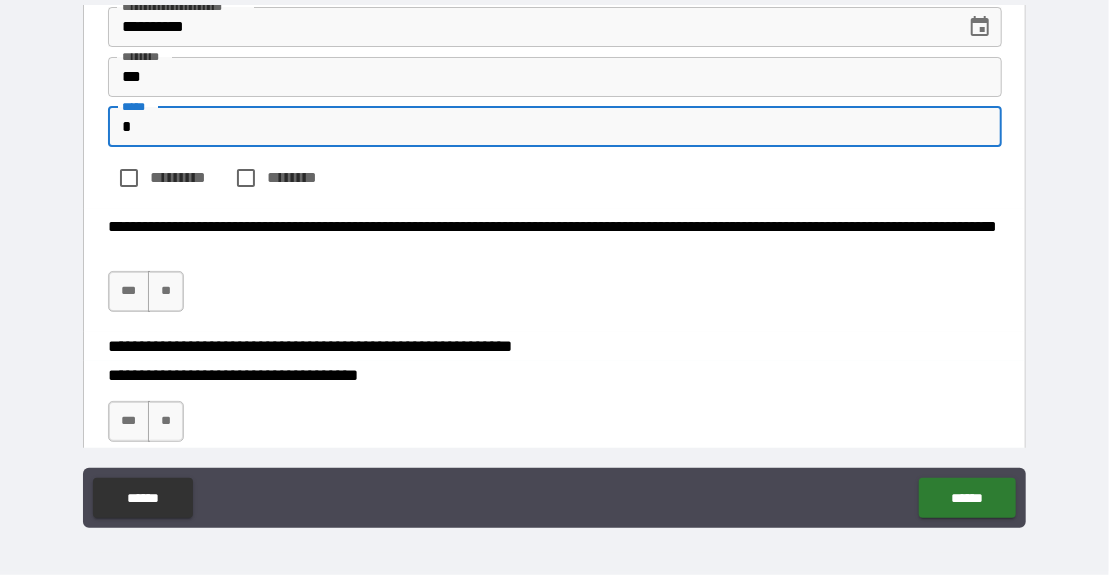 type on "*" 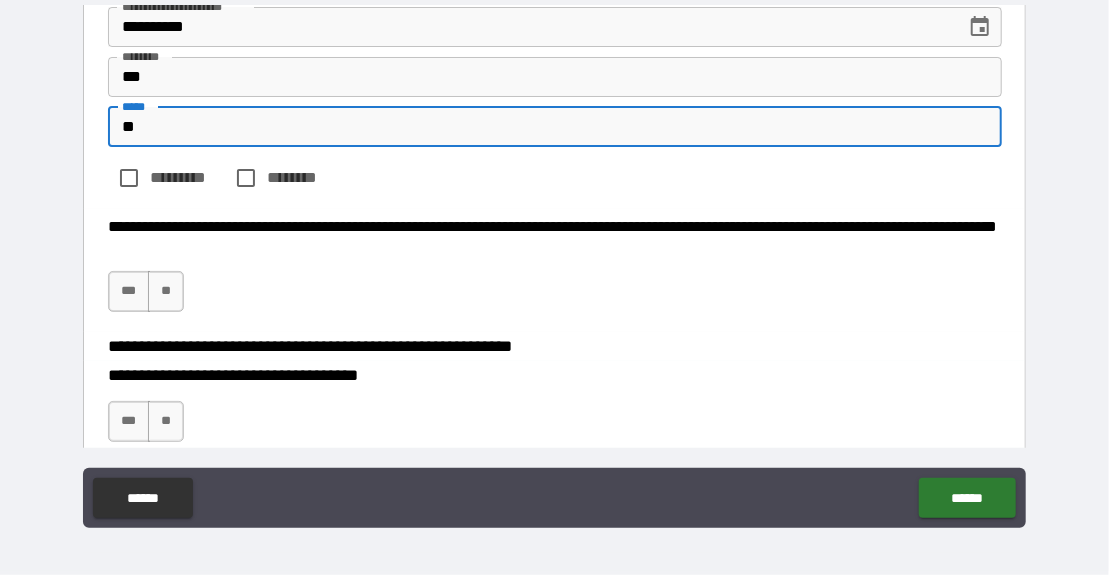 type on "*" 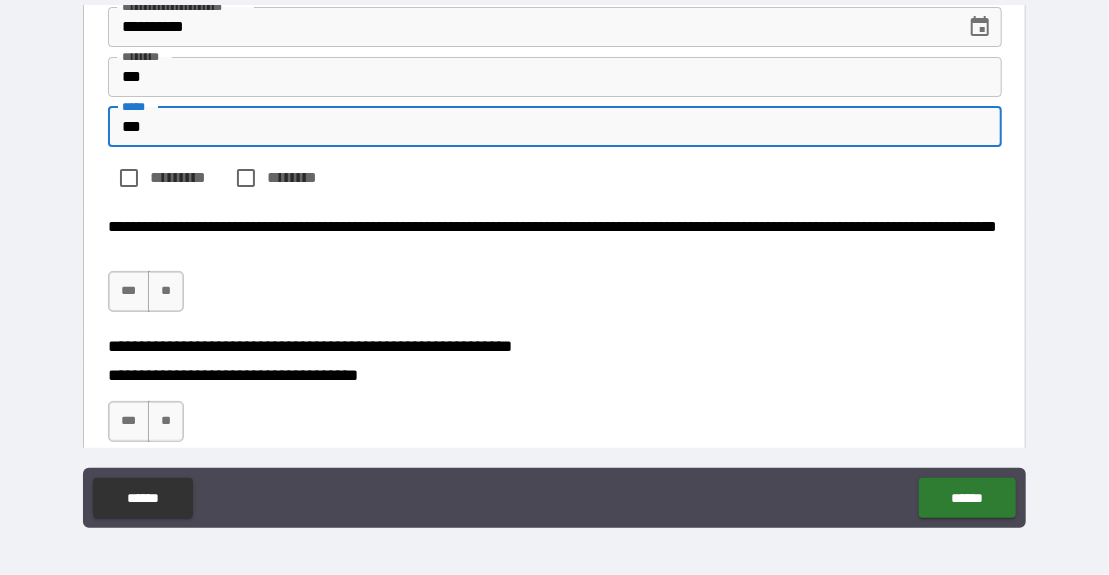 type on "*" 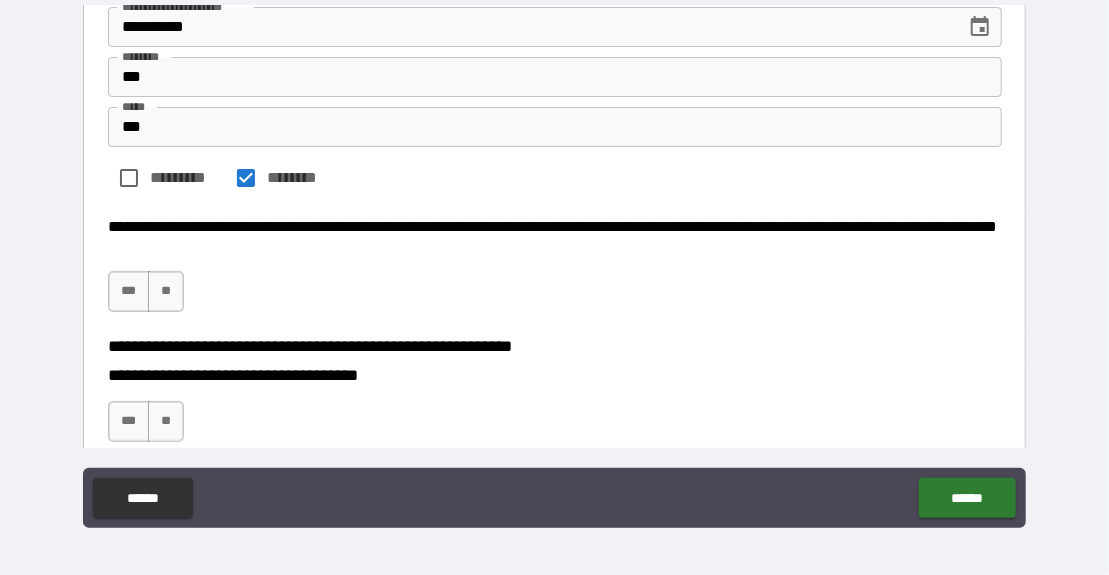 click on "**" at bounding box center [166, 291] 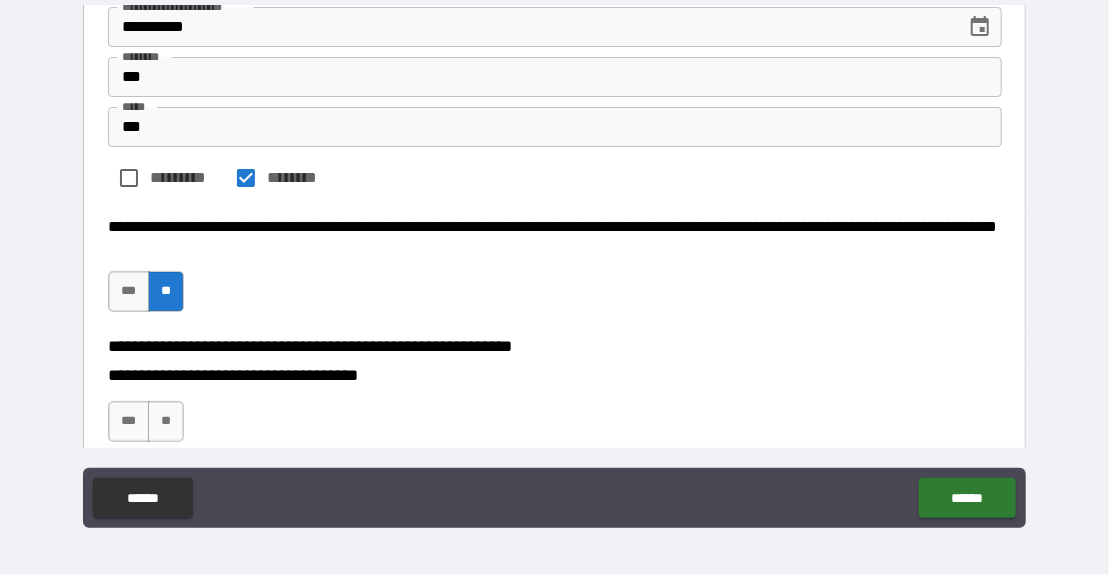 click on "**" at bounding box center (166, 421) 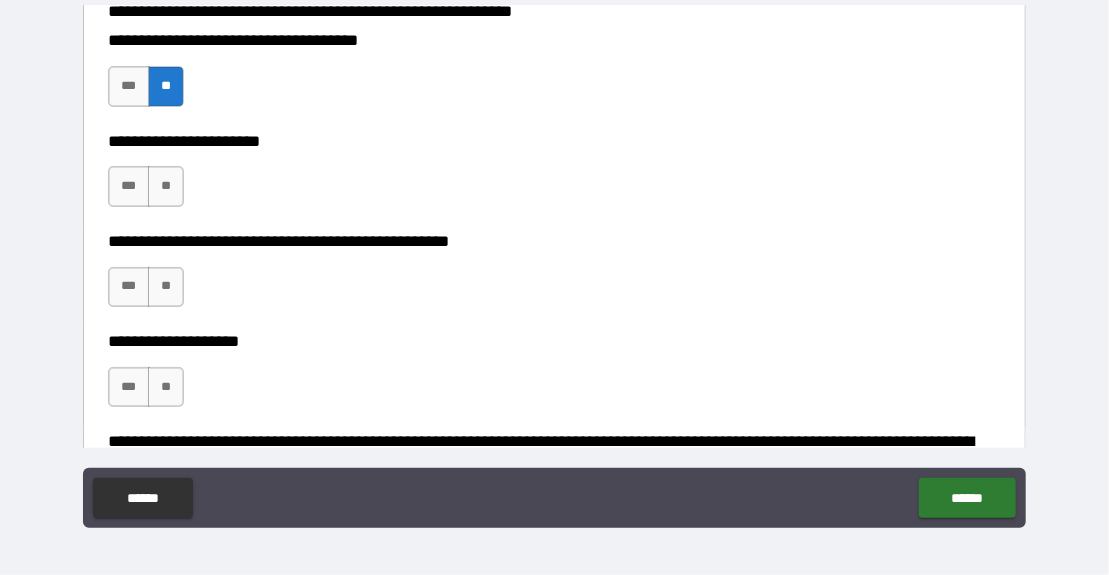 scroll, scrollTop: 690, scrollLeft: 0, axis: vertical 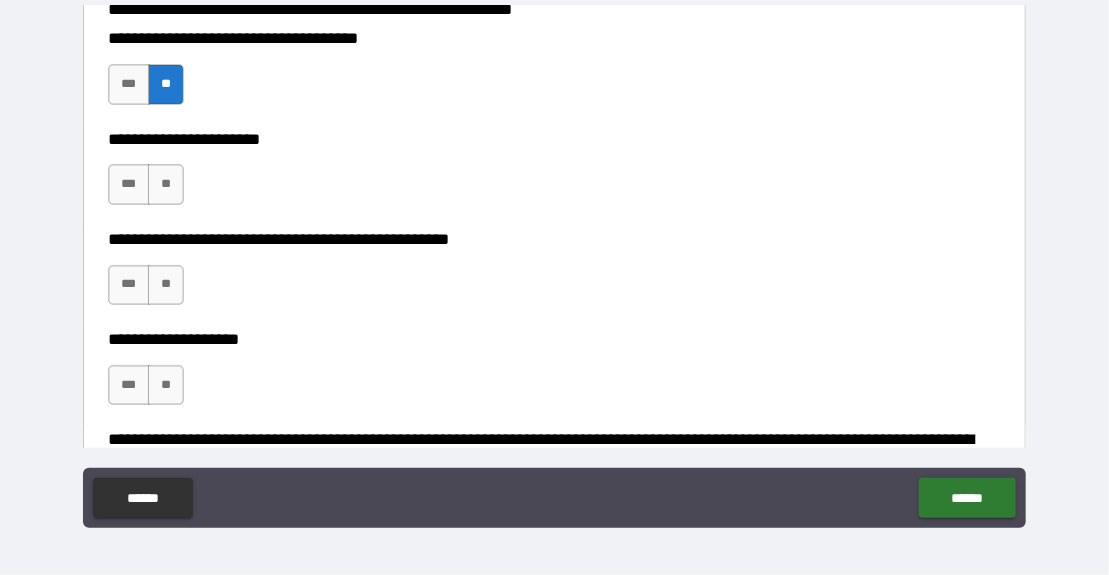 click on "**" at bounding box center [166, 184] 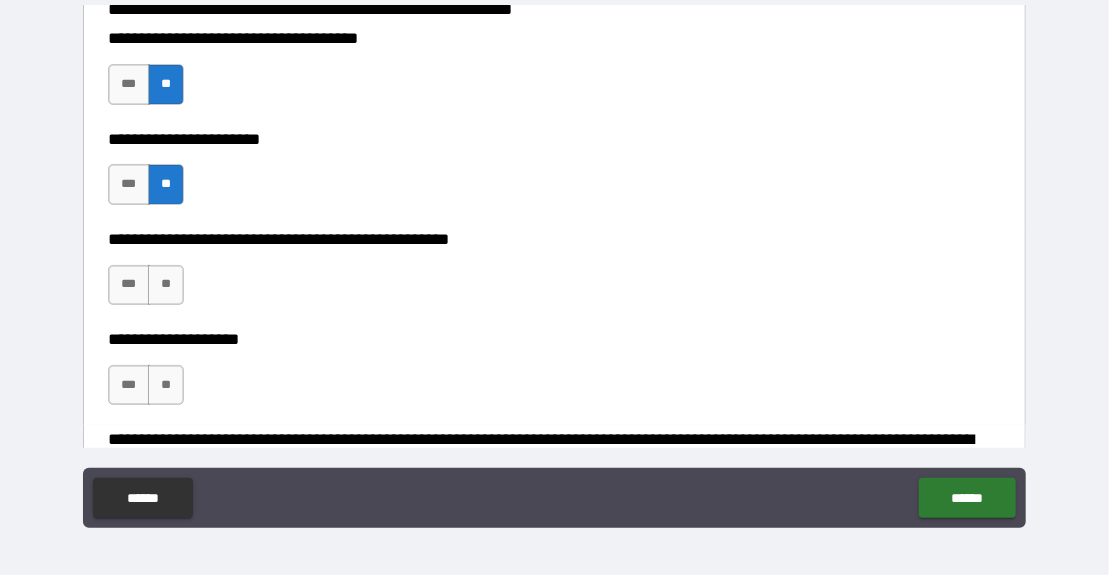click on "**" at bounding box center [166, 285] 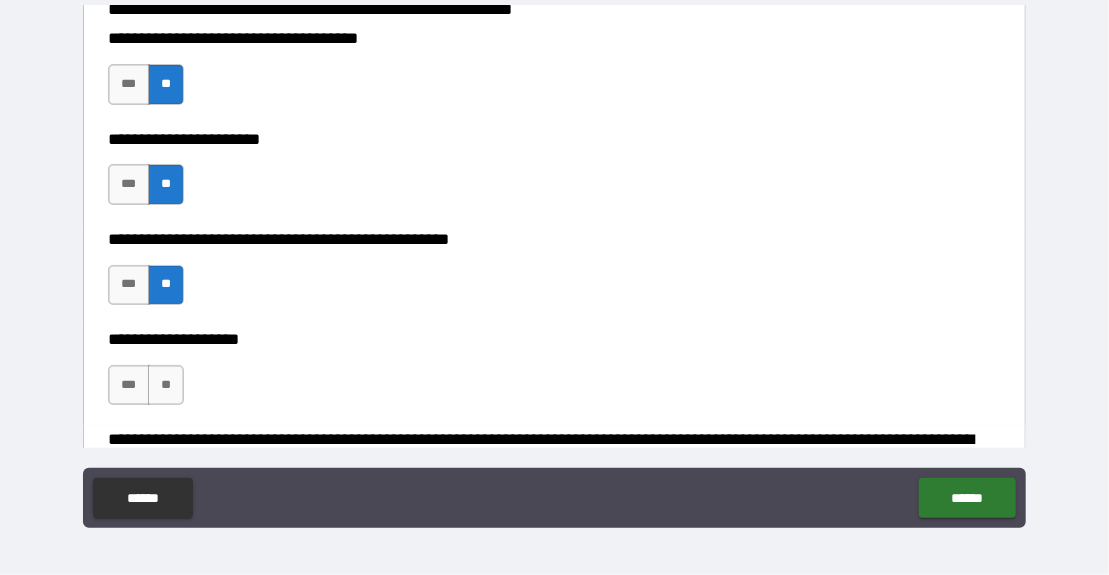 click on "**" at bounding box center (166, 385) 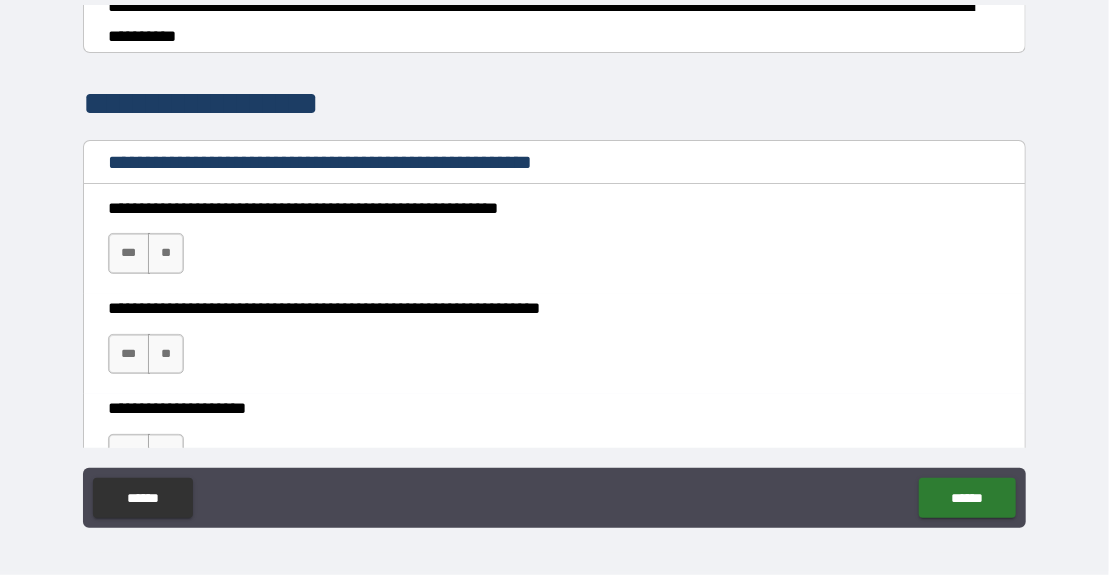 scroll, scrollTop: 1128, scrollLeft: 0, axis: vertical 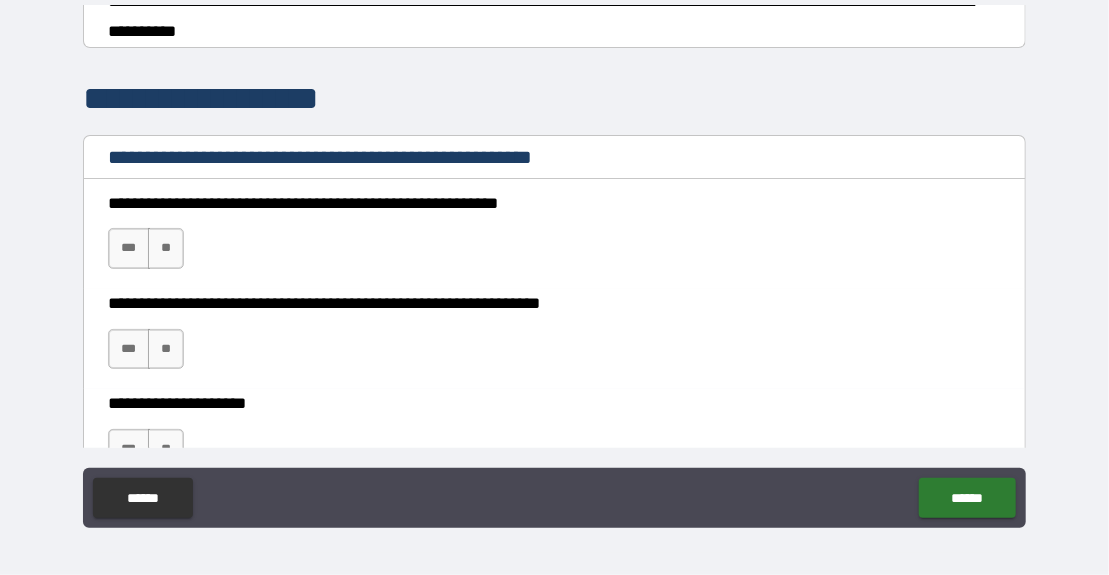 click on "***" at bounding box center [129, 248] 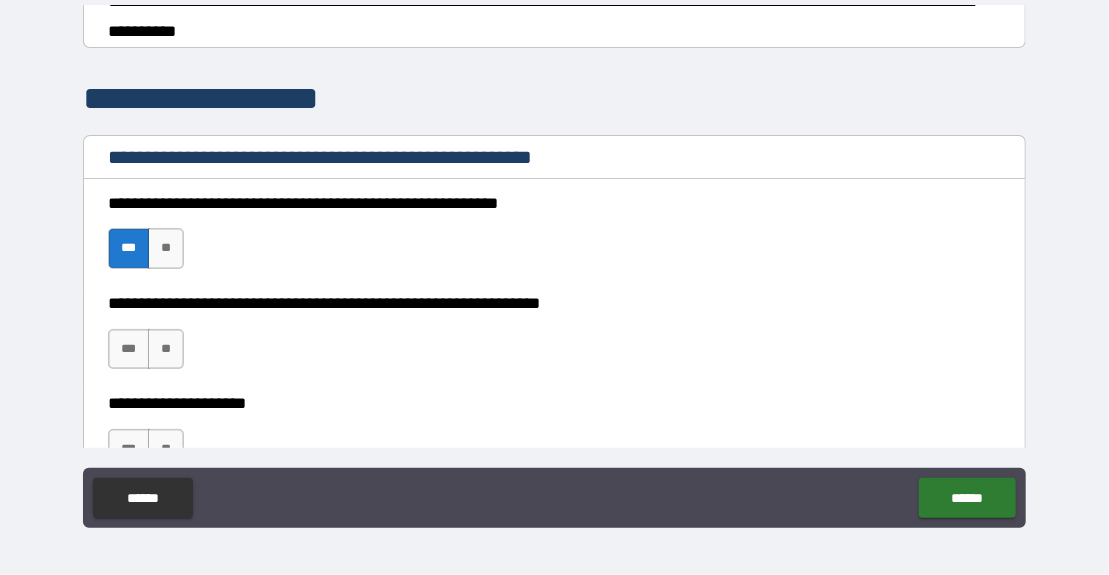 click on "***" at bounding box center (129, 349) 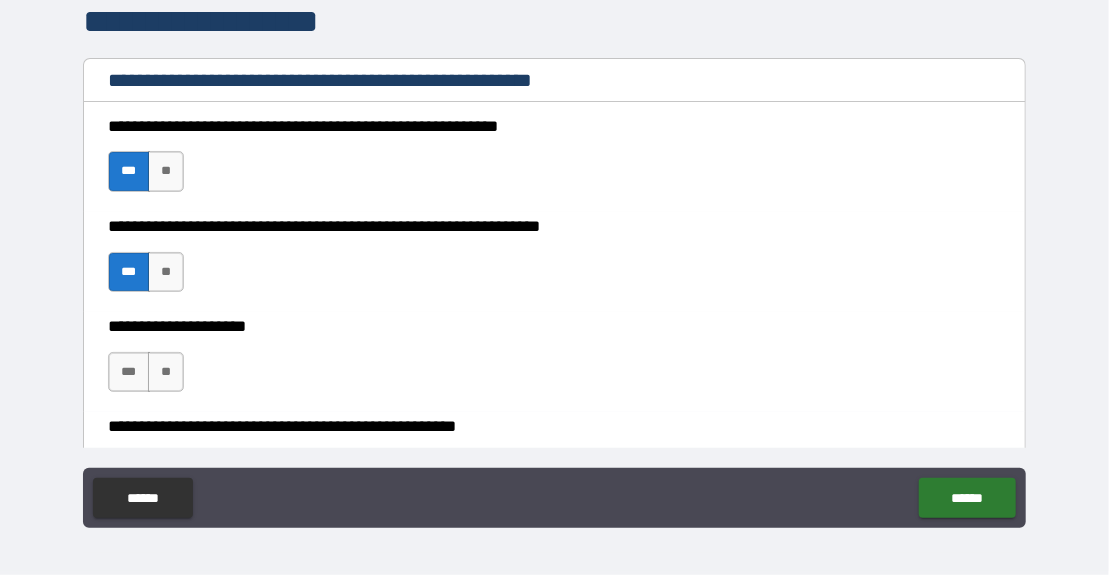 scroll, scrollTop: 1211, scrollLeft: 0, axis: vertical 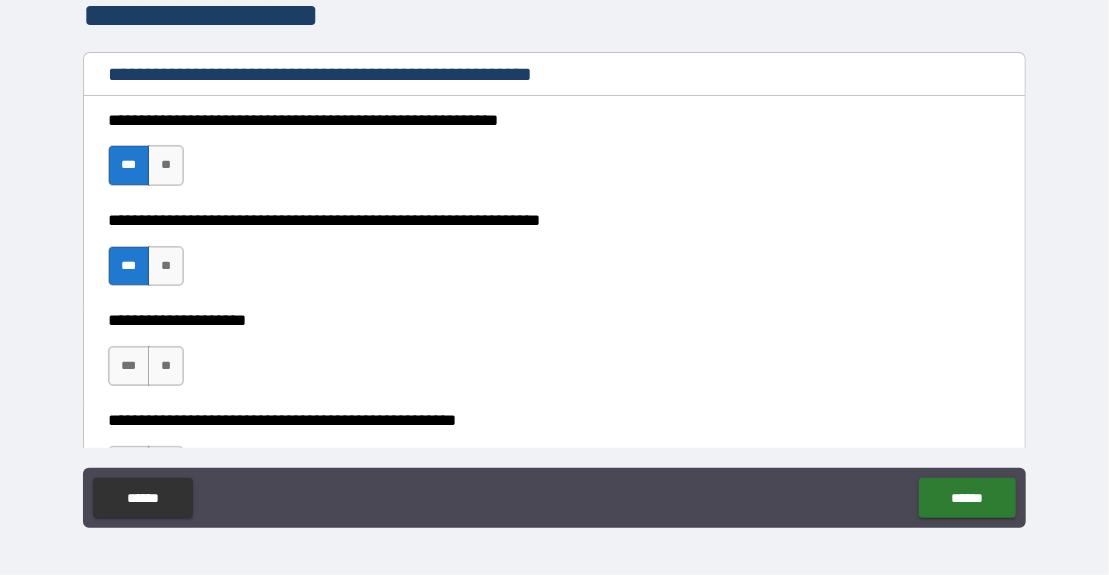 click on "**" at bounding box center (166, 366) 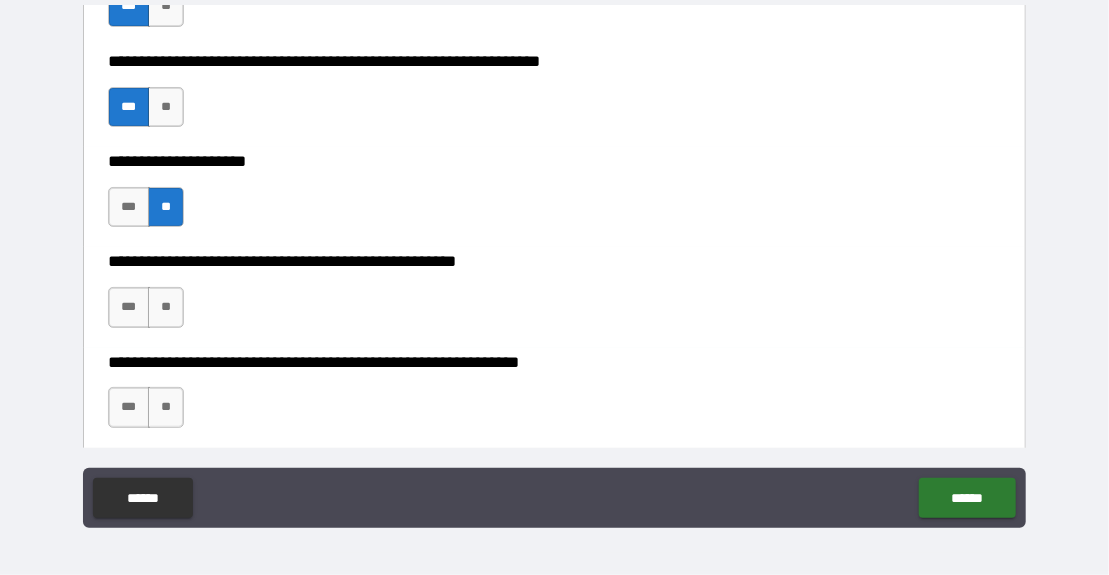 scroll, scrollTop: 1372, scrollLeft: 0, axis: vertical 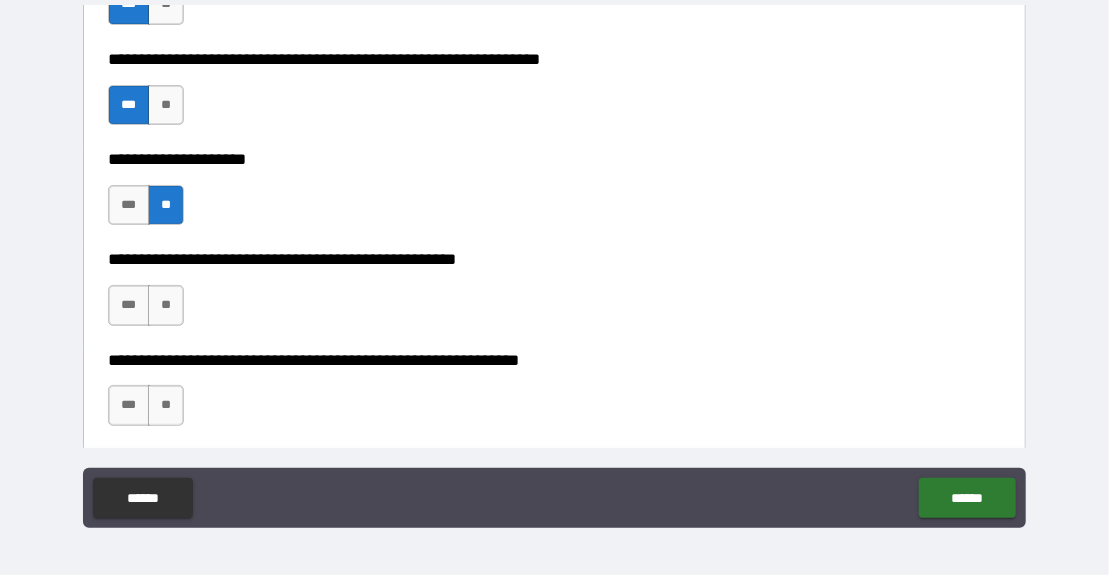 click on "**" at bounding box center (166, 305) 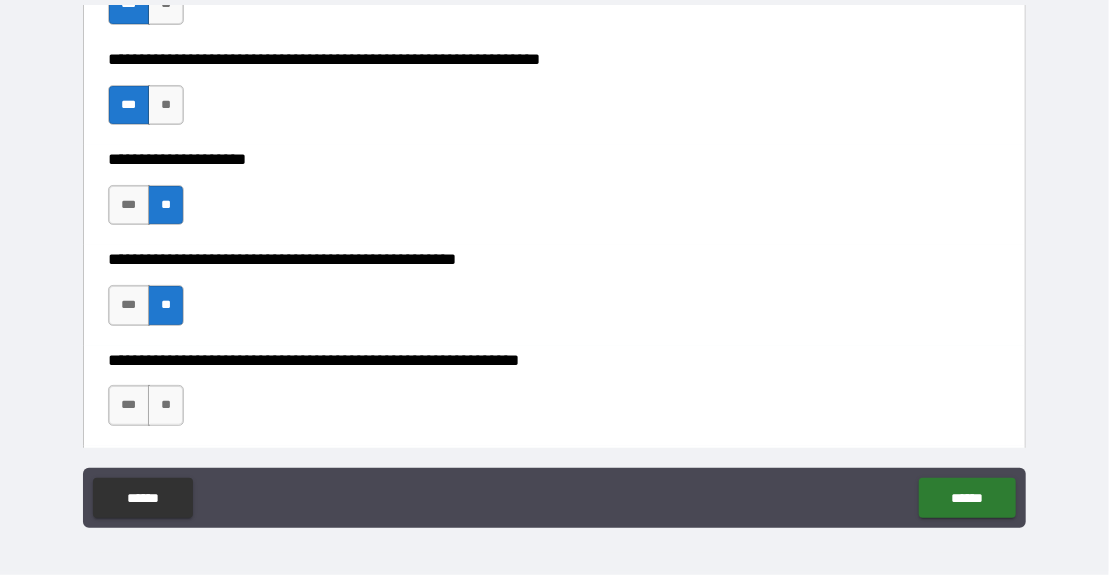 click on "***" at bounding box center [129, 405] 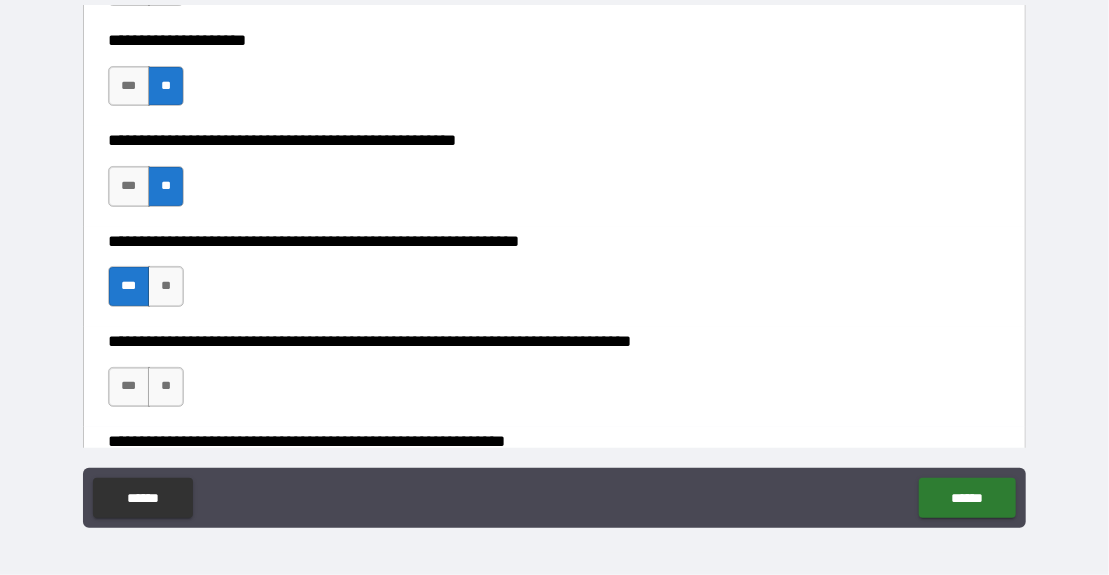 scroll, scrollTop: 1495, scrollLeft: 0, axis: vertical 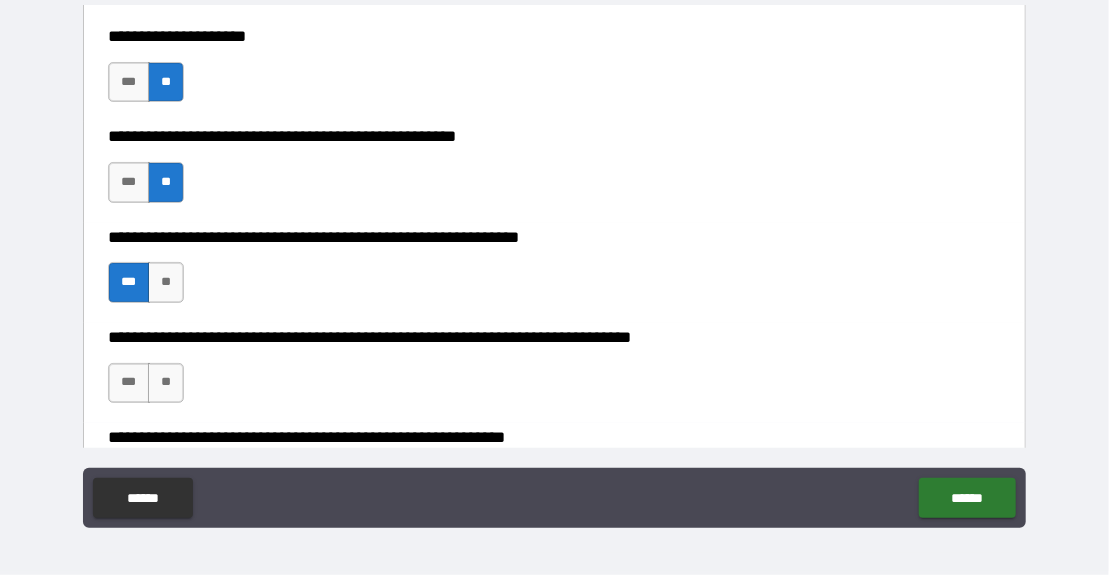 click on "**" at bounding box center [166, 383] 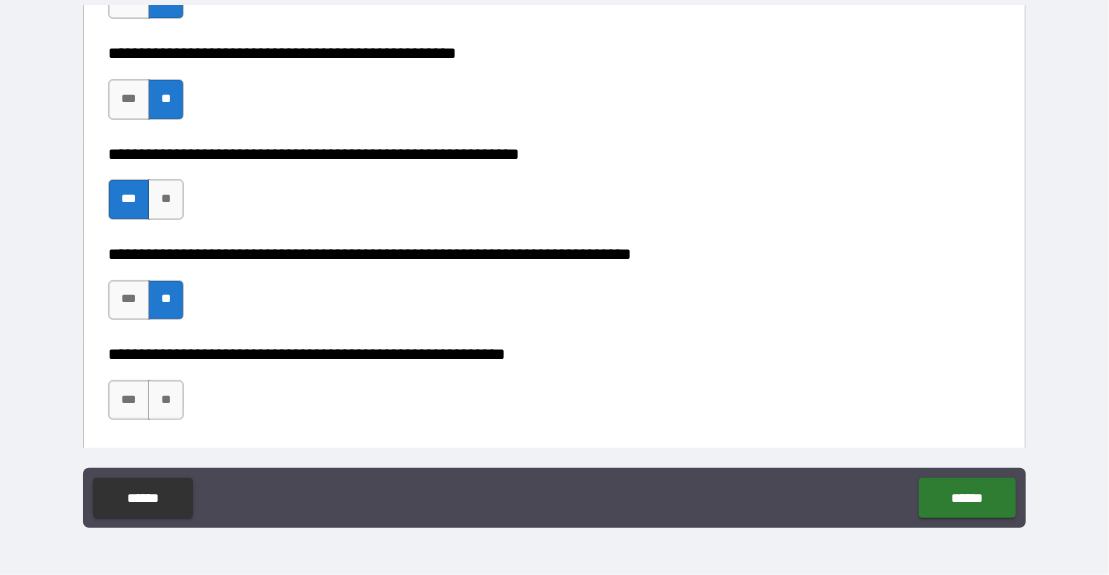 scroll, scrollTop: 1581, scrollLeft: 0, axis: vertical 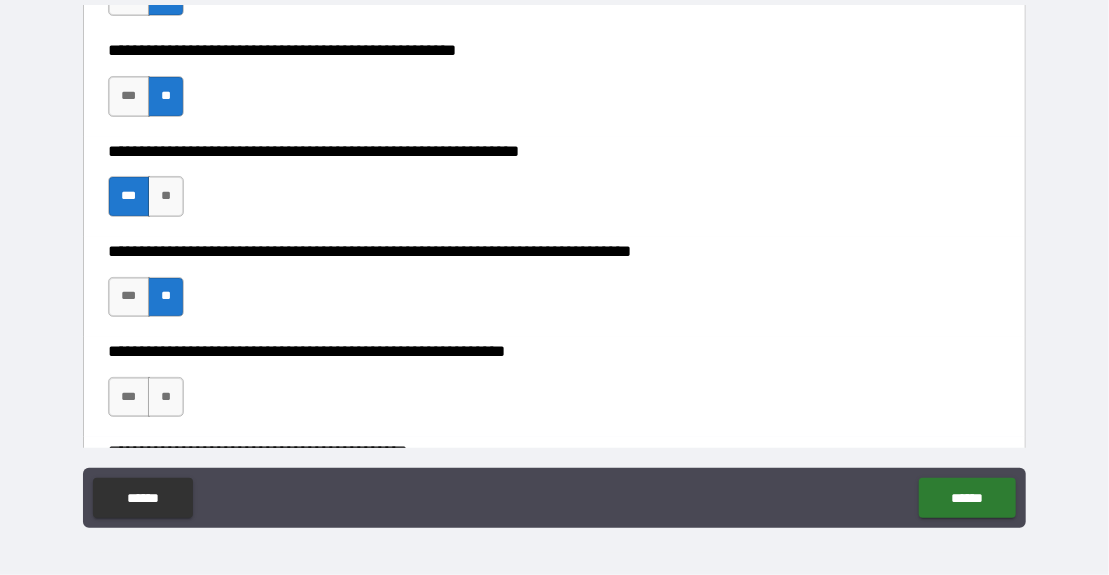 click on "**" at bounding box center (166, 397) 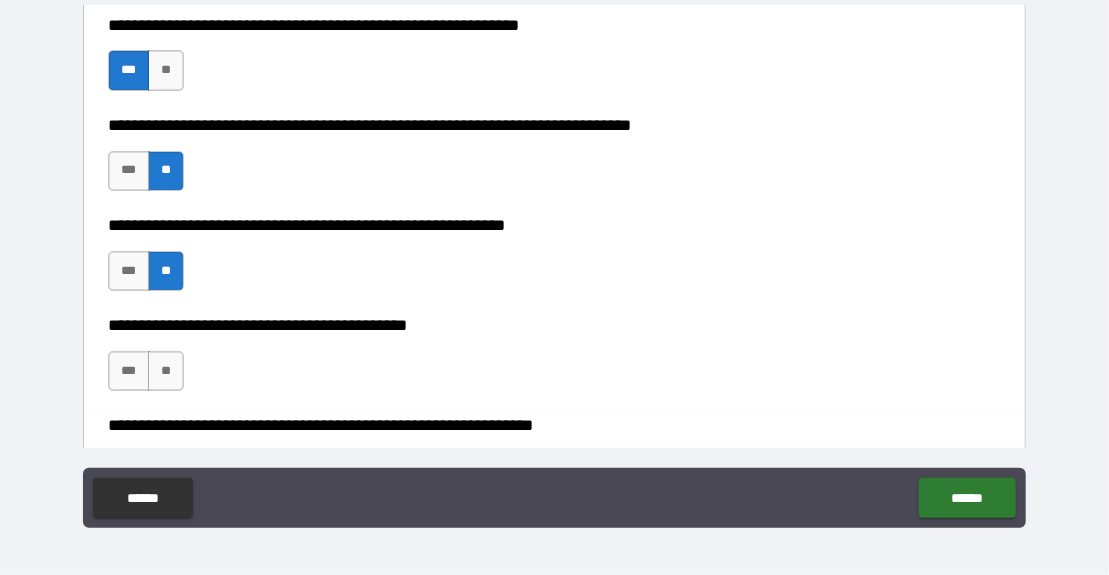 scroll, scrollTop: 1721, scrollLeft: 0, axis: vertical 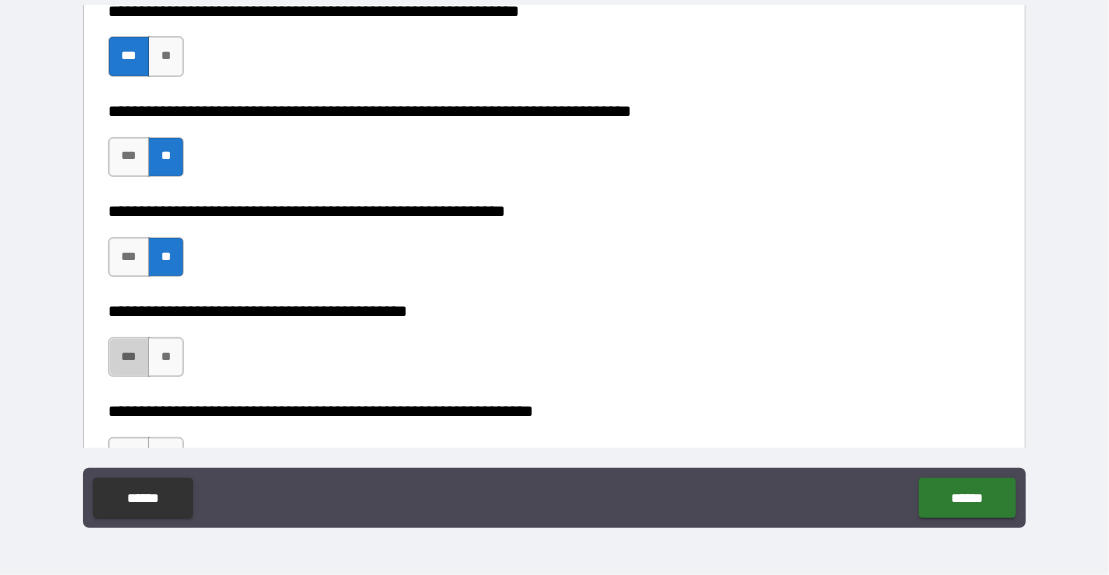 click on "***" at bounding box center [129, 357] 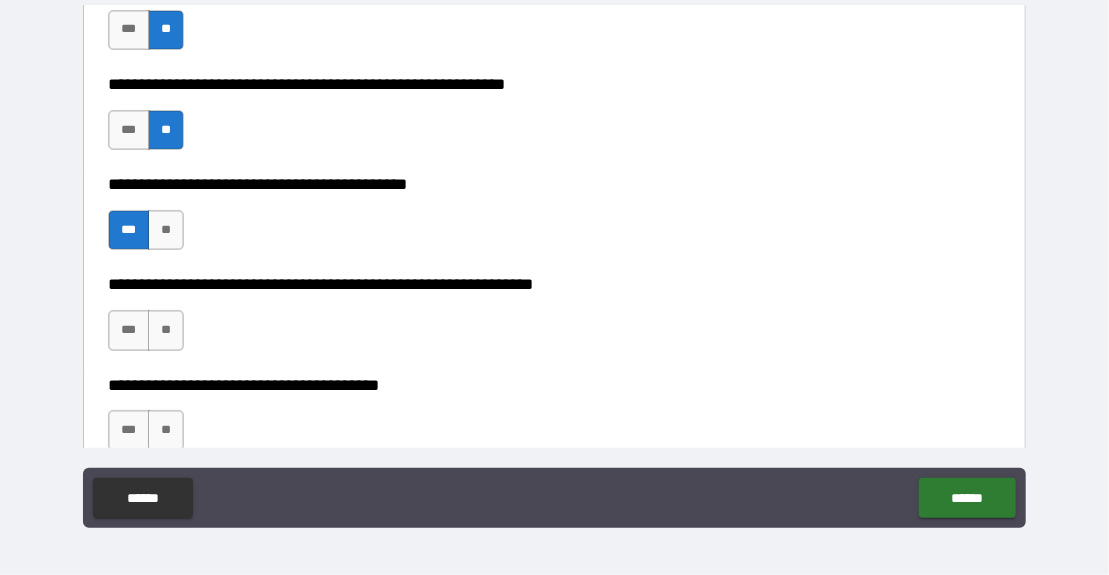 scroll, scrollTop: 1850, scrollLeft: 0, axis: vertical 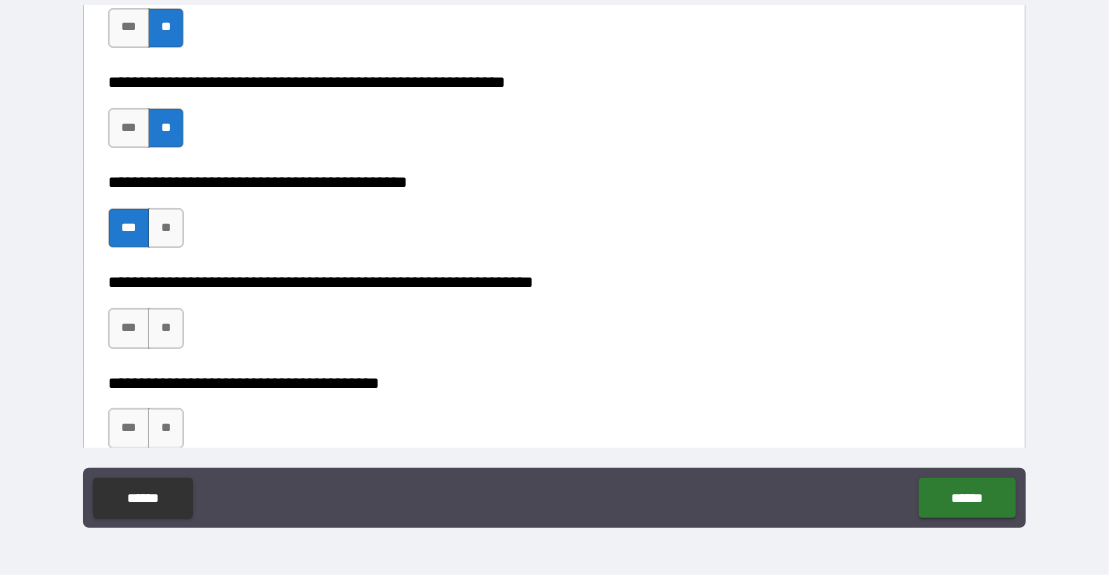 click on "***" at bounding box center (129, 328) 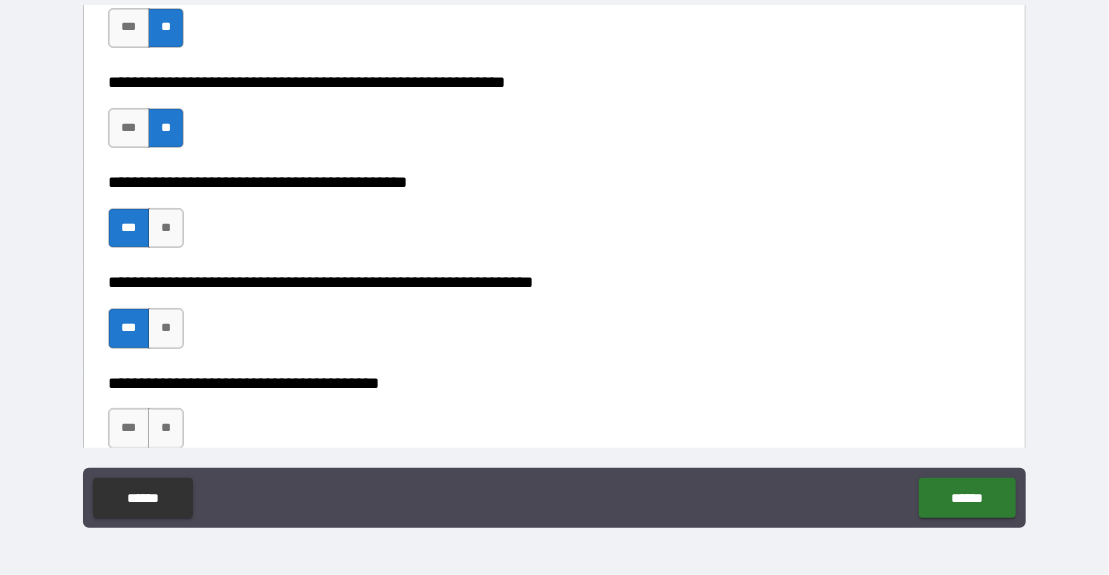 click on "**" at bounding box center [166, 428] 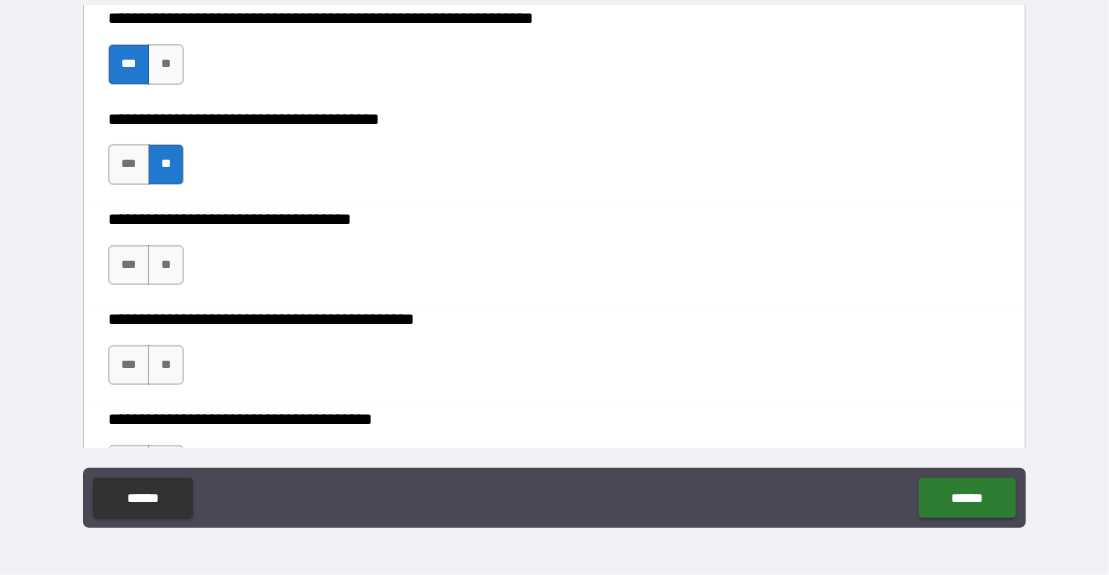 scroll, scrollTop: 2120, scrollLeft: 0, axis: vertical 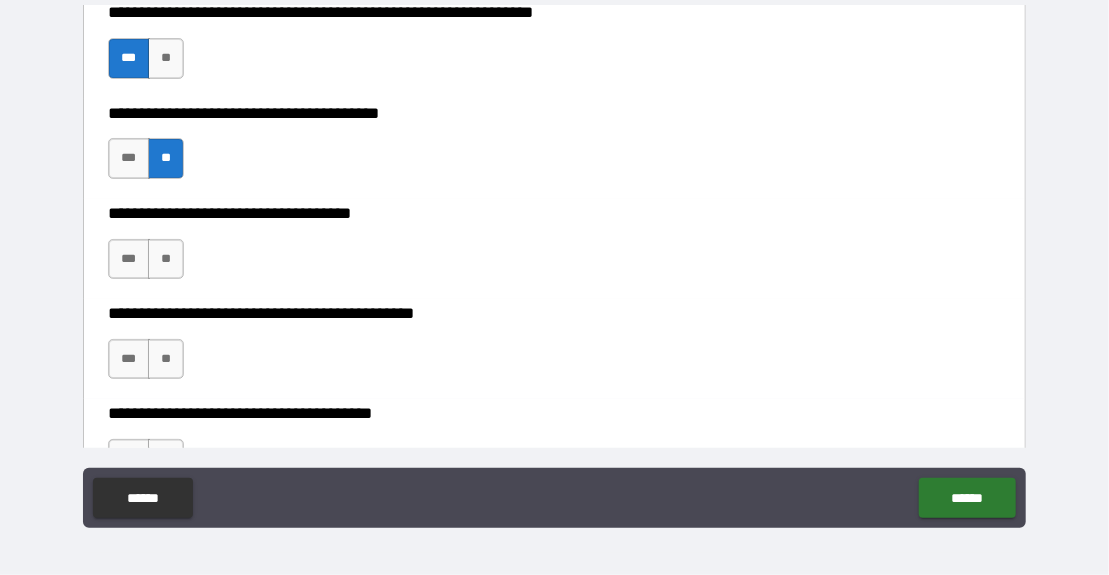 click on "**" at bounding box center (166, 259) 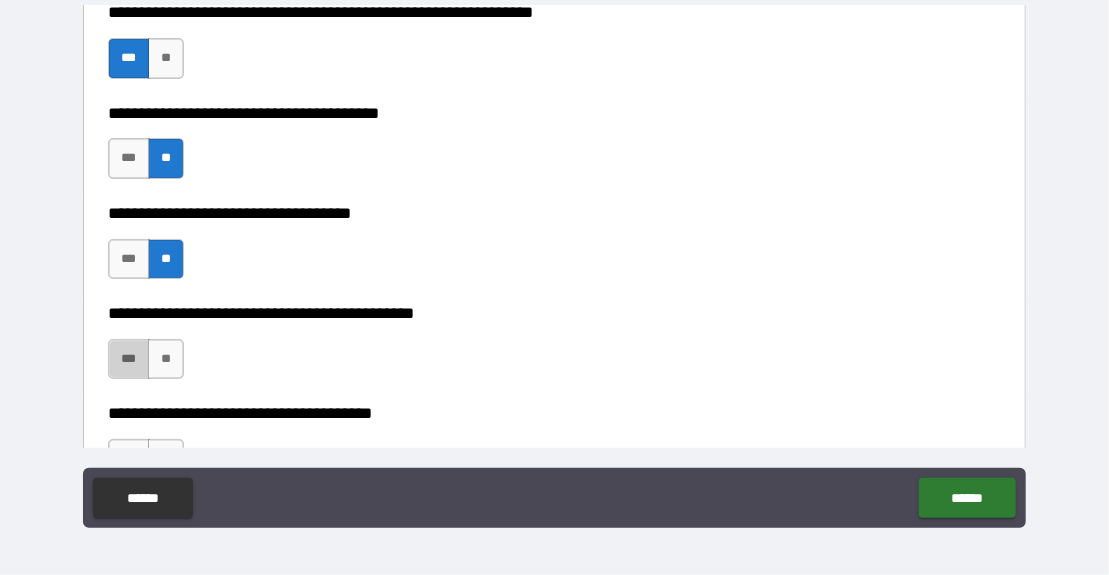 click on "***" at bounding box center (129, 359) 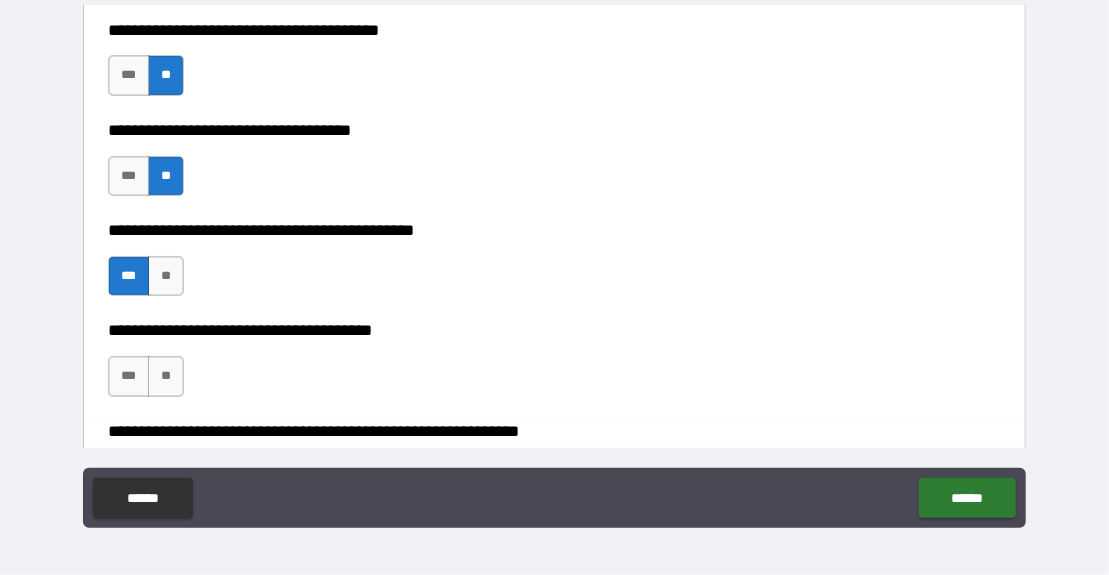 scroll, scrollTop: 2221, scrollLeft: 0, axis: vertical 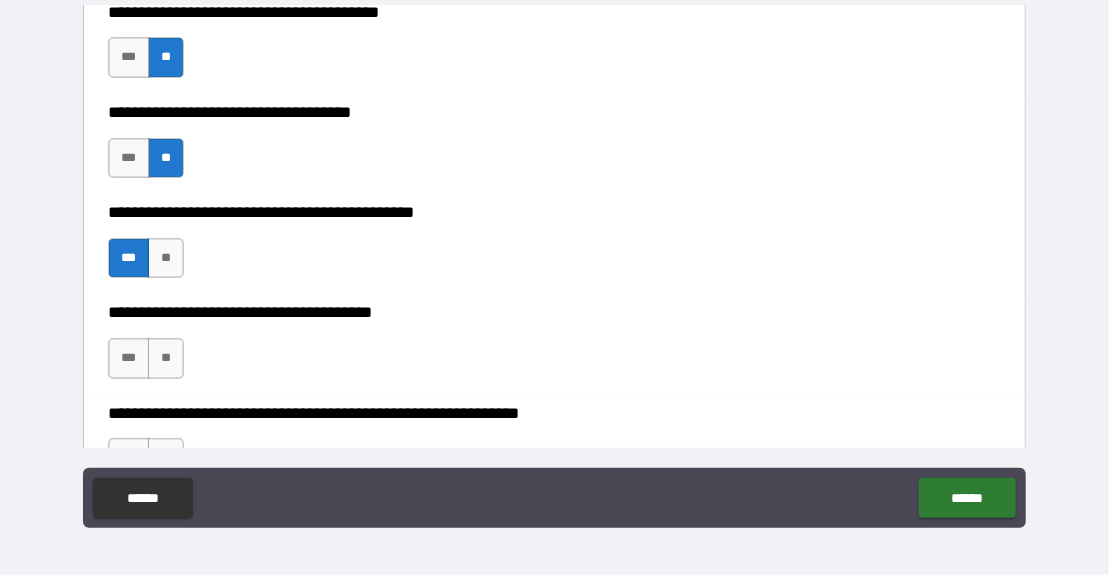 click on "**" at bounding box center (166, 358) 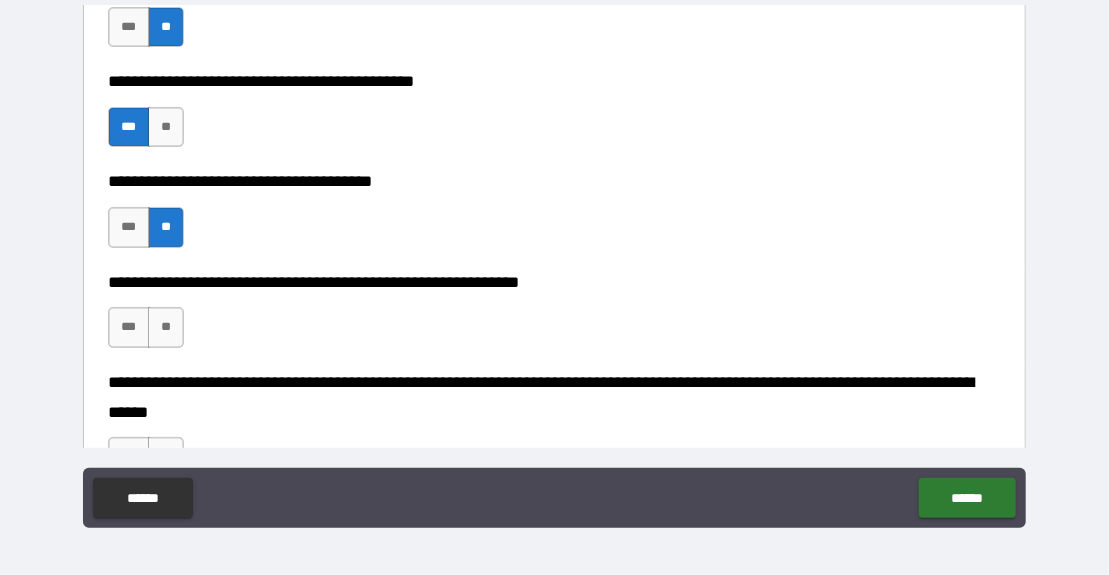 scroll, scrollTop: 2354, scrollLeft: 0, axis: vertical 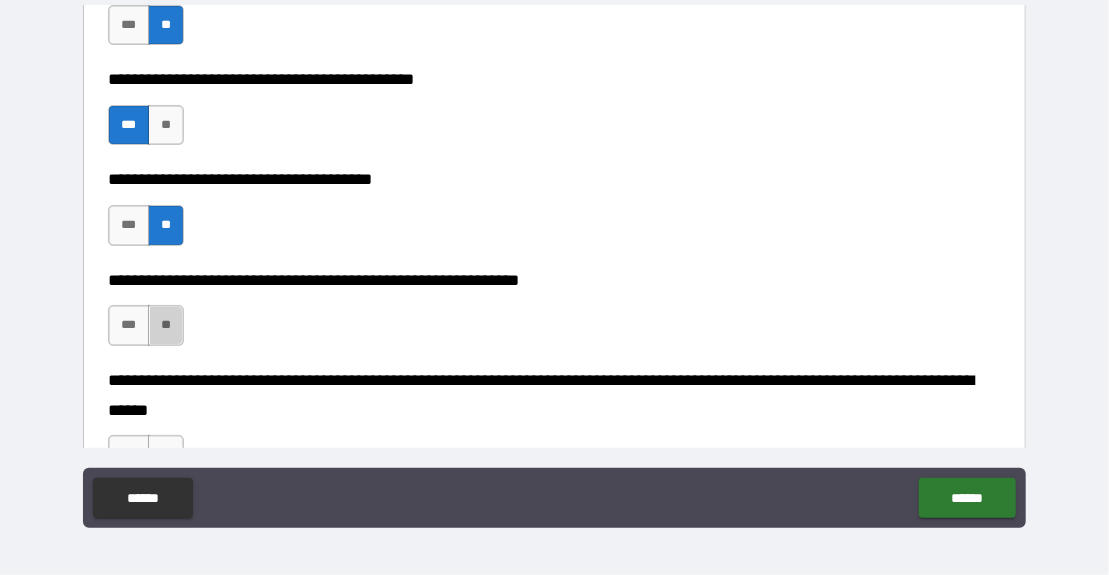 click on "**" at bounding box center (166, 325) 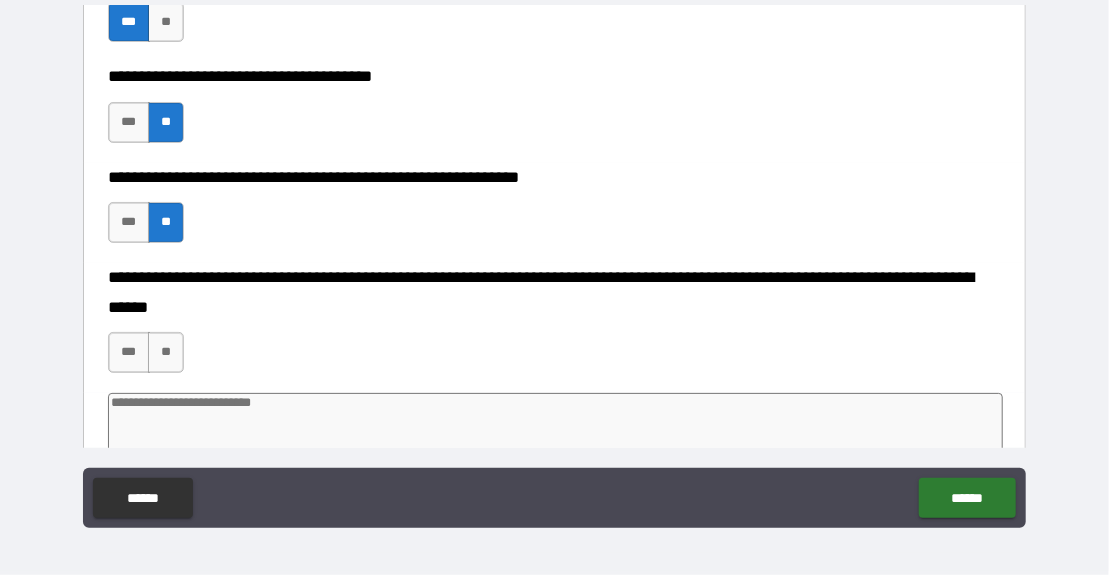 scroll, scrollTop: 2463, scrollLeft: 0, axis: vertical 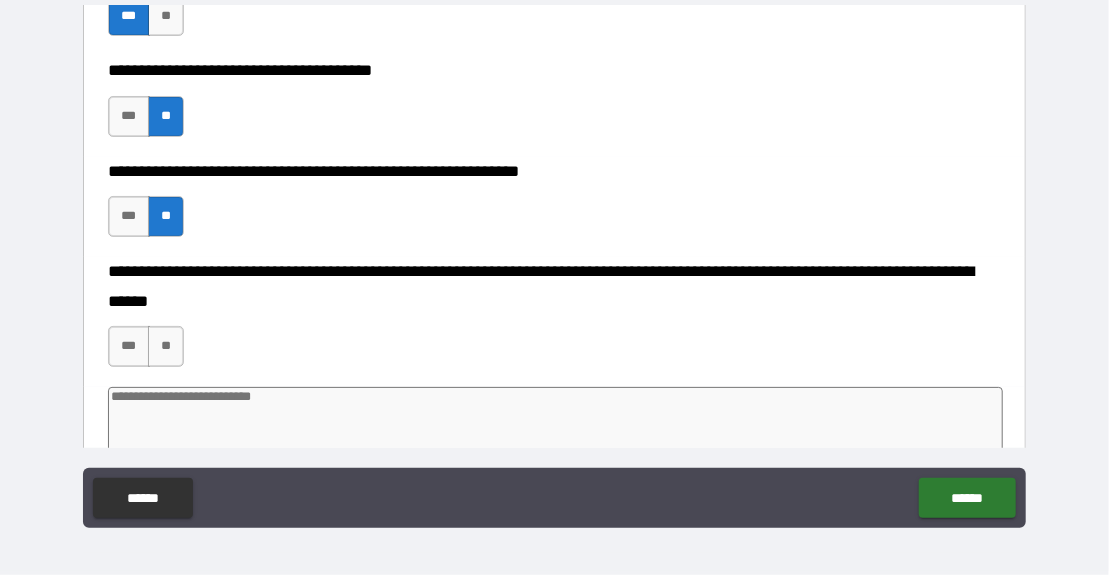 click on "**" at bounding box center [166, 346] 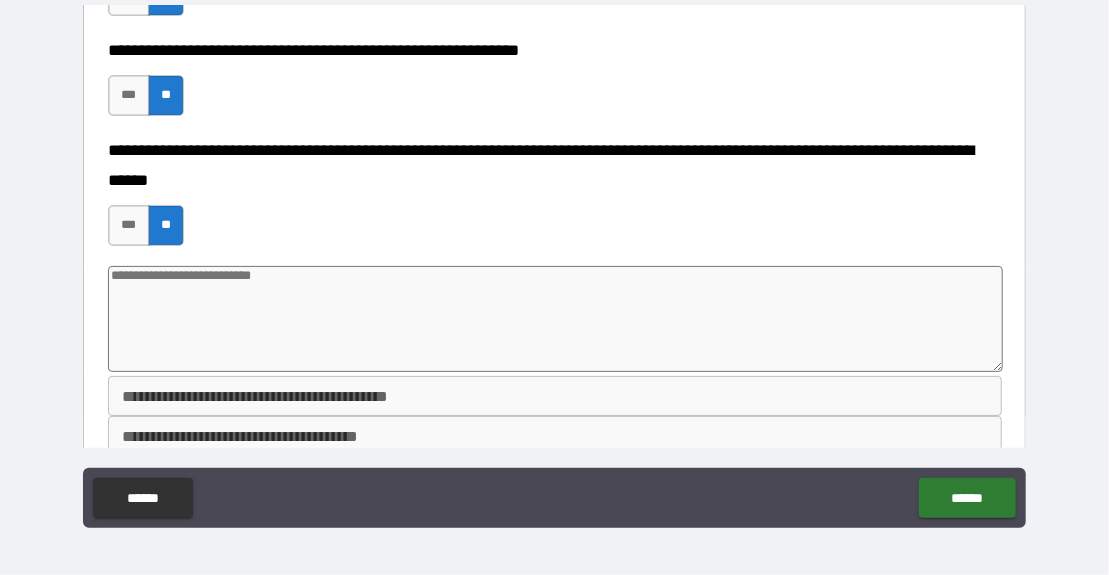 type on "*" 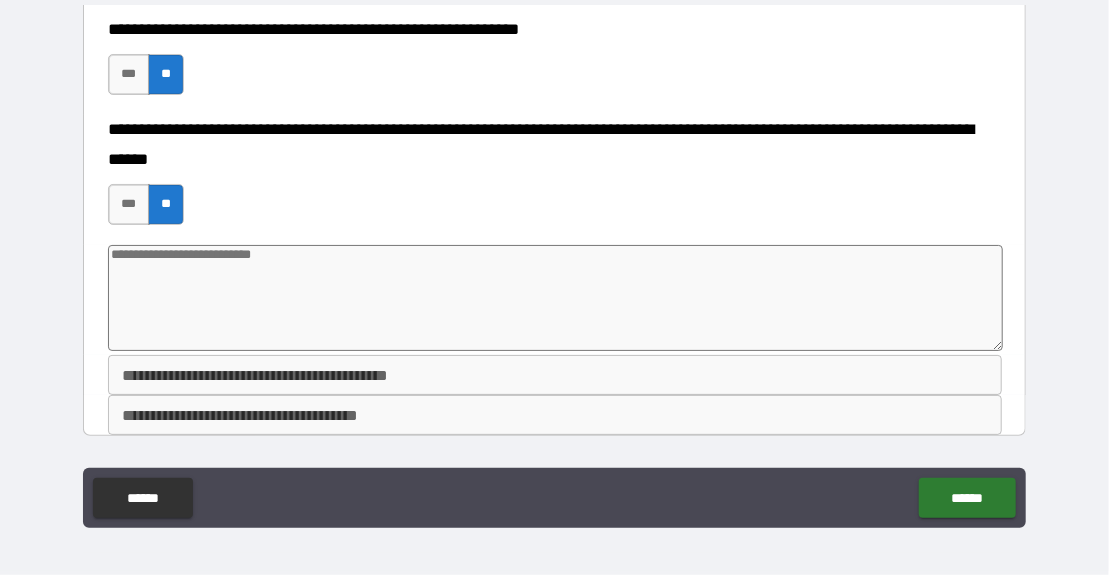 scroll, scrollTop: 2631, scrollLeft: 0, axis: vertical 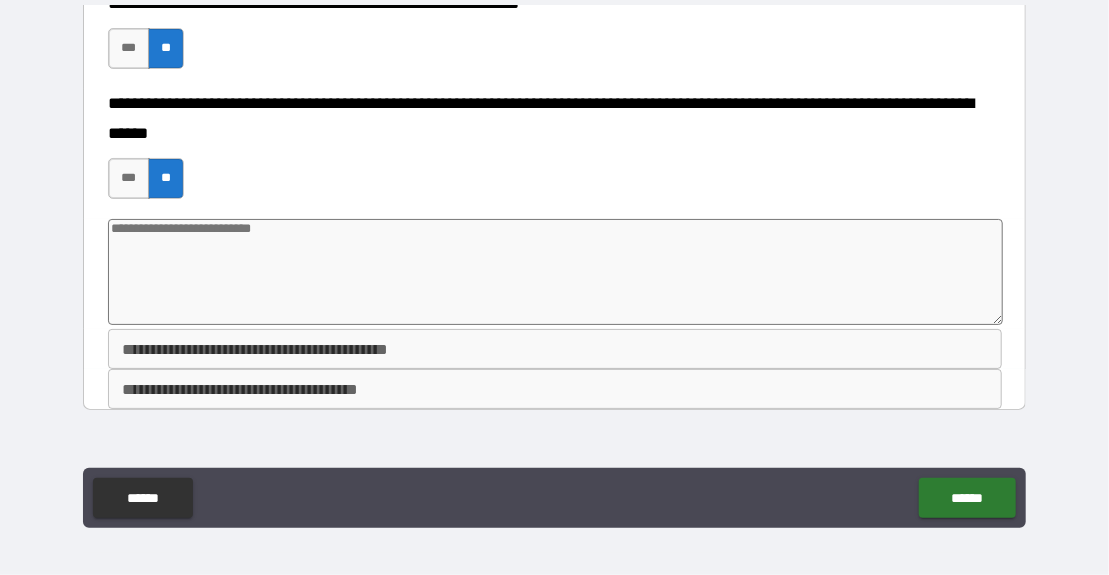 click on "**********" at bounding box center (555, 349) 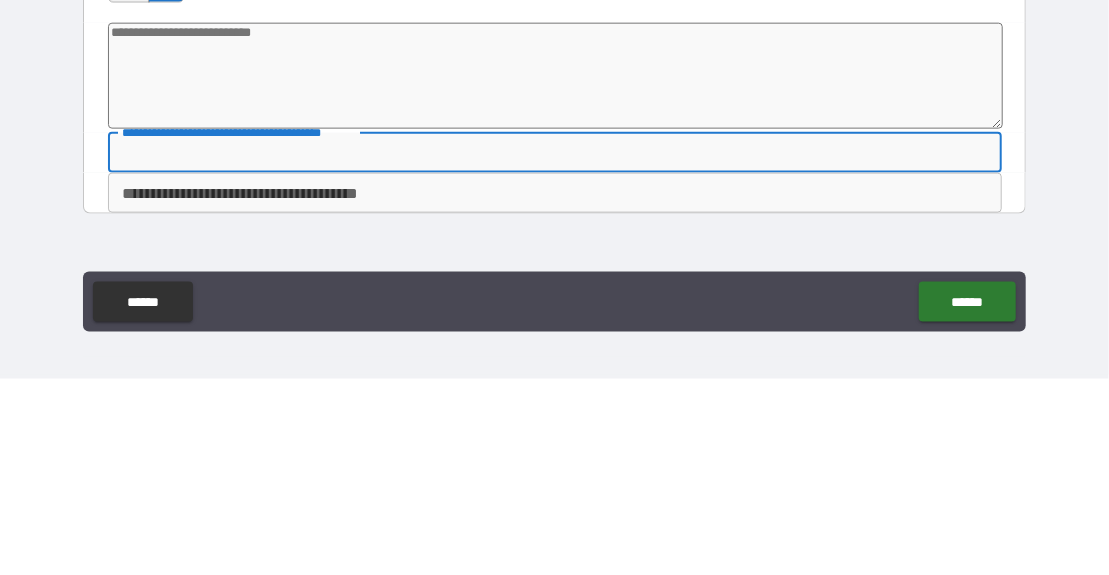 type on "*" 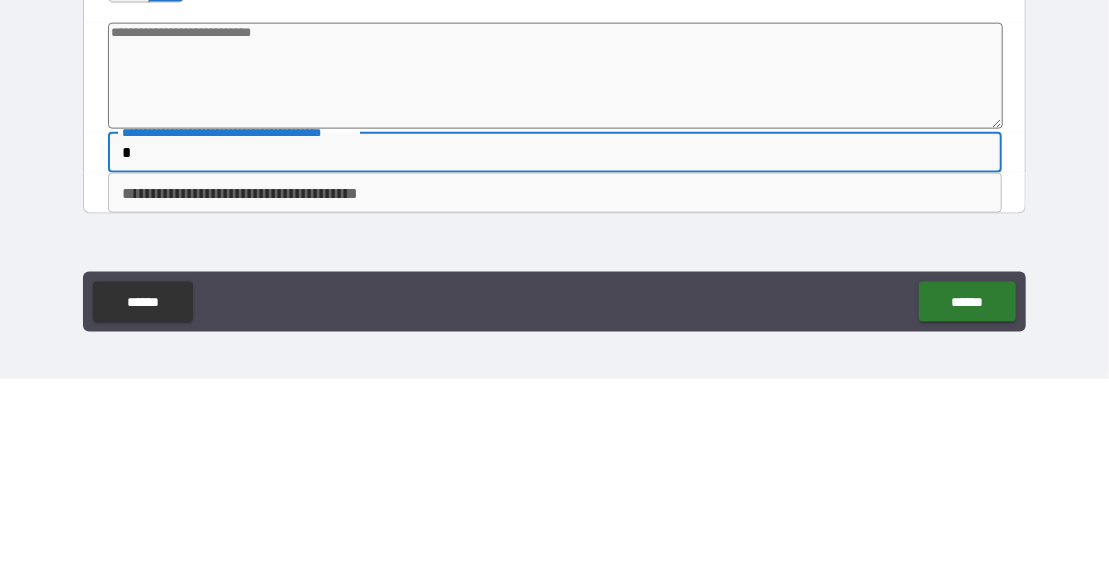 type on "*" 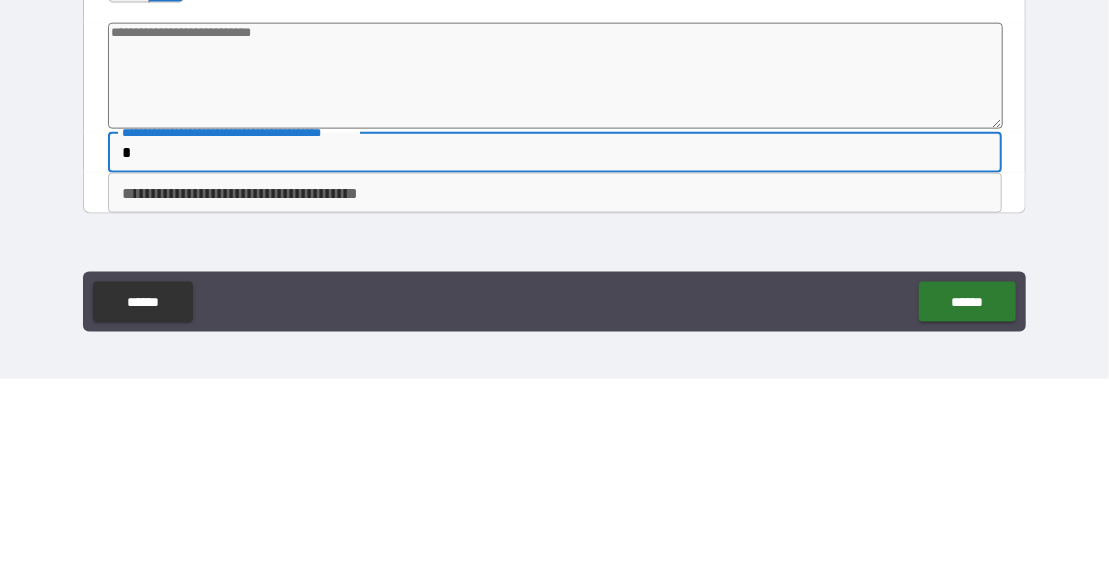 type on "**" 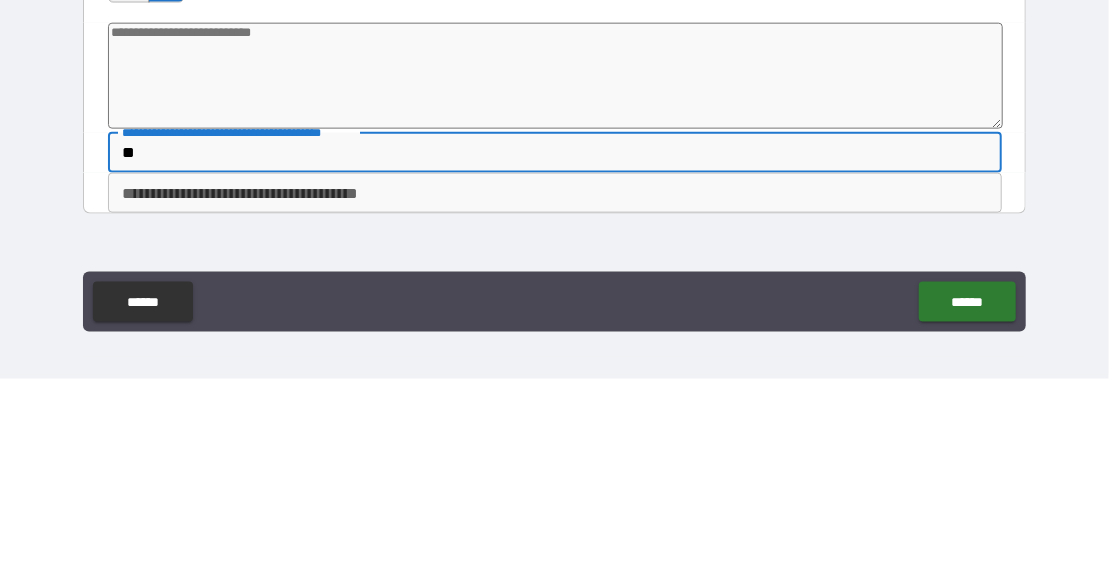 type on "*" 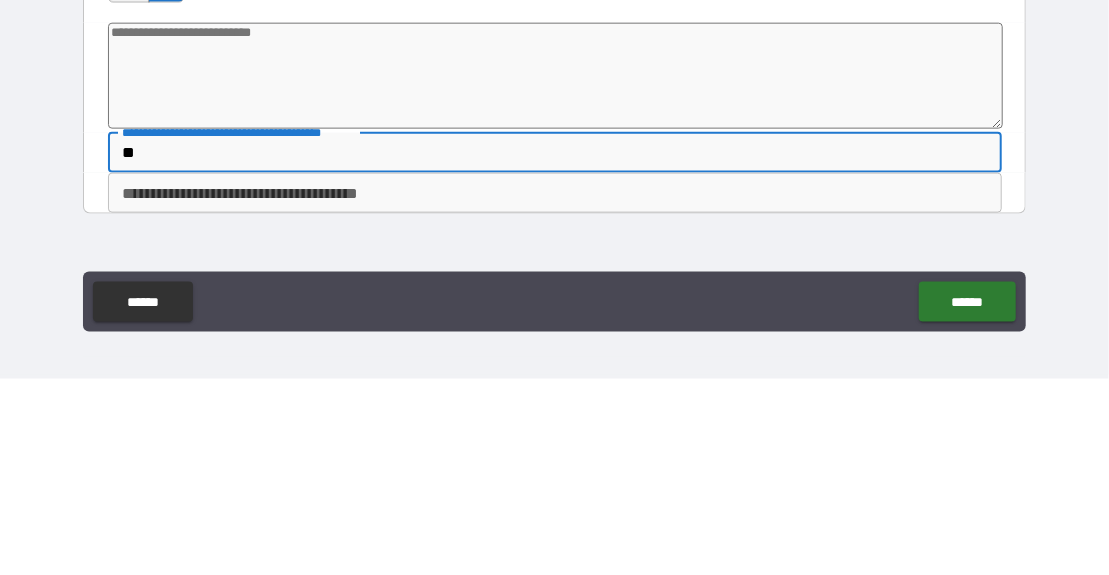 type on "***" 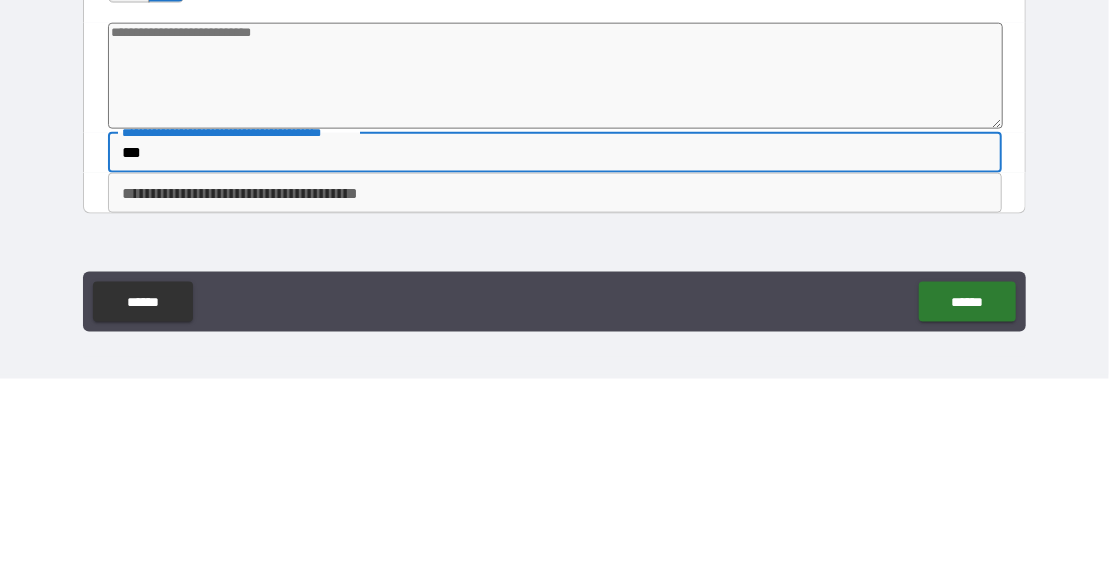 type on "*" 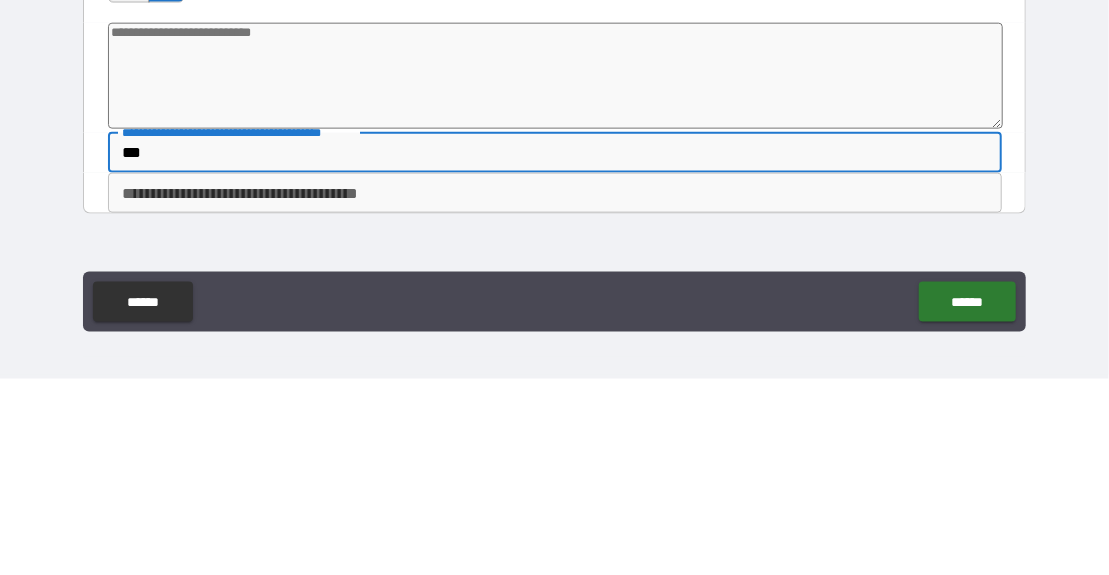 type on "****" 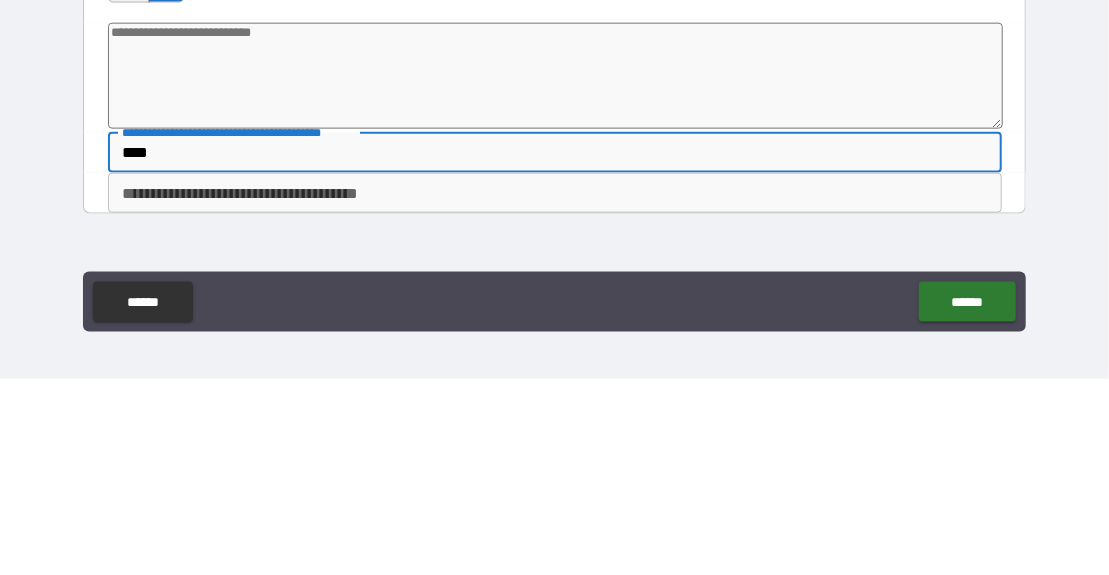 type on "*" 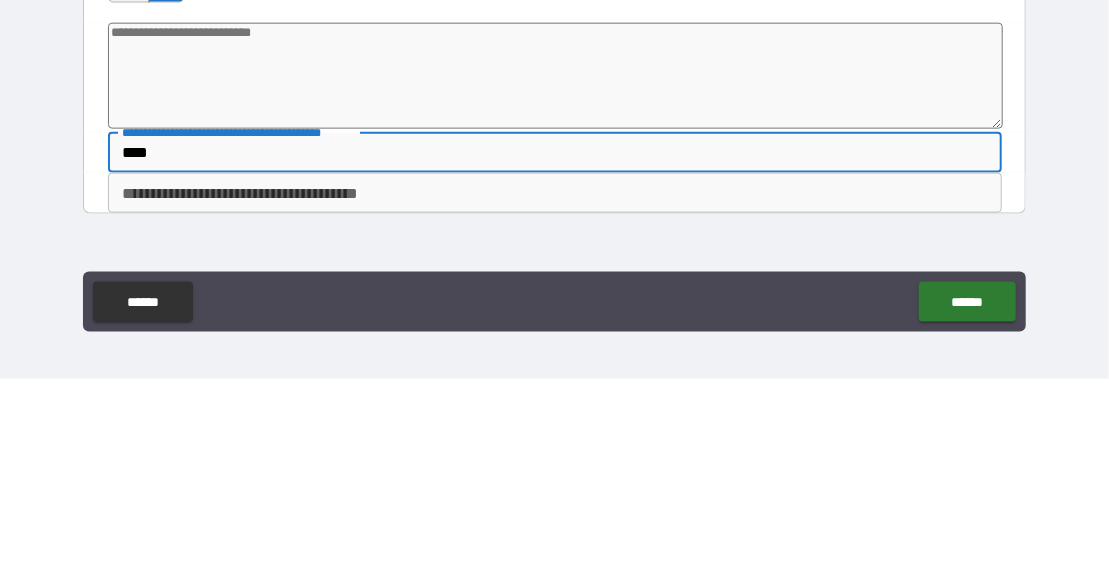 type on "*****" 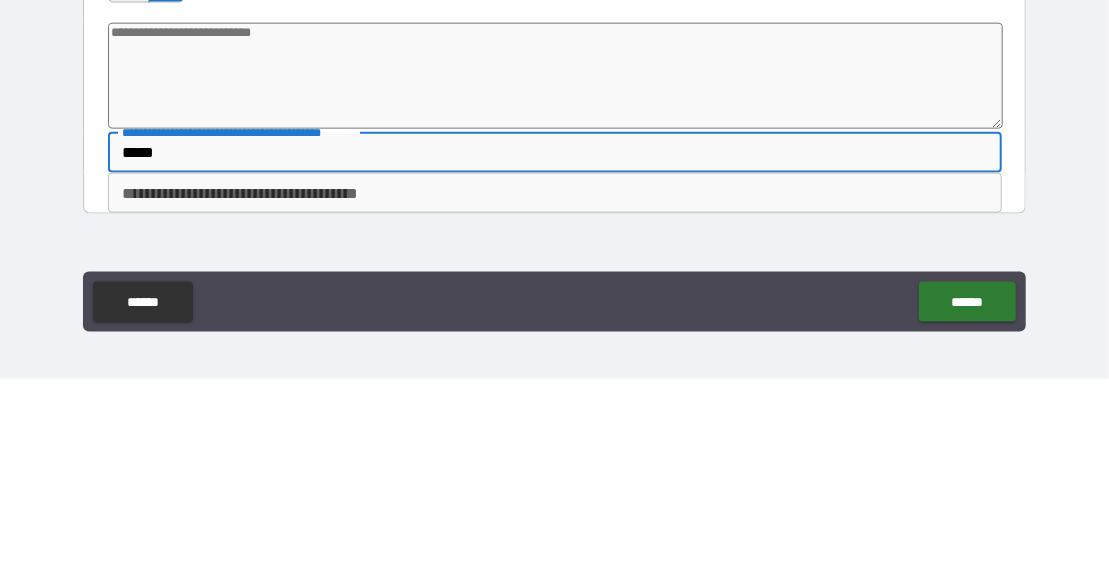 type on "*" 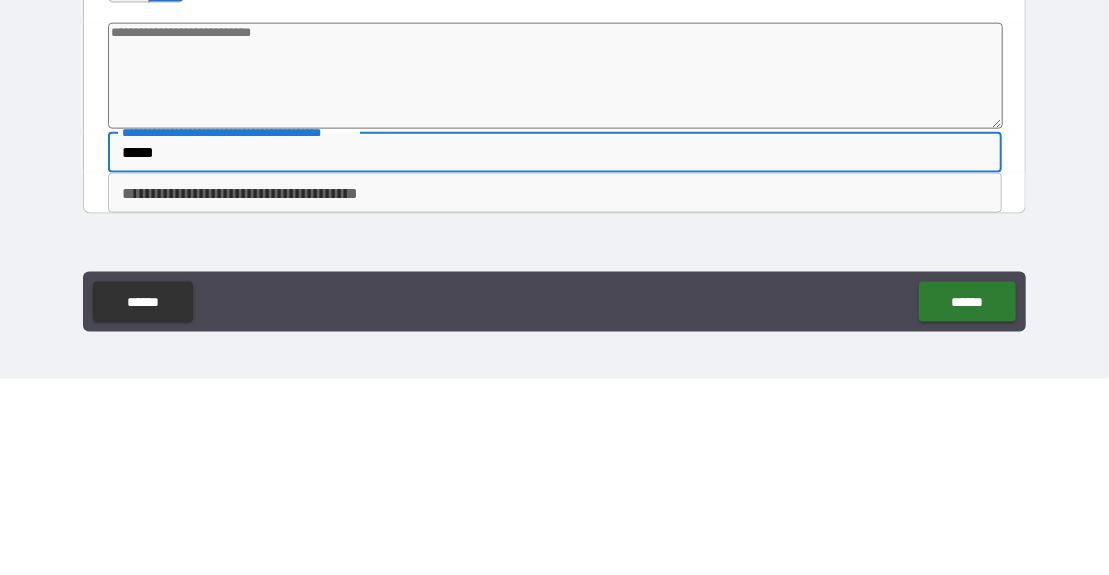 type on "******" 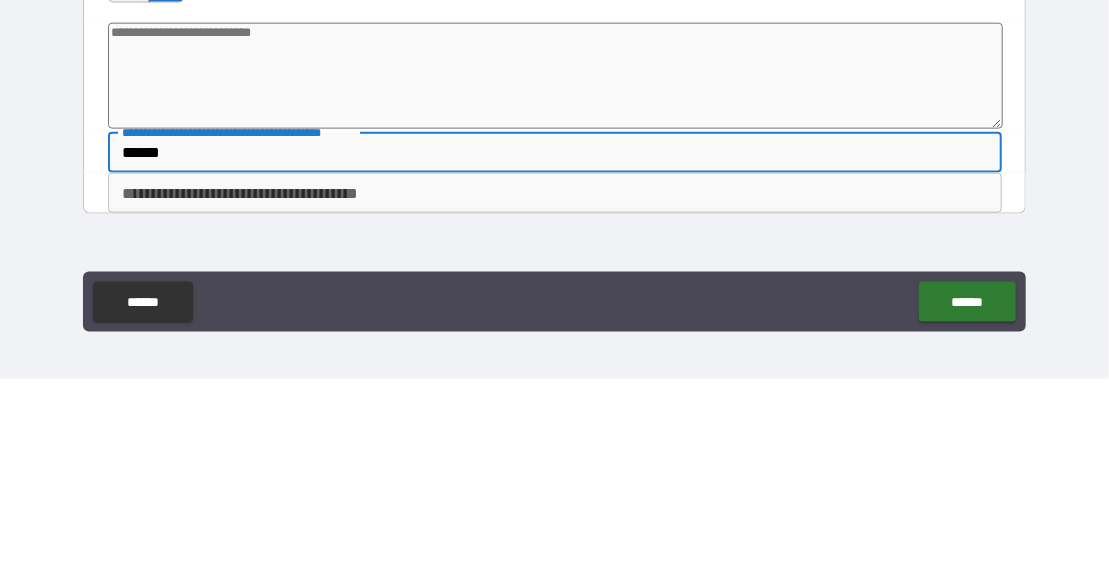 type on "*" 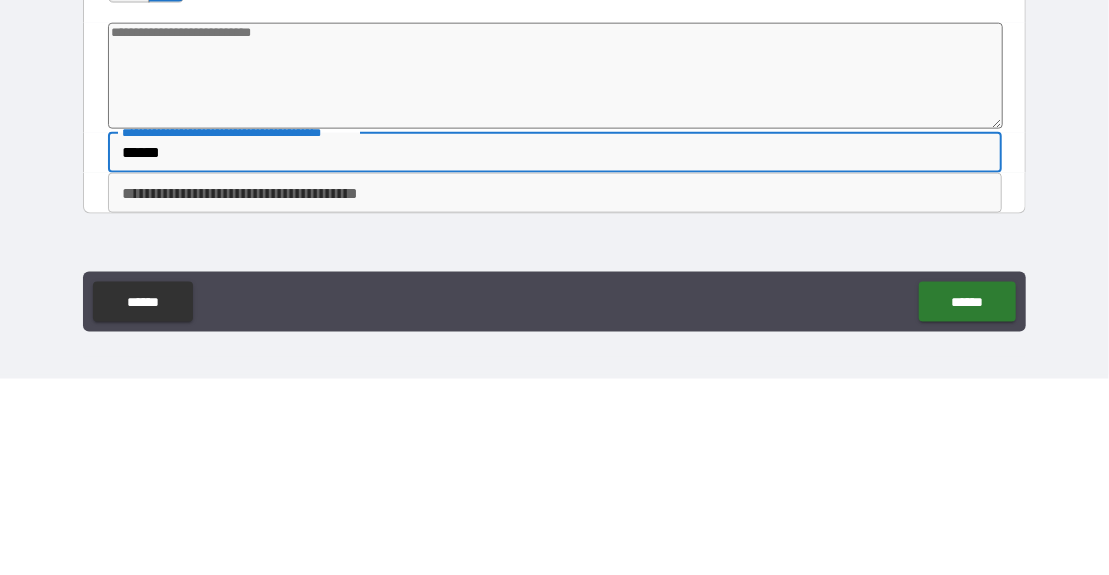 type on "******" 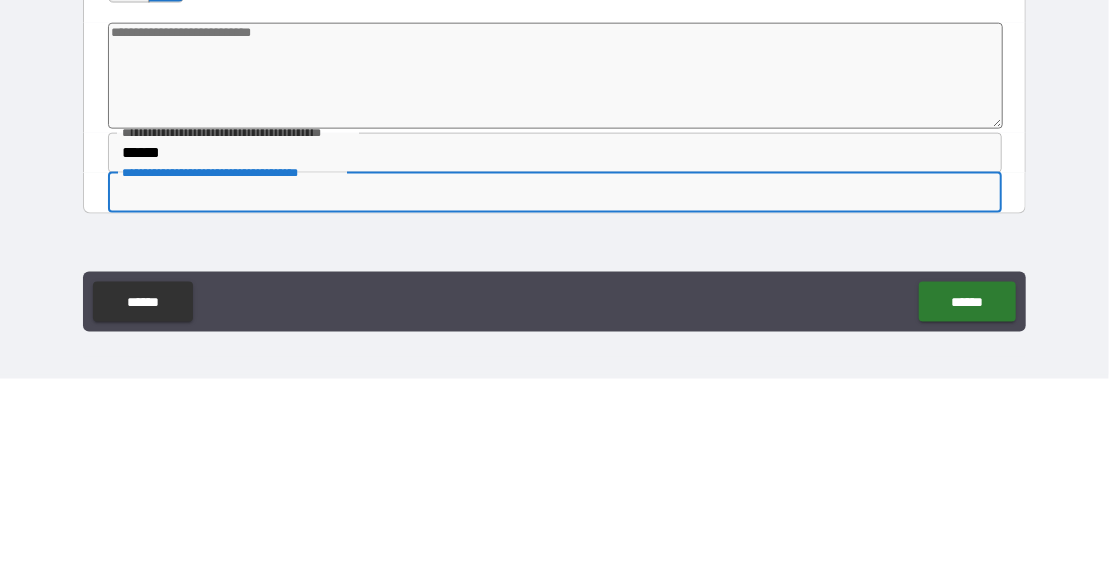 type on "*" 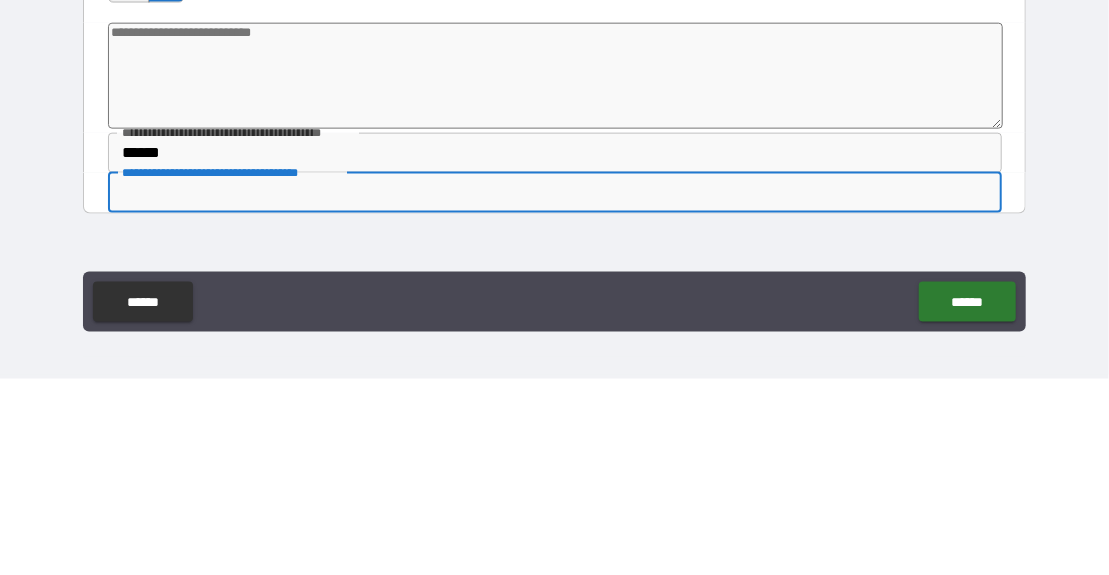 type on "*" 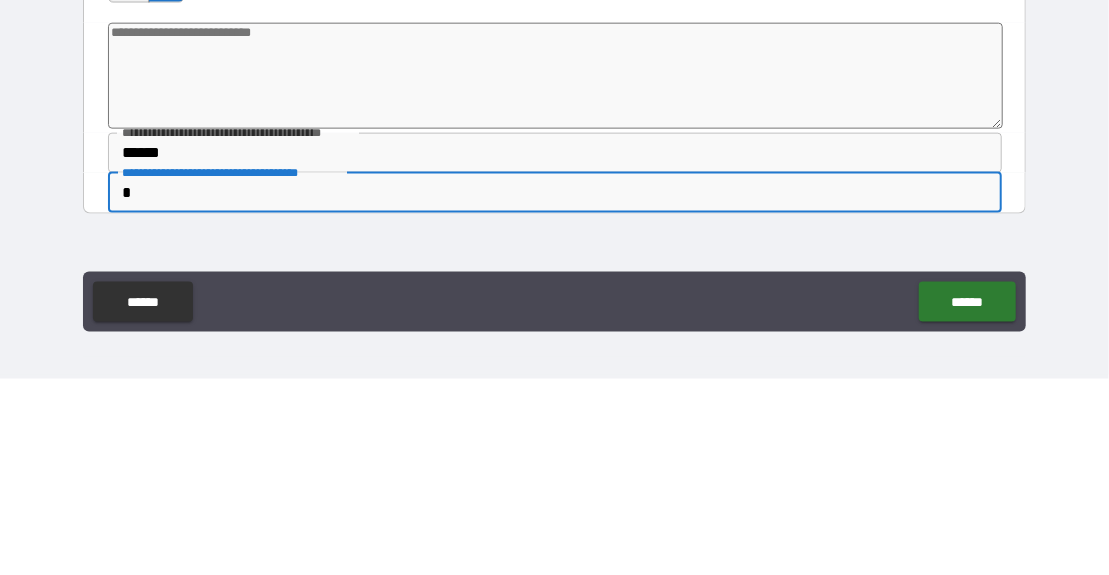 type on "*" 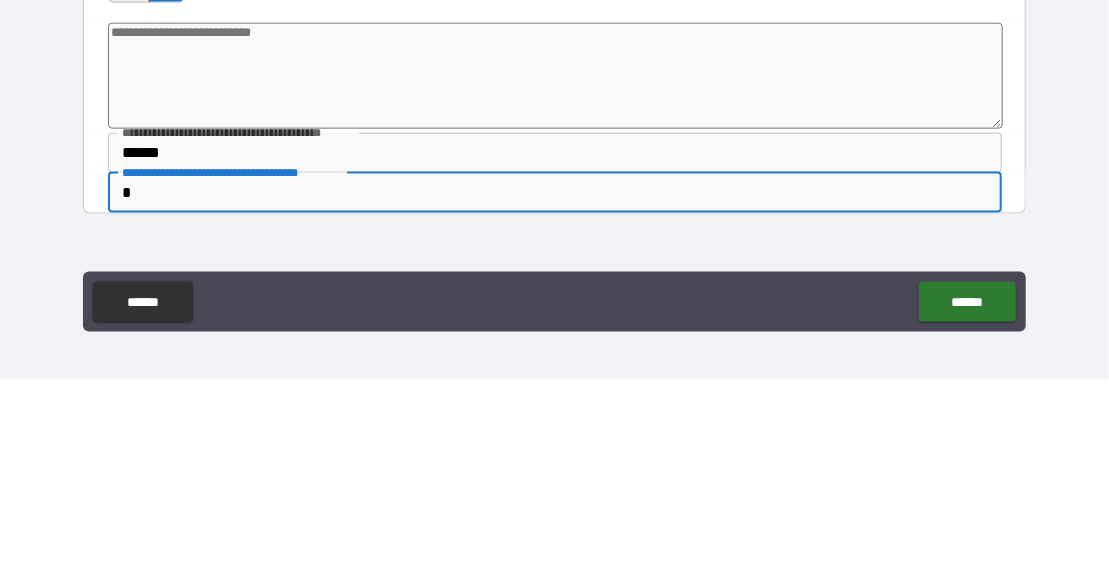 type on "**" 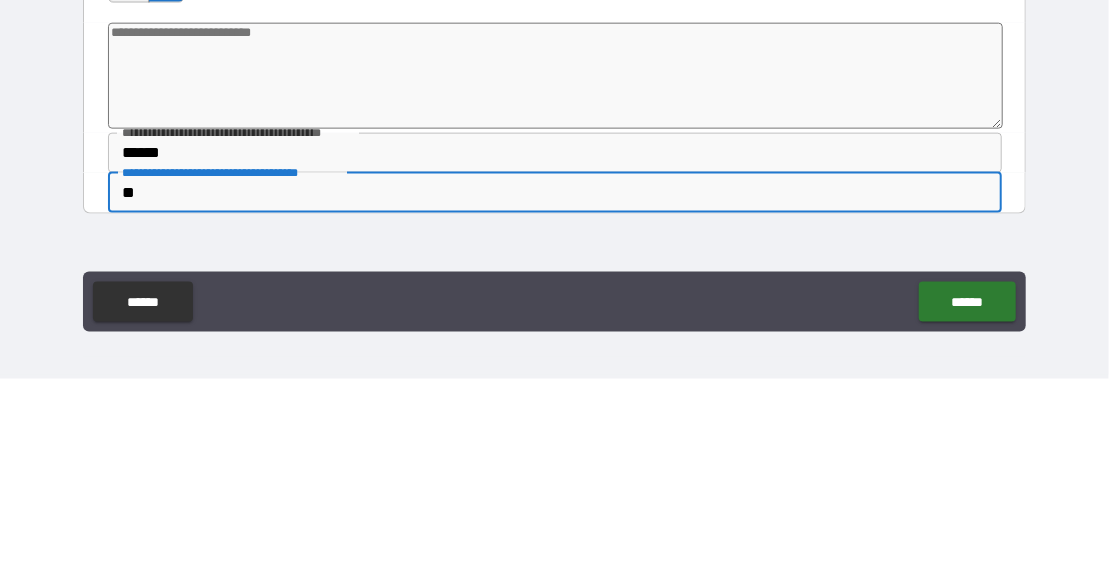 type on "*" 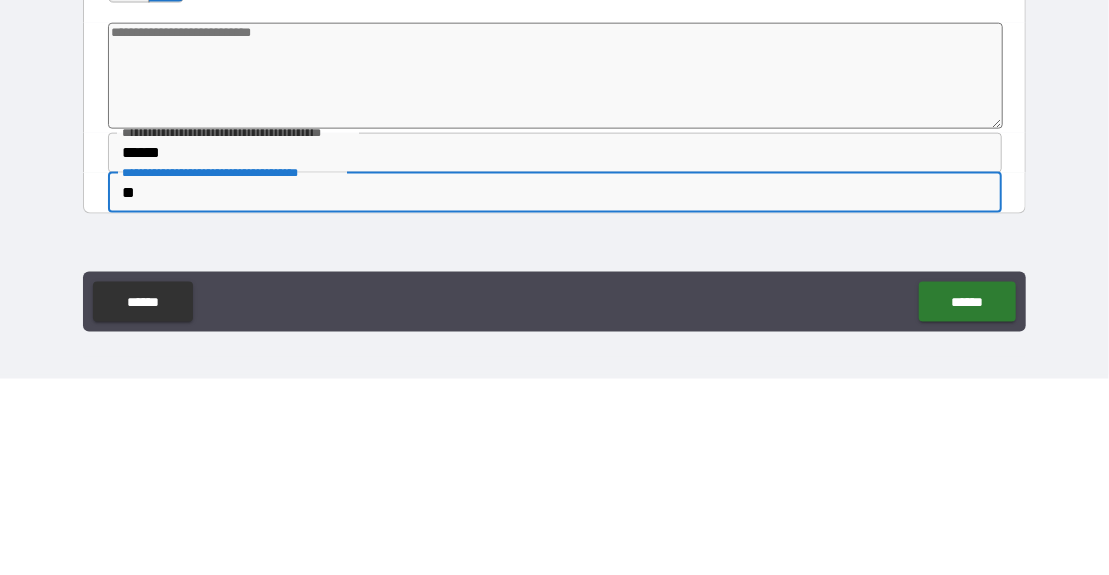 type on "***" 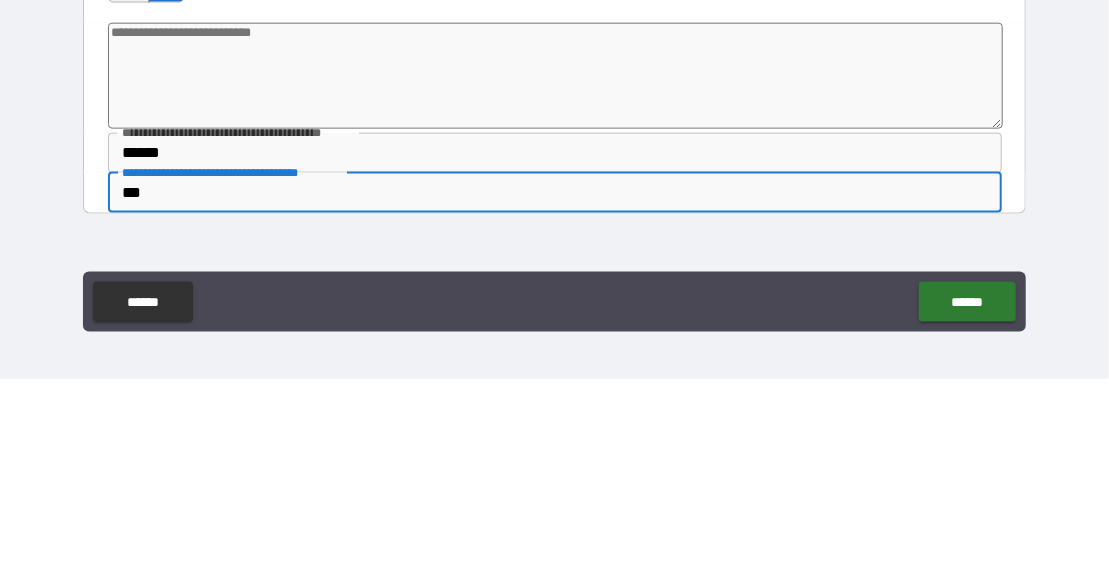 type on "*" 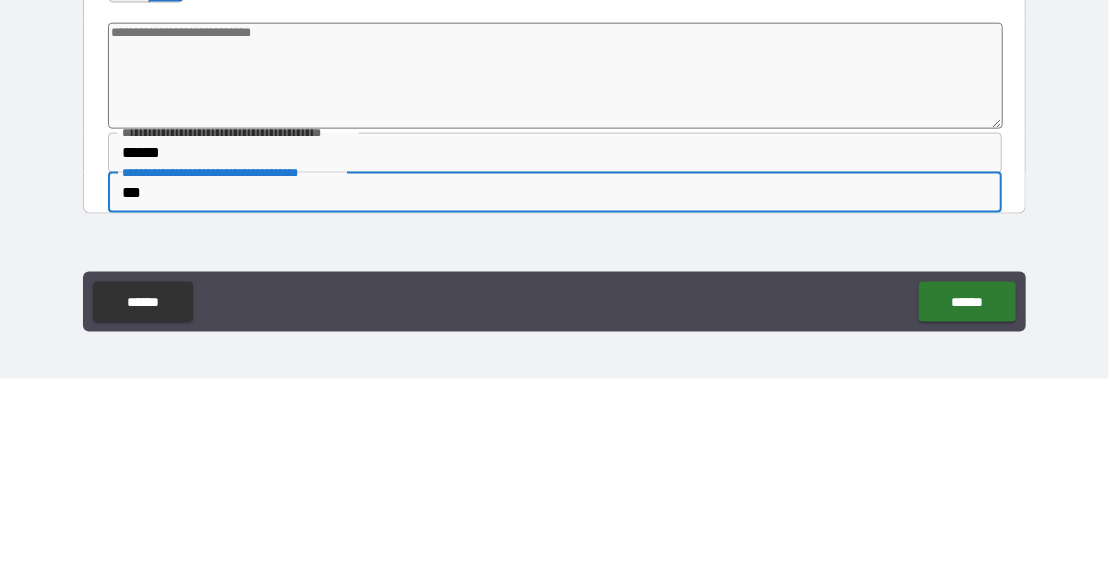 type on "**" 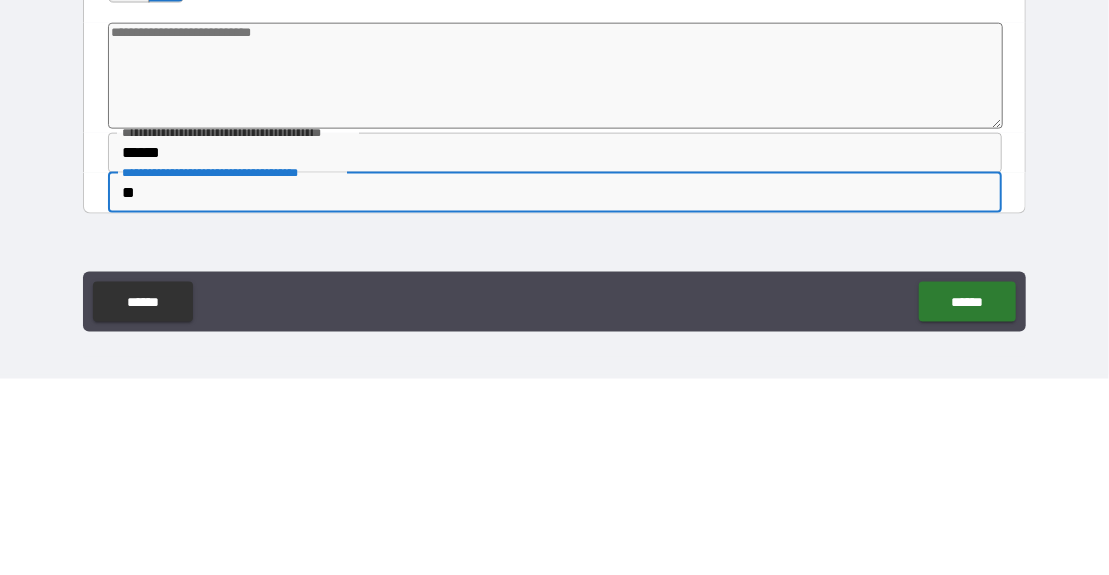 type on "*" 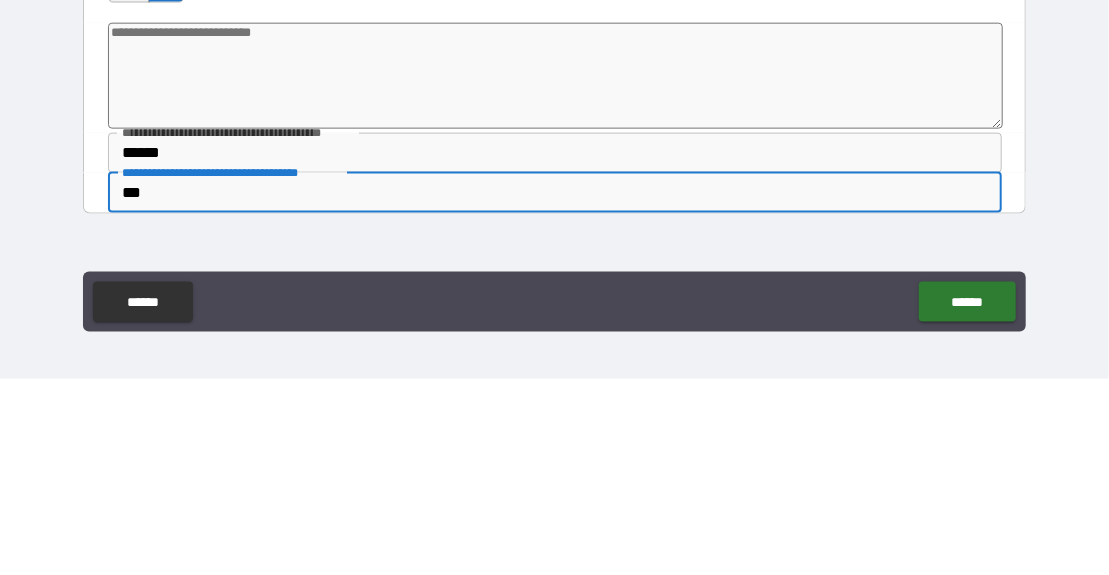 type on "*" 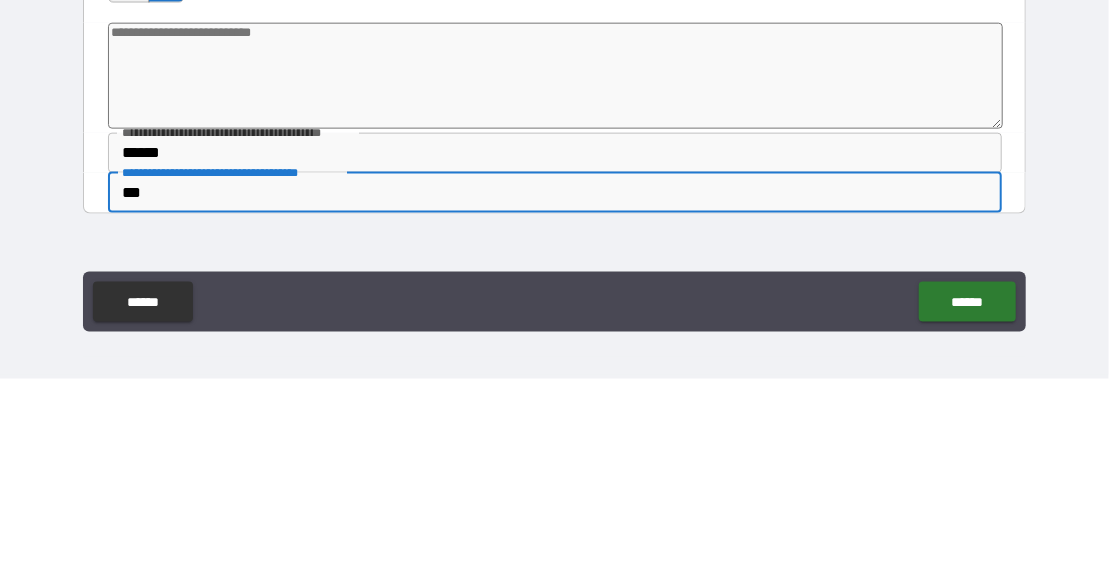 type on "****" 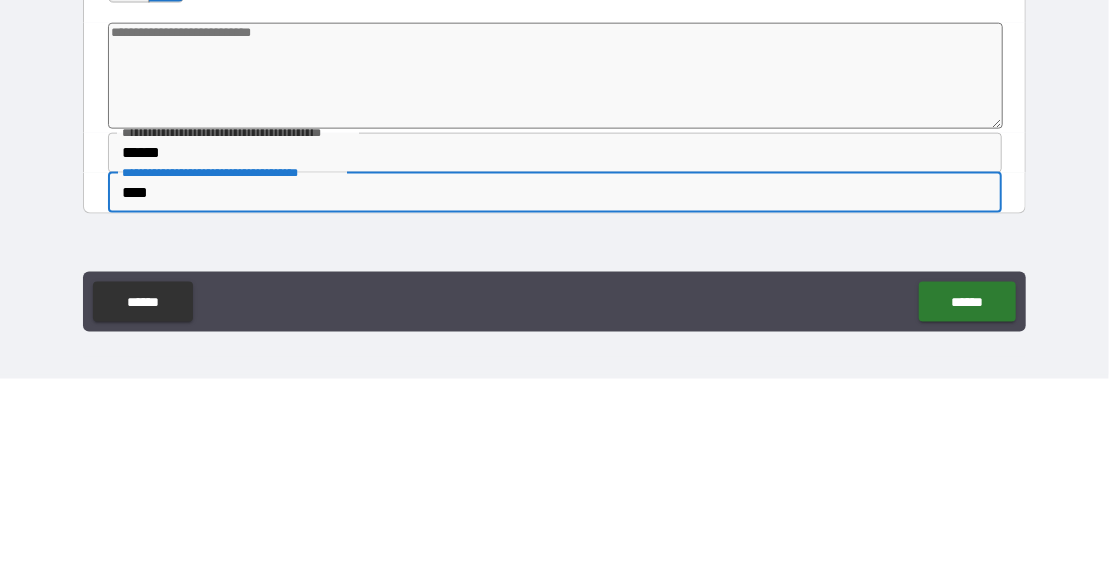 type on "*" 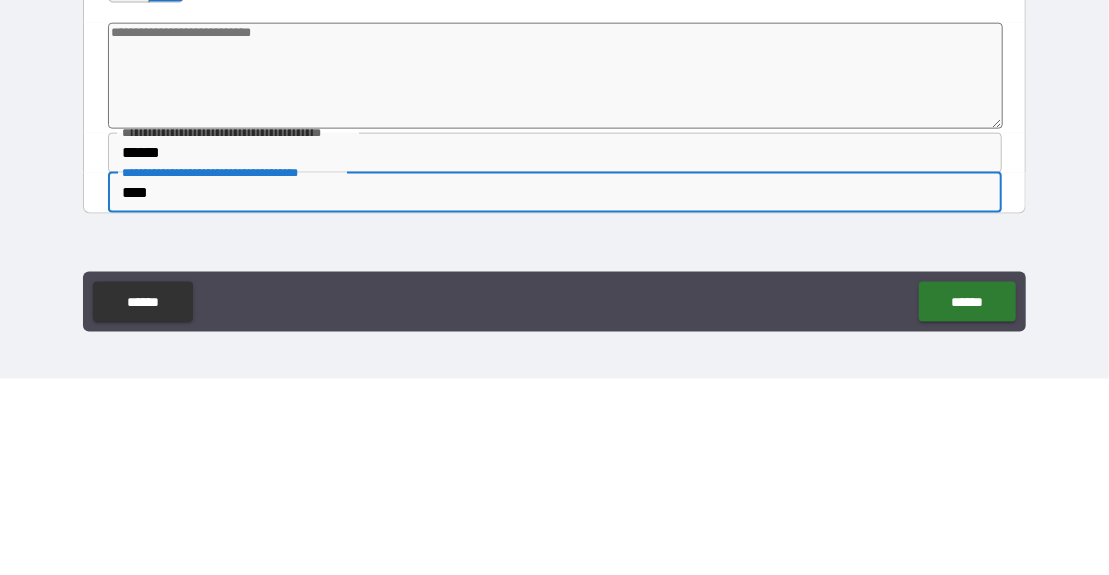 type on "*****" 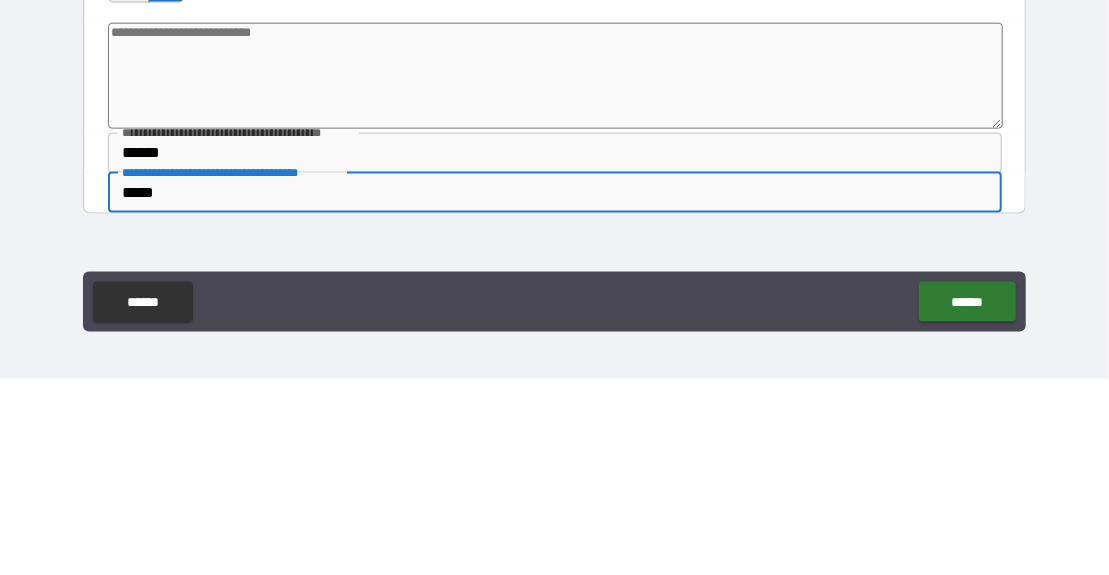 type on "*" 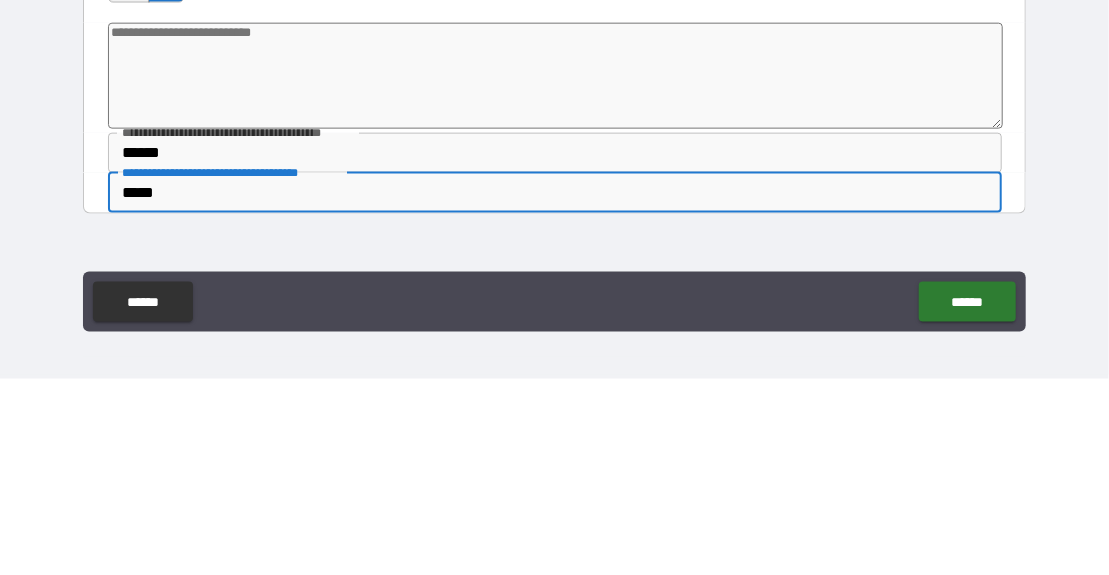 type on "******" 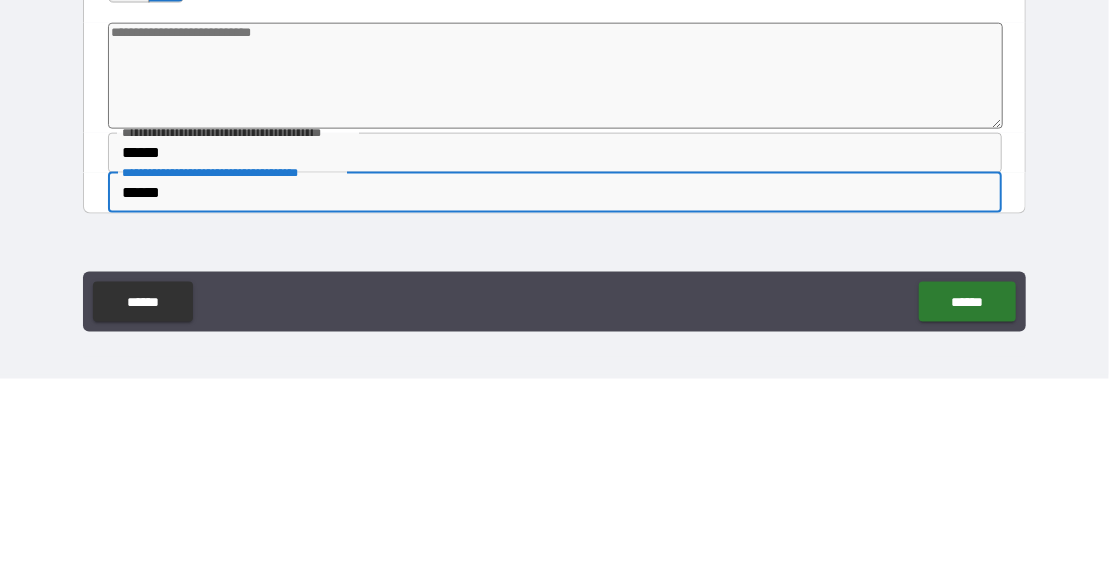type on "*" 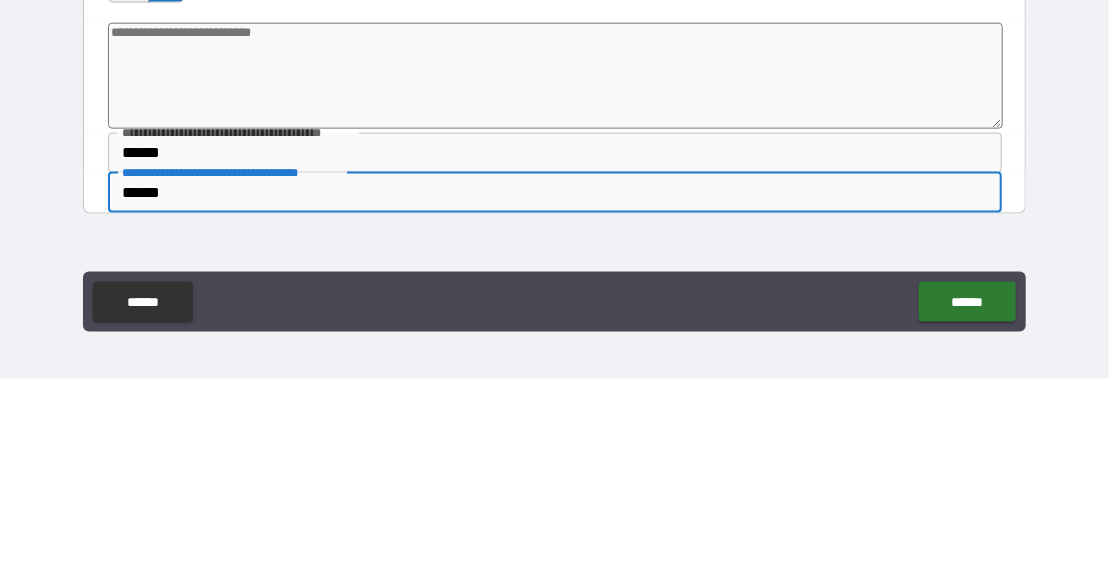 type on "*******" 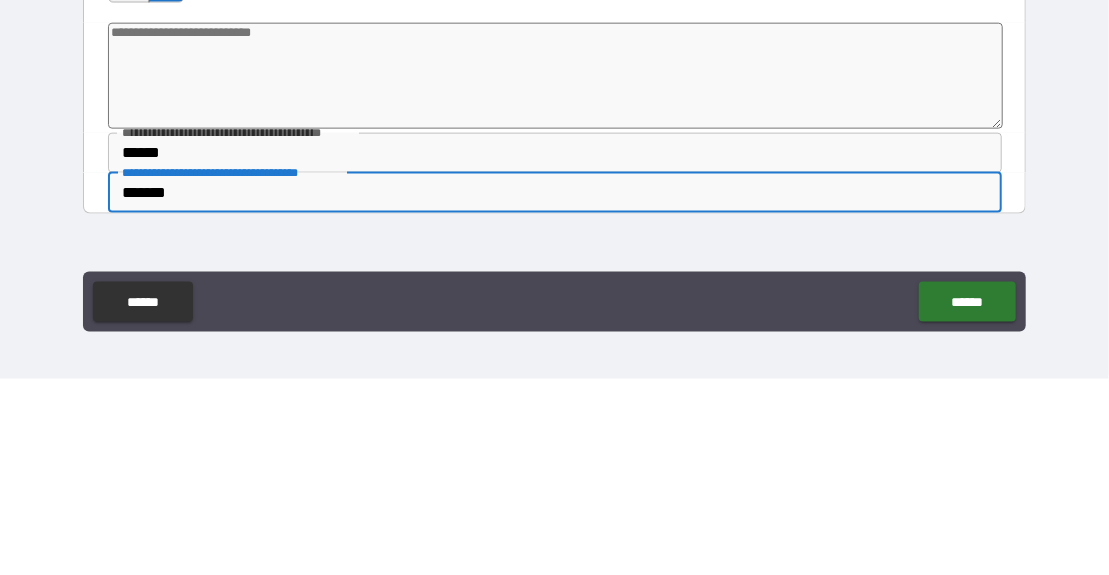 type on "*" 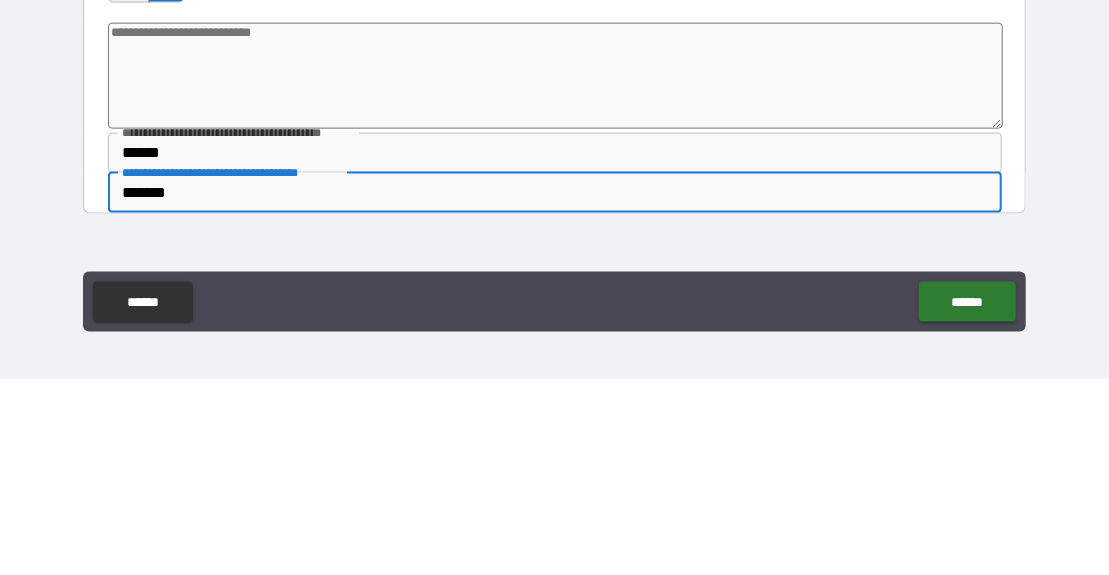 type on "********" 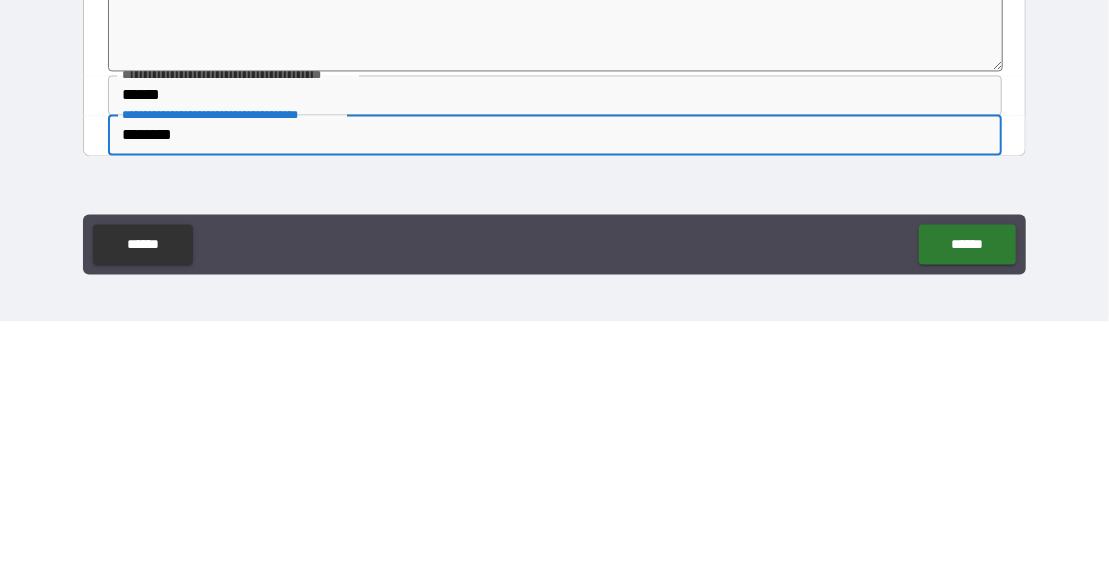 type on "*" 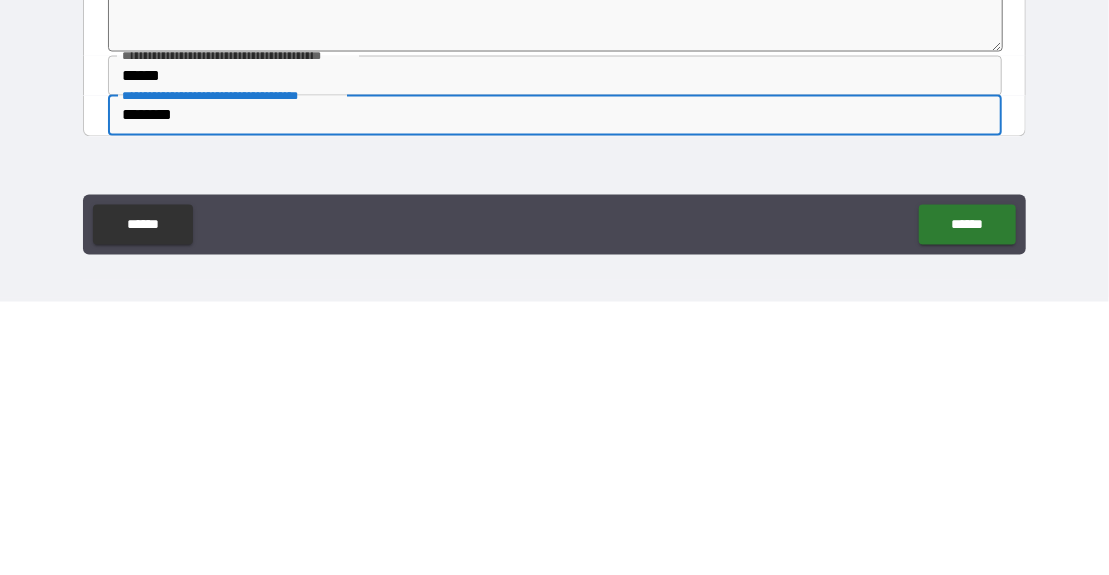 type on "********" 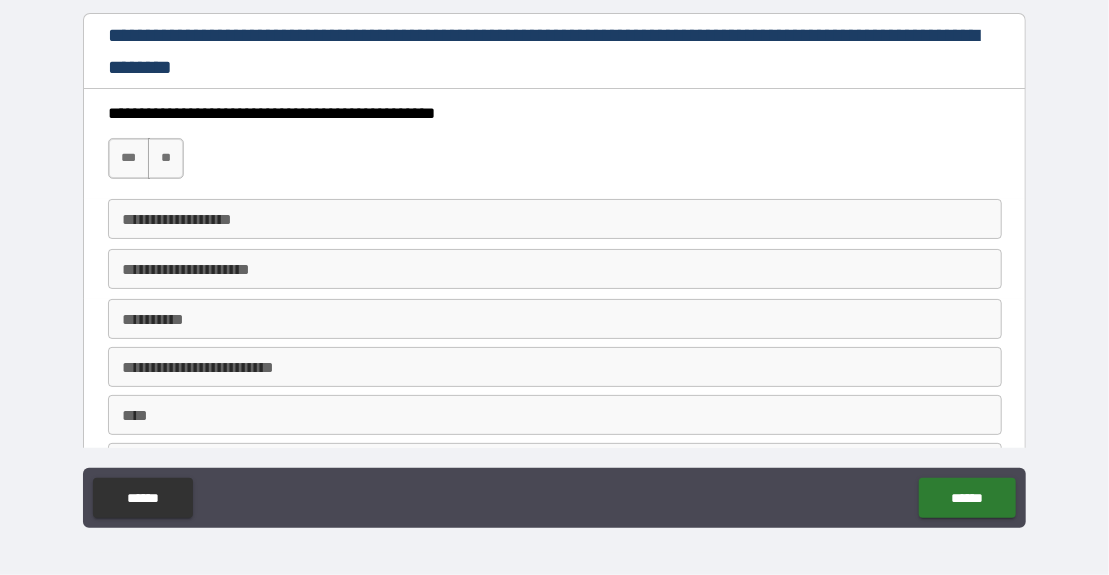 scroll, scrollTop: 3117, scrollLeft: 0, axis: vertical 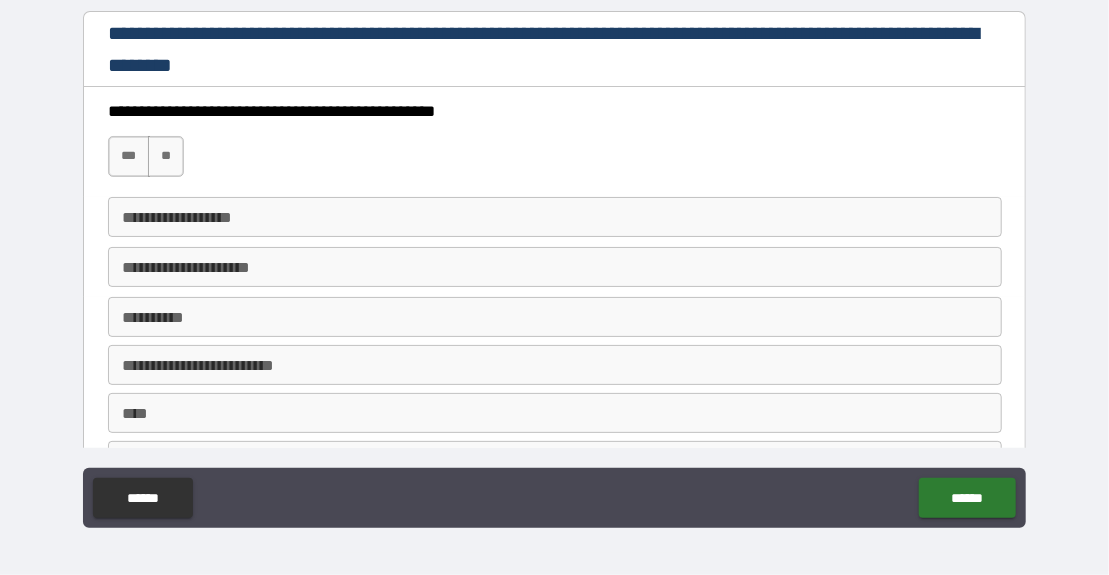 click on "***" at bounding box center (129, 156) 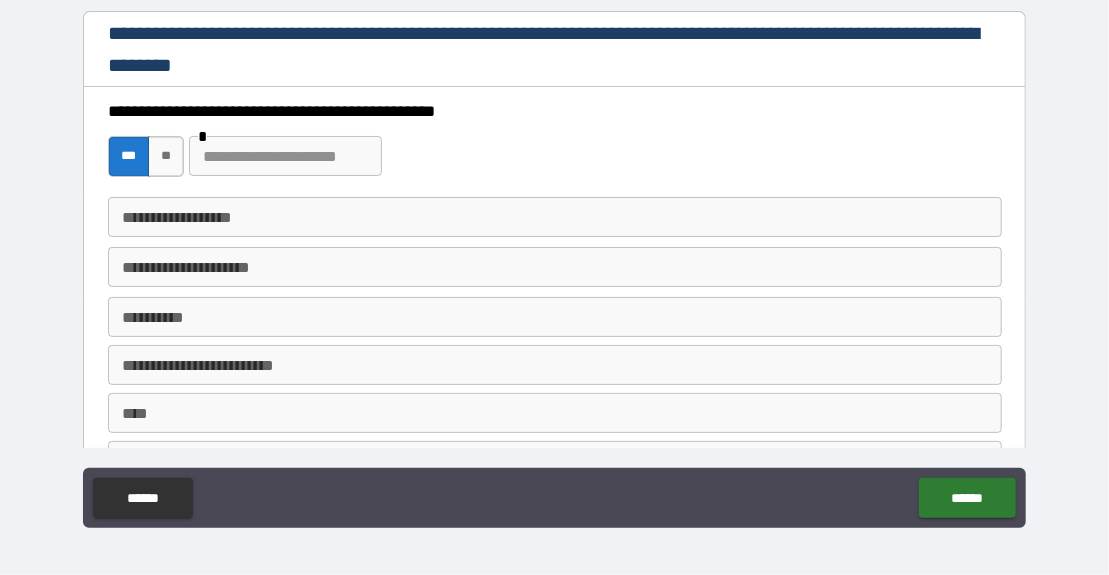 click on "**" at bounding box center (166, 156) 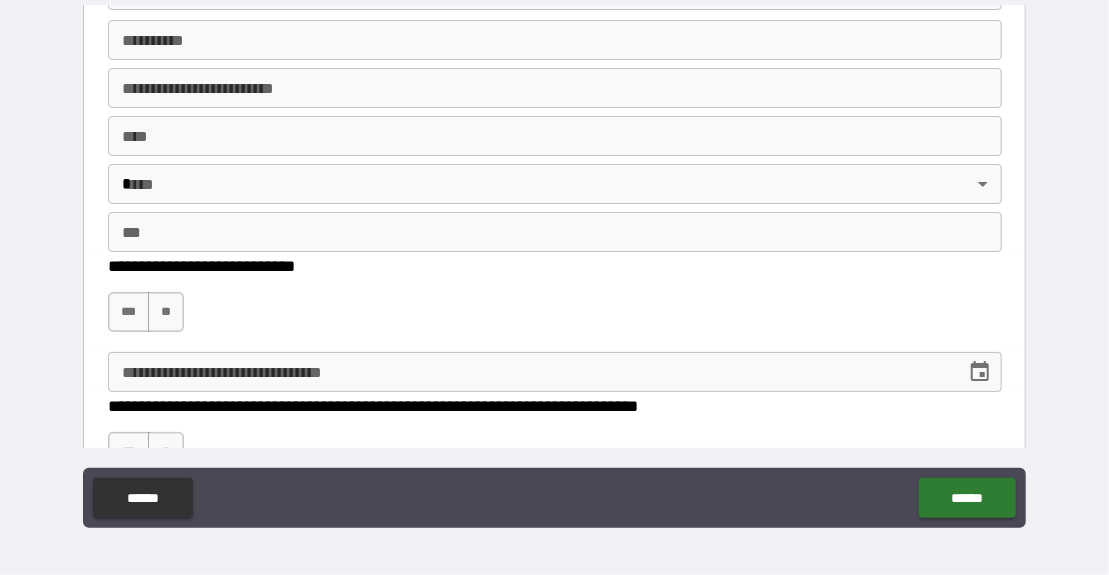 scroll, scrollTop: 3399, scrollLeft: 0, axis: vertical 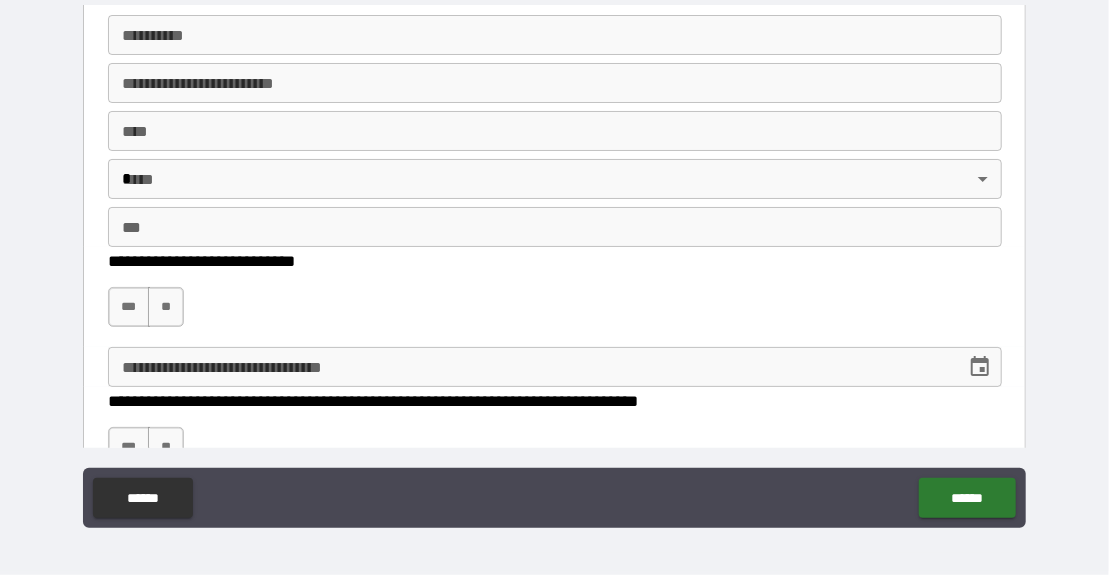 click on "***" at bounding box center (129, 307) 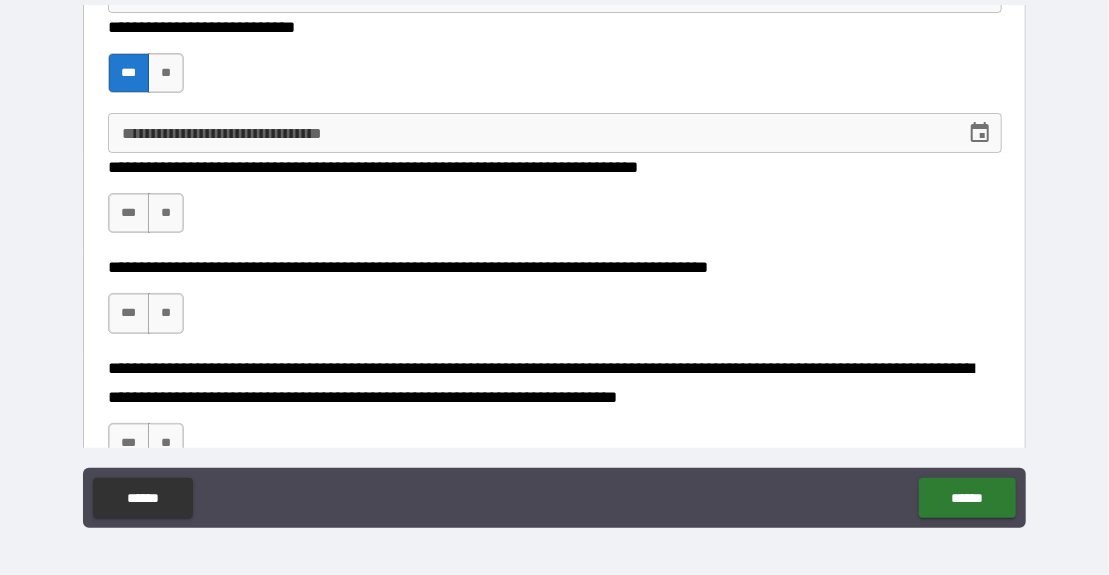 scroll, scrollTop: 3624, scrollLeft: 0, axis: vertical 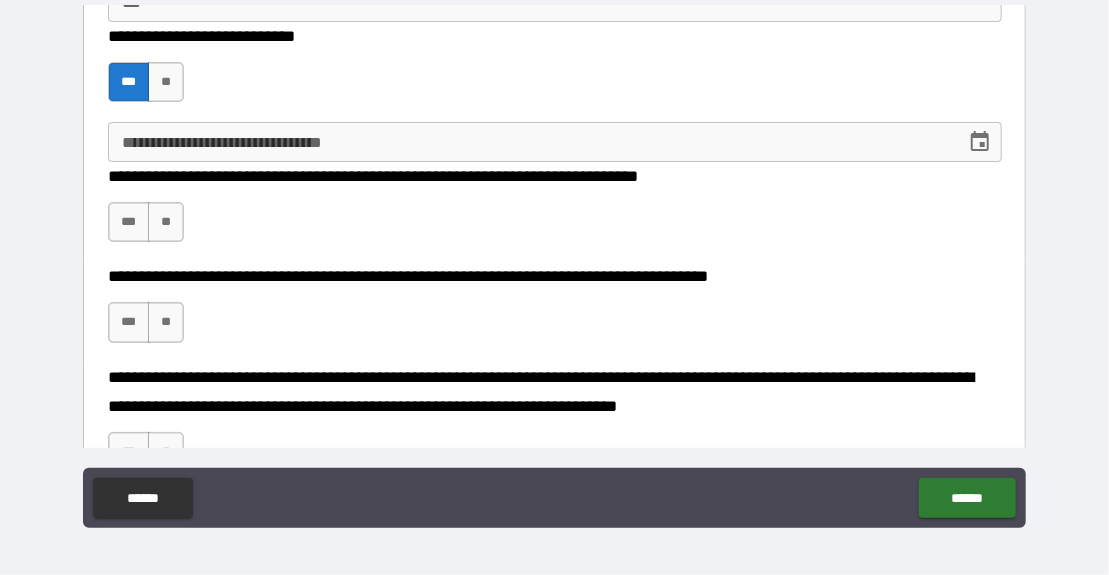click 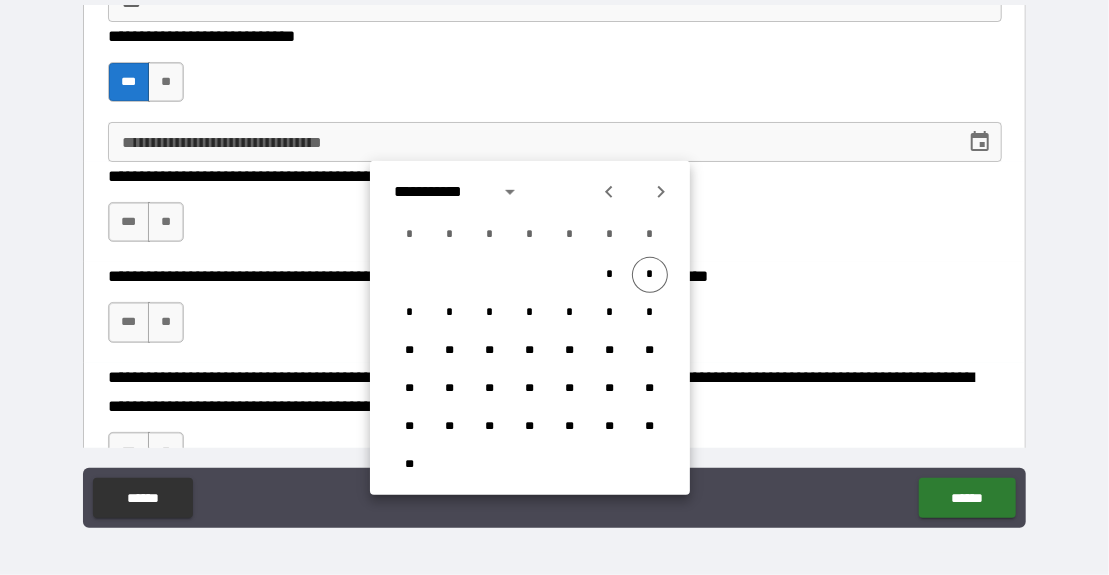 click on "**********" at bounding box center (554, 266) 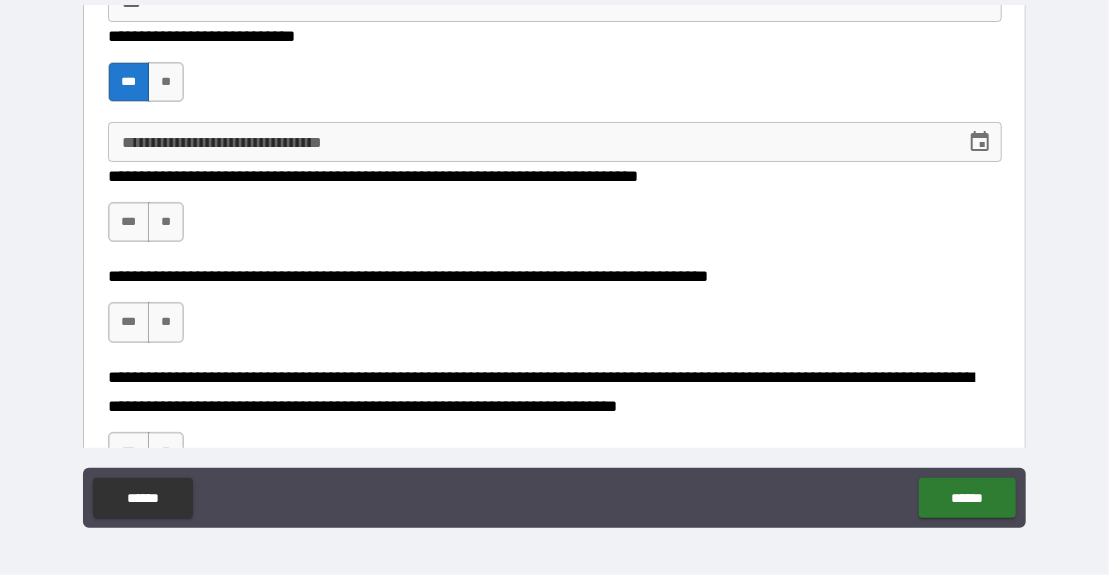 click 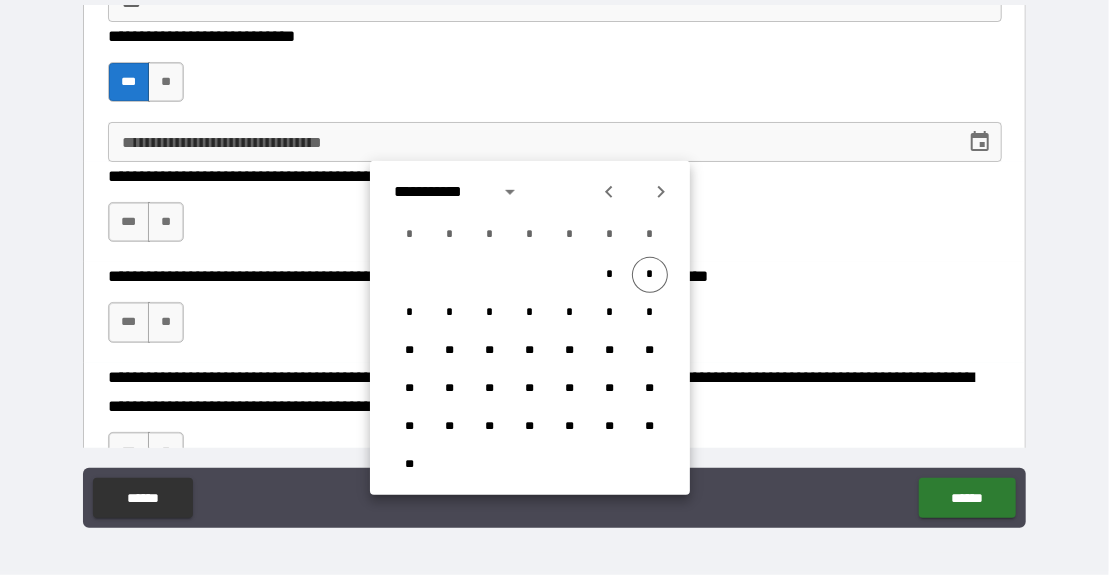 click 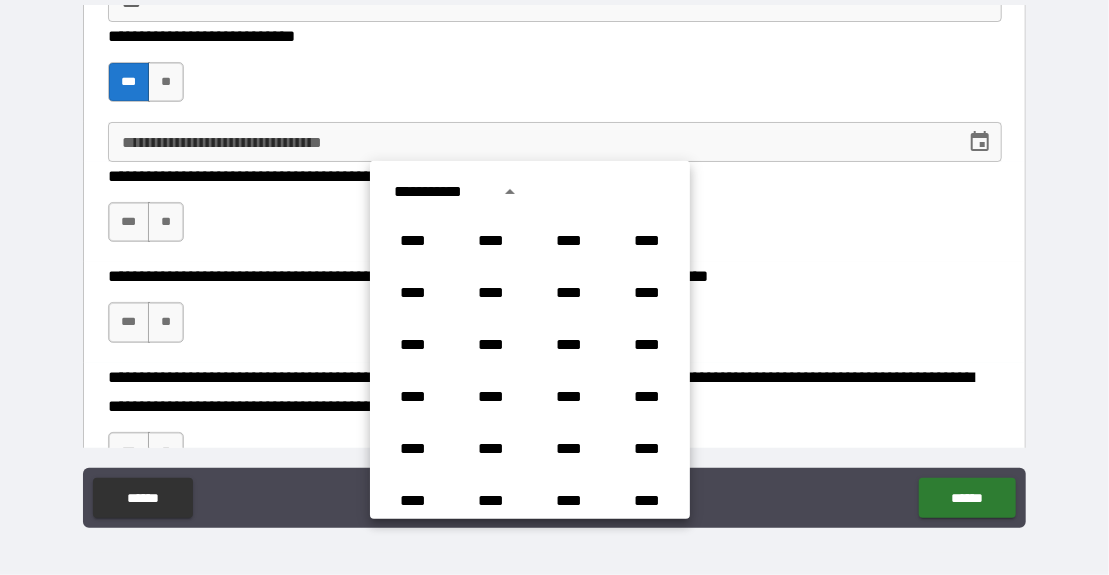 scroll, scrollTop: 1486, scrollLeft: 0, axis: vertical 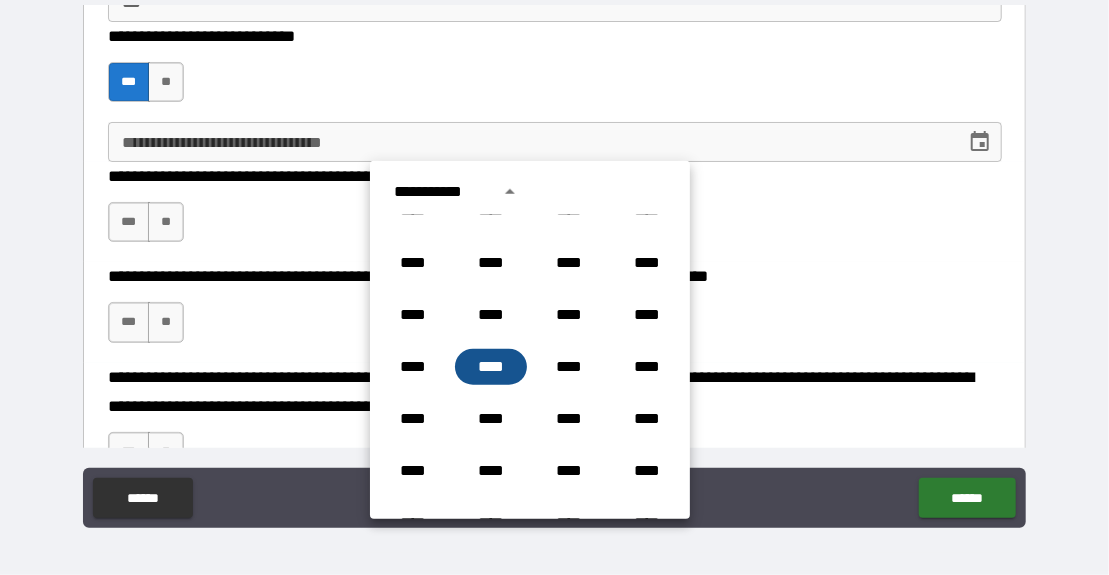 click on "****" at bounding box center (491, 367) 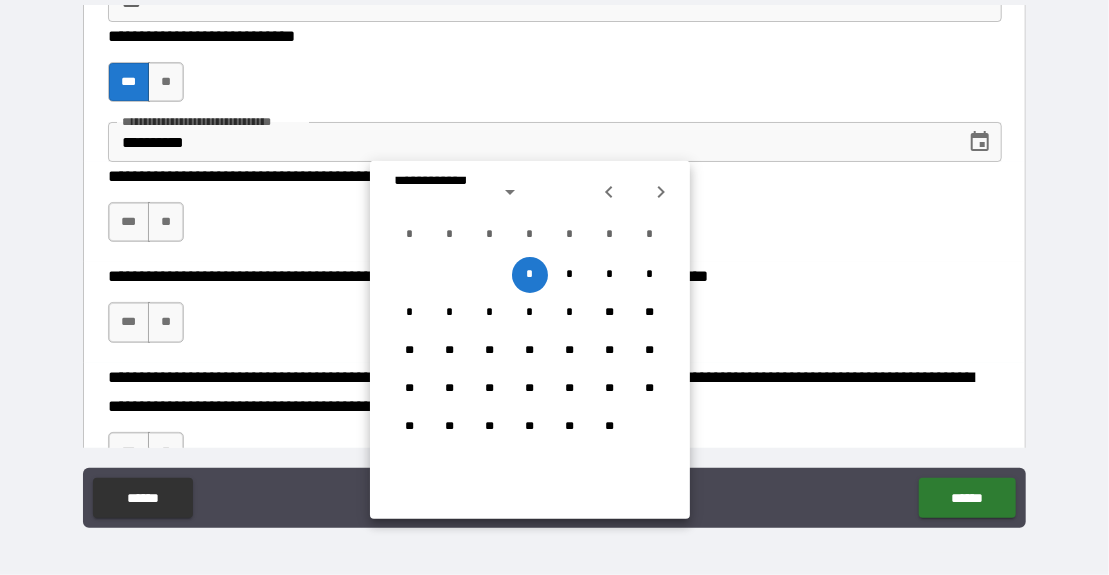 type on "*" 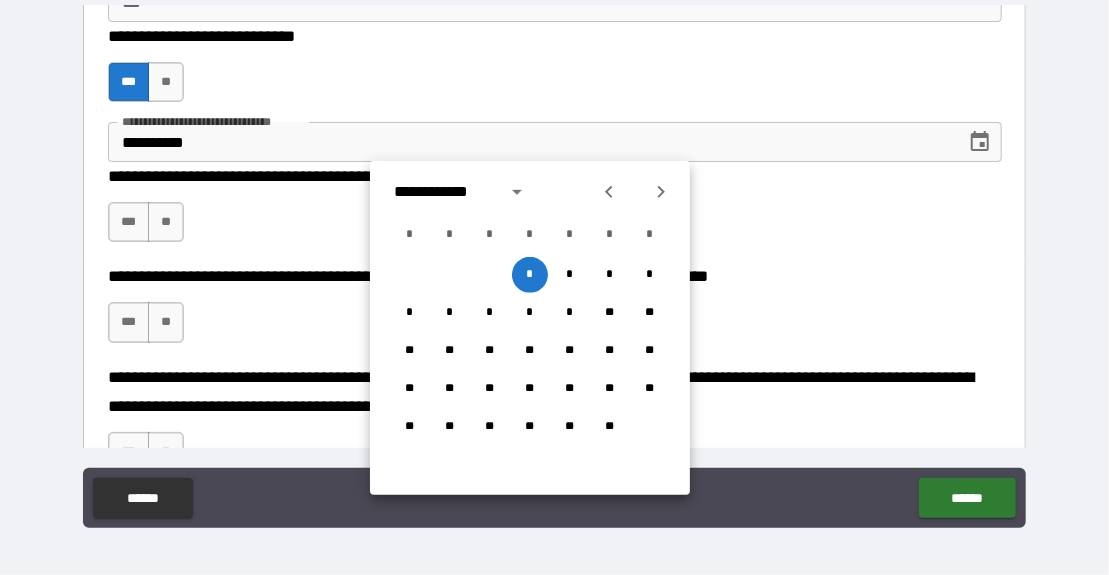 click 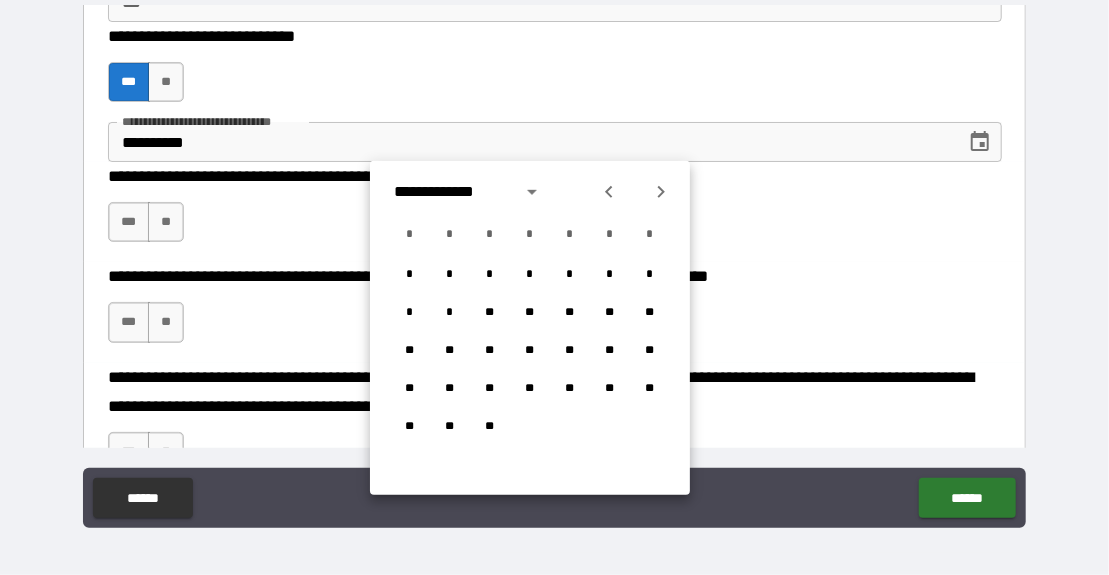 click 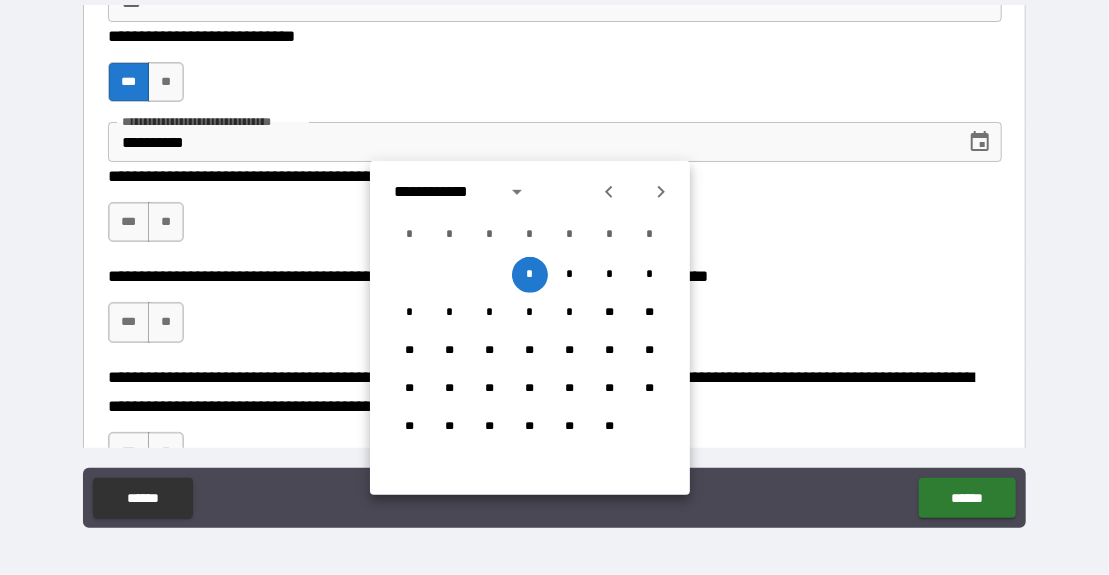 click 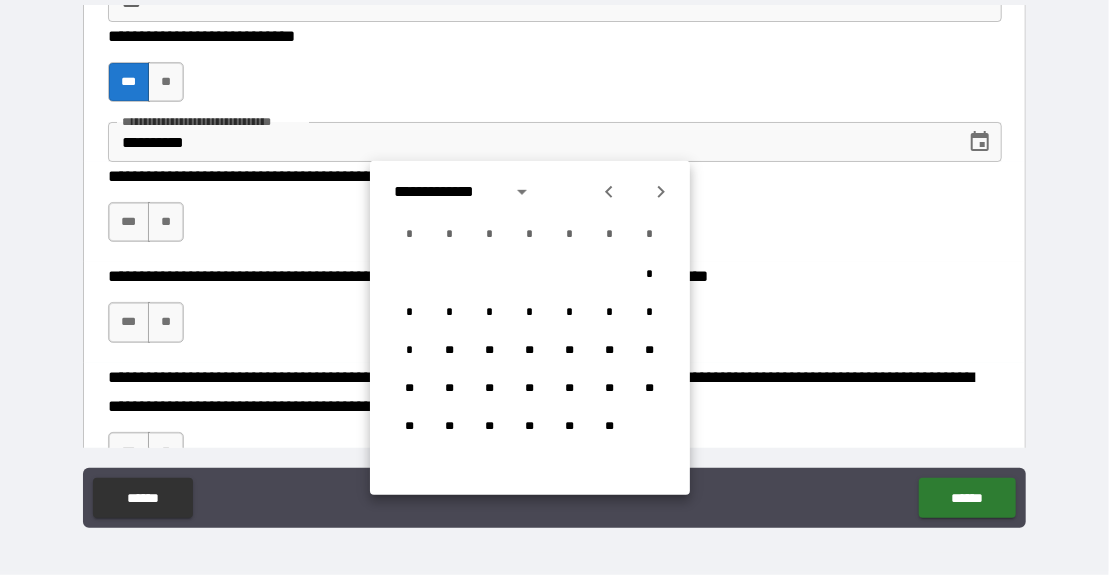 click 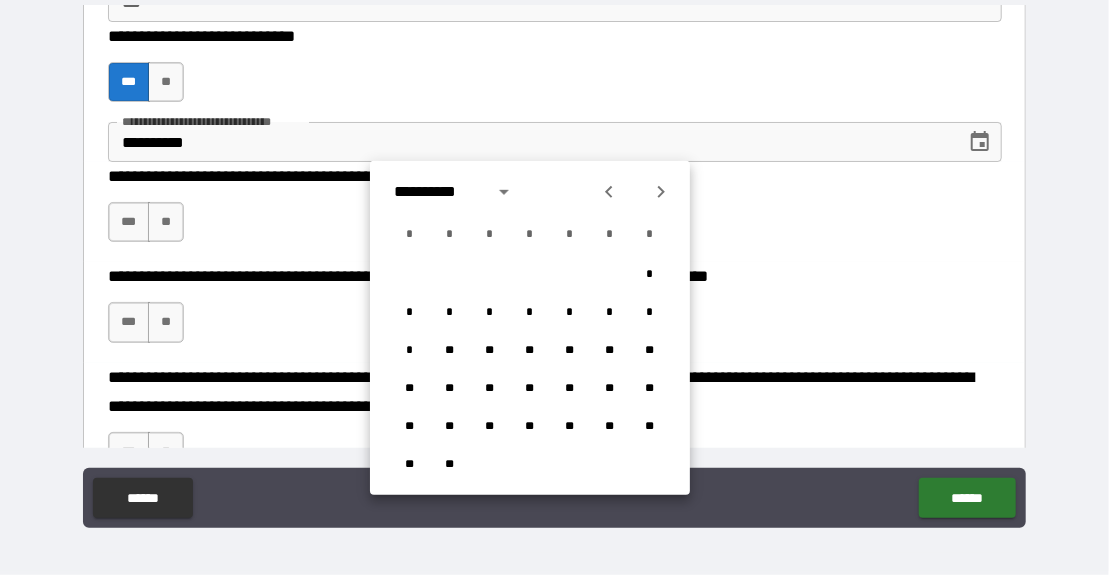 click 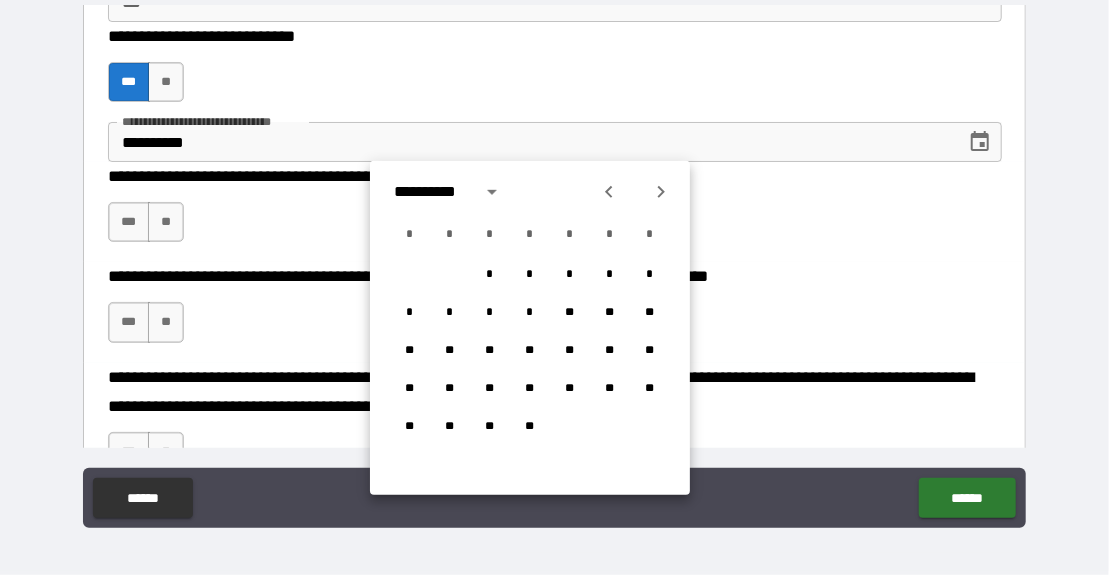 click 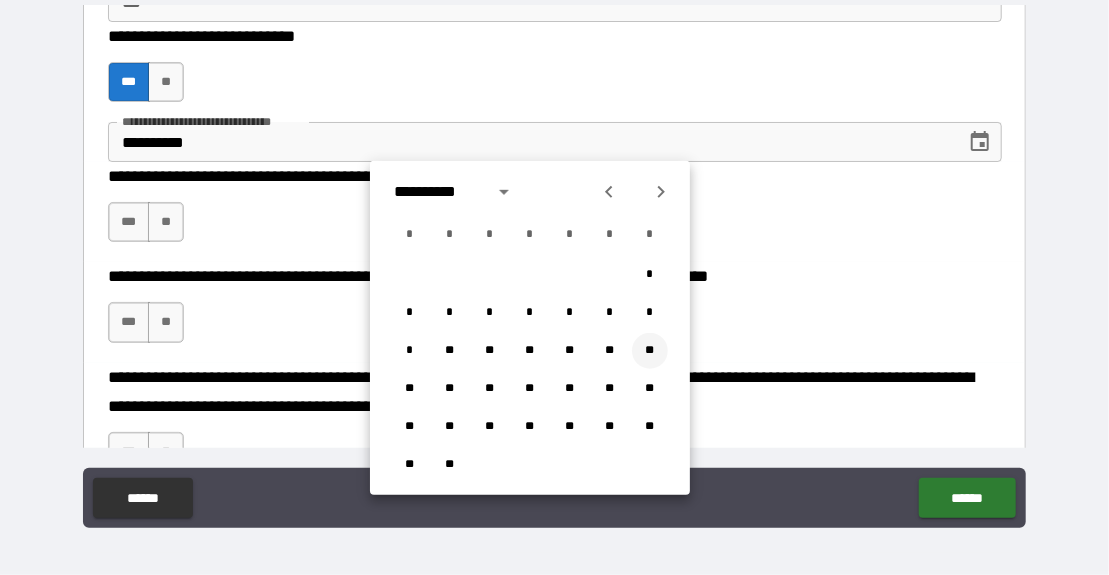 click on "**" at bounding box center [650, 351] 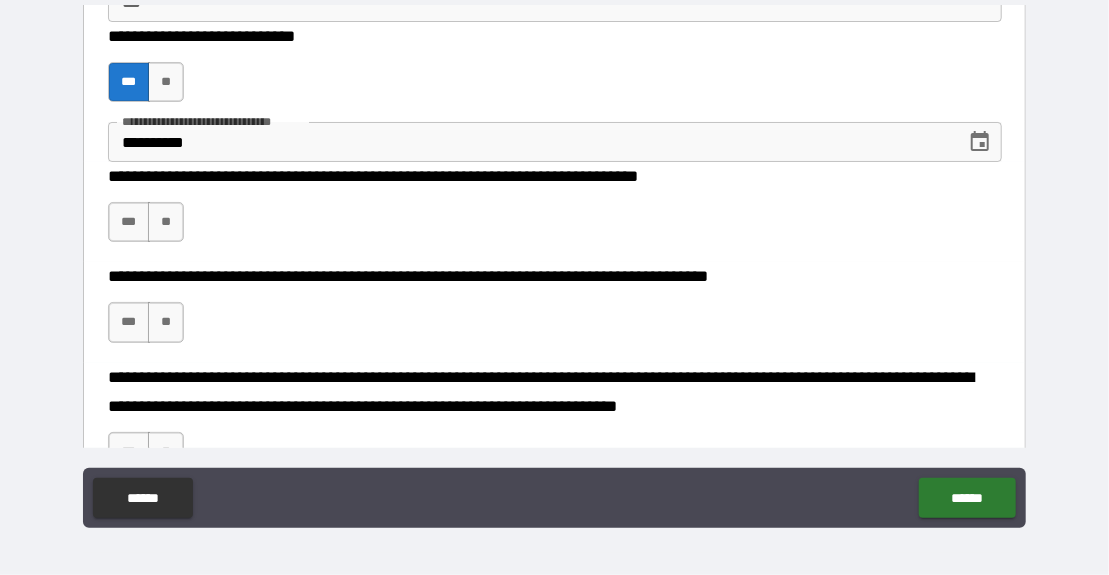 type on "*" 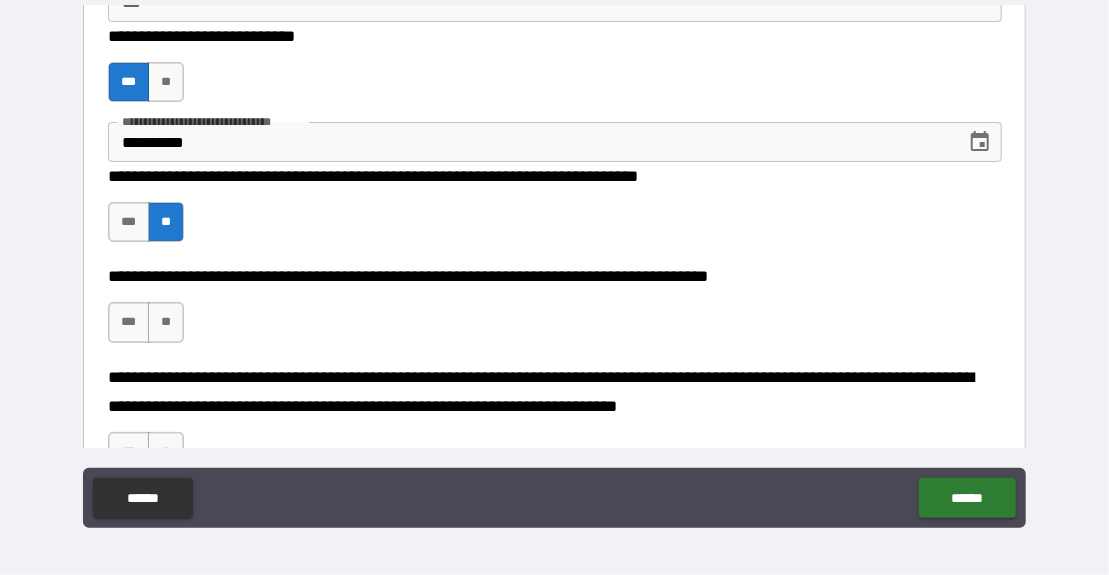 click on "***" at bounding box center (129, 322) 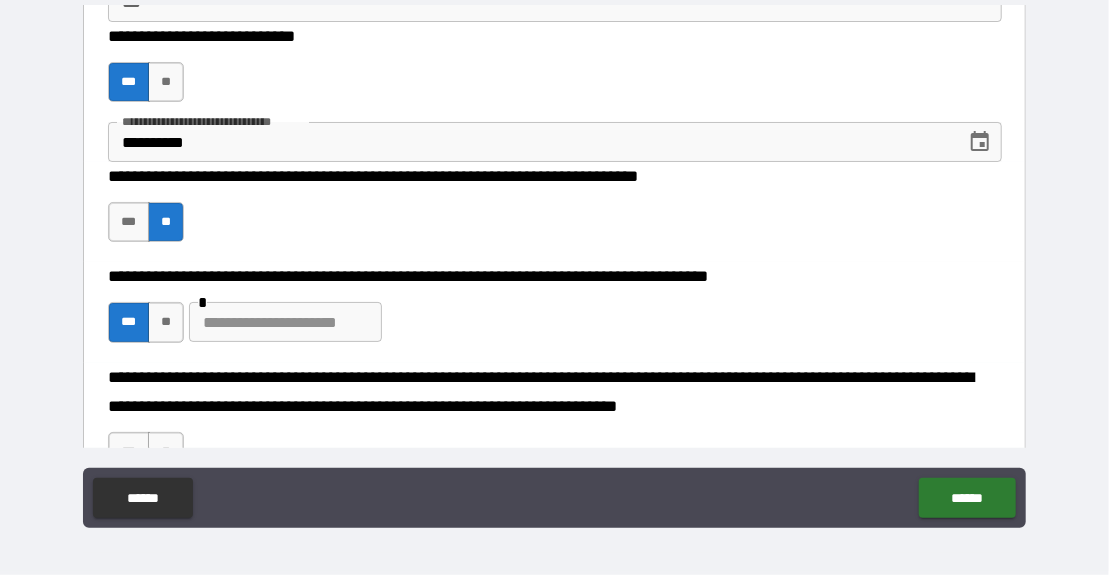 scroll, scrollTop: 3658, scrollLeft: 0, axis: vertical 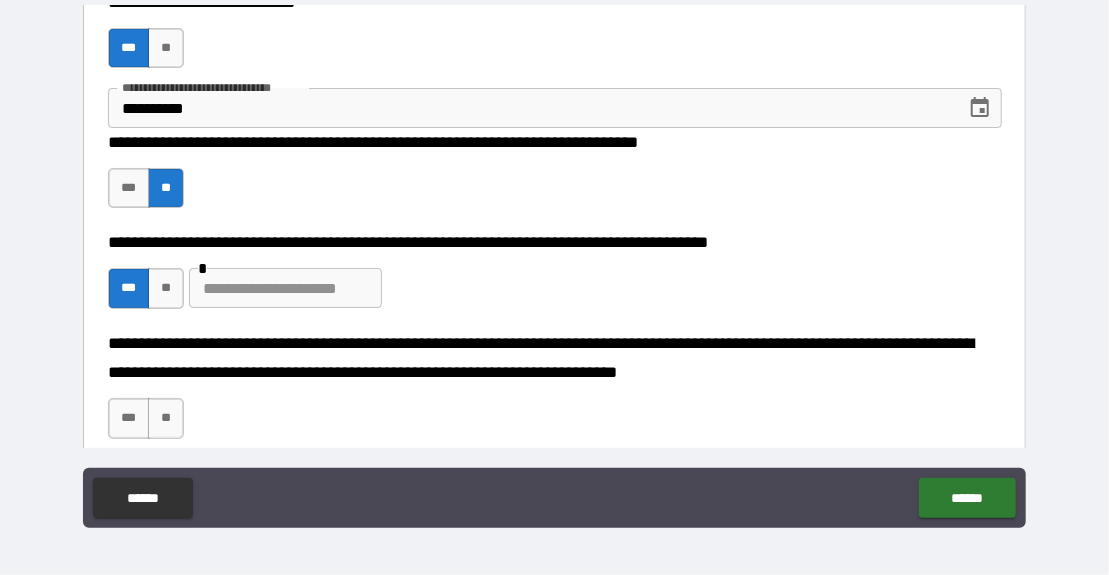 click on "**" at bounding box center [166, 418] 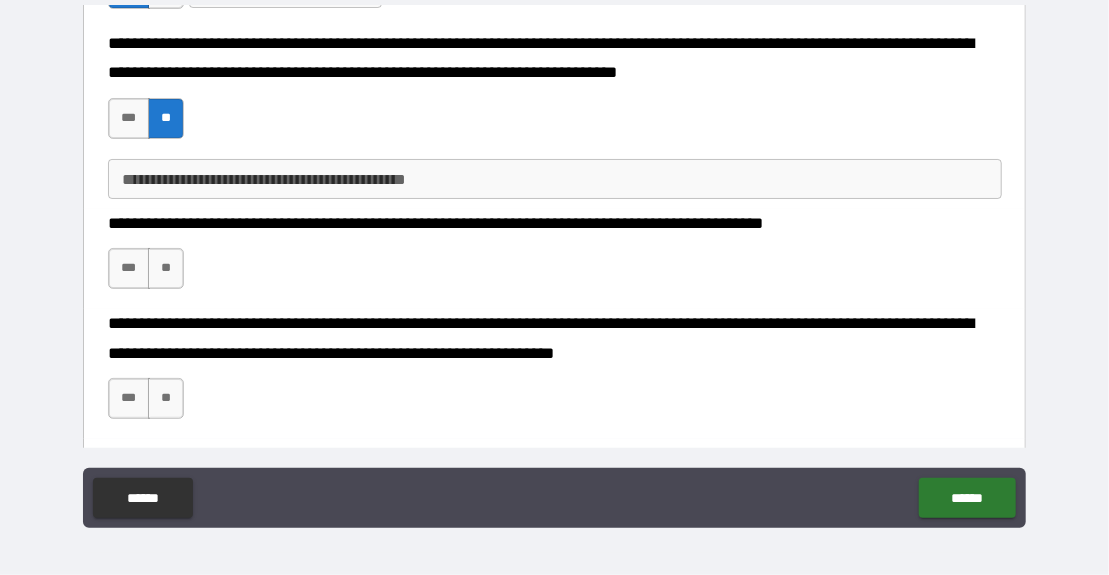 scroll, scrollTop: 3961, scrollLeft: 0, axis: vertical 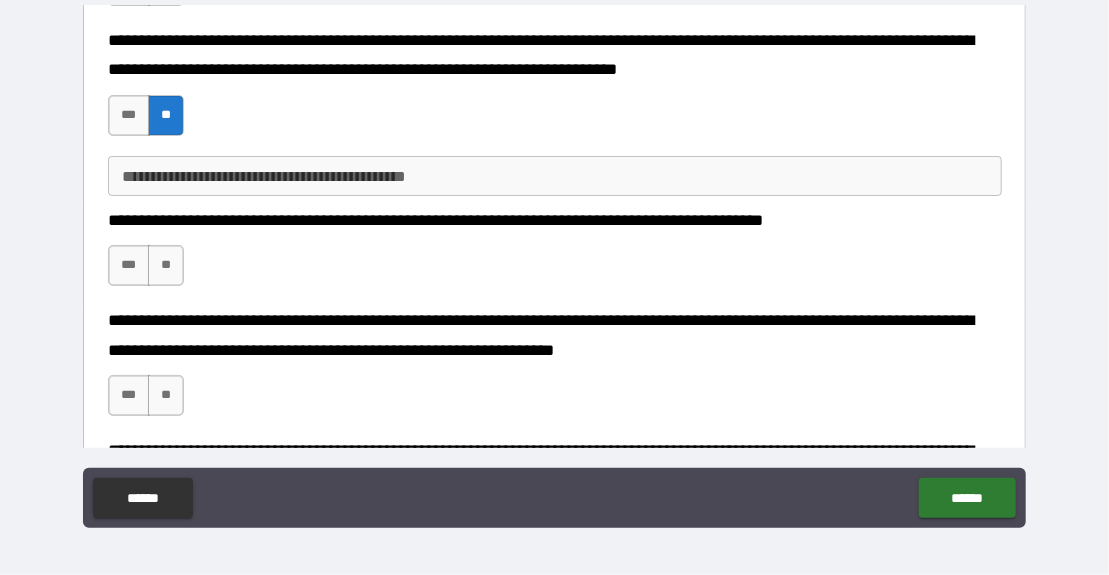 click on "**" at bounding box center (166, 265) 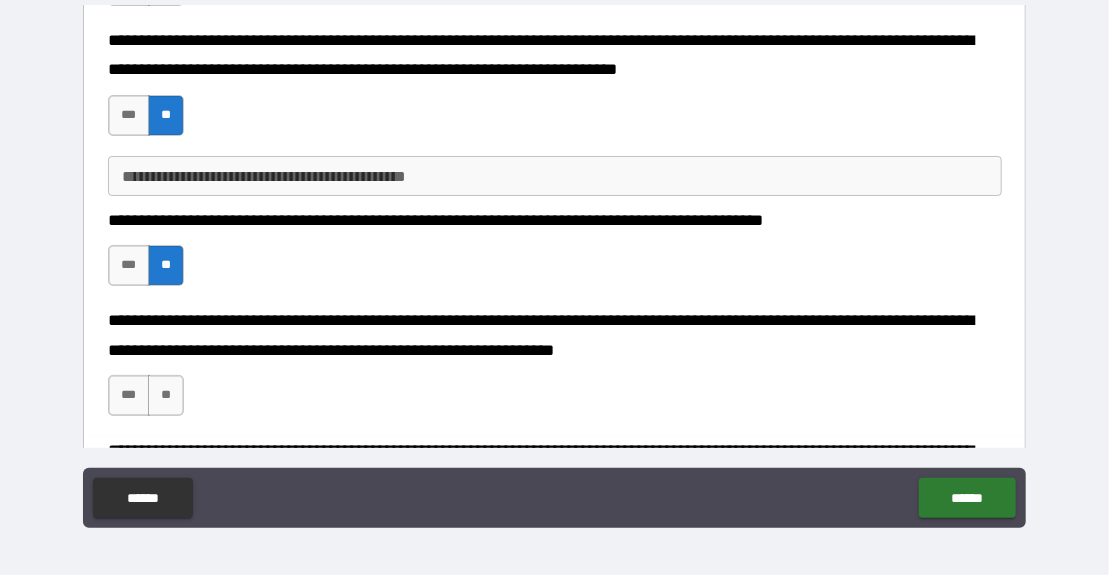 click on "**" at bounding box center (166, 395) 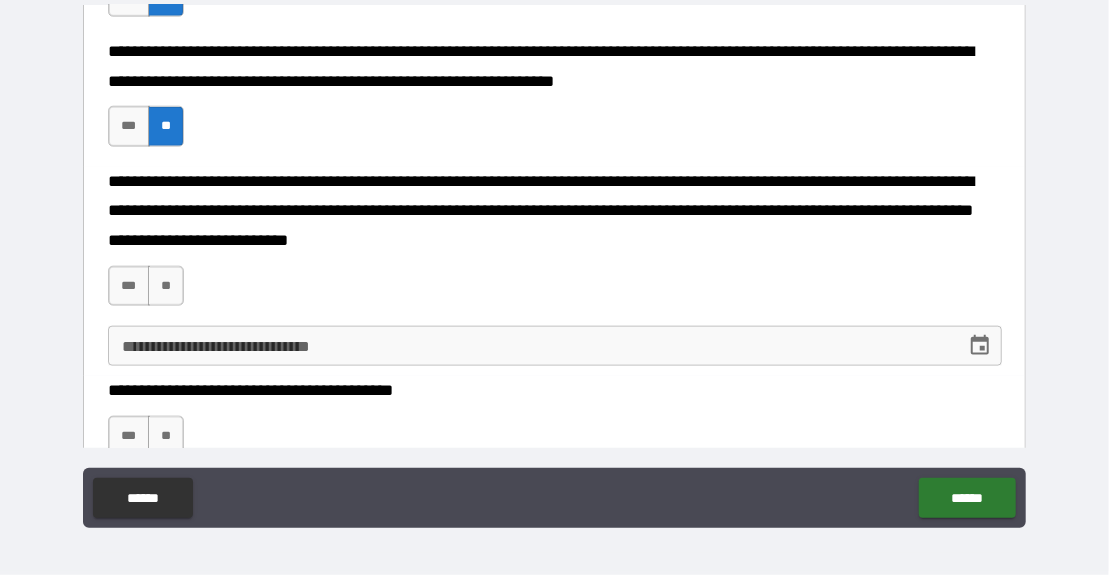scroll, scrollTop: 4234, scrollLeft: 0, axis: vertical 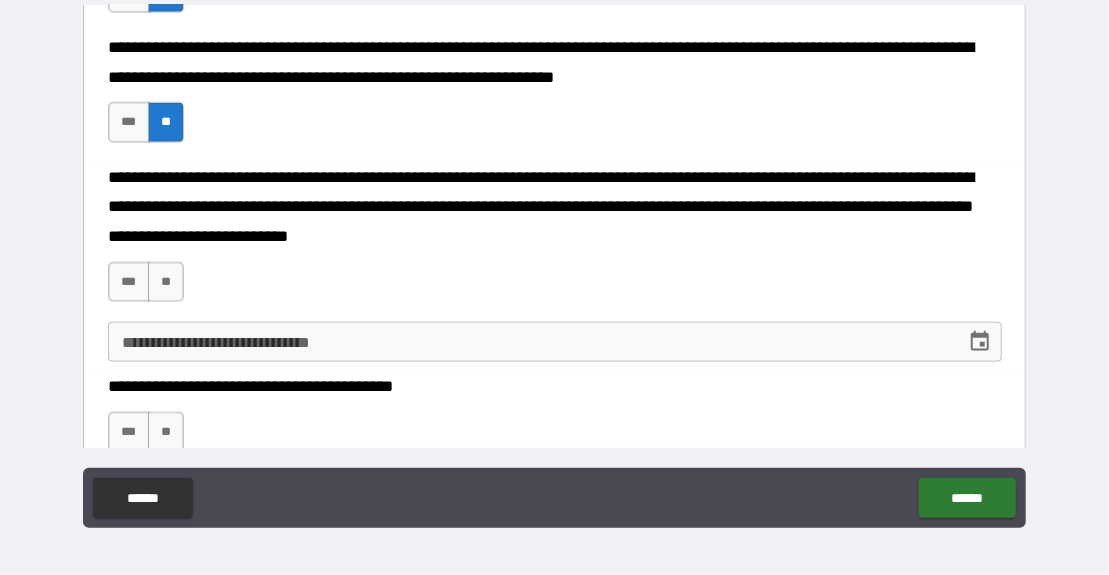 click on "**" at bounding box center (166, 282) 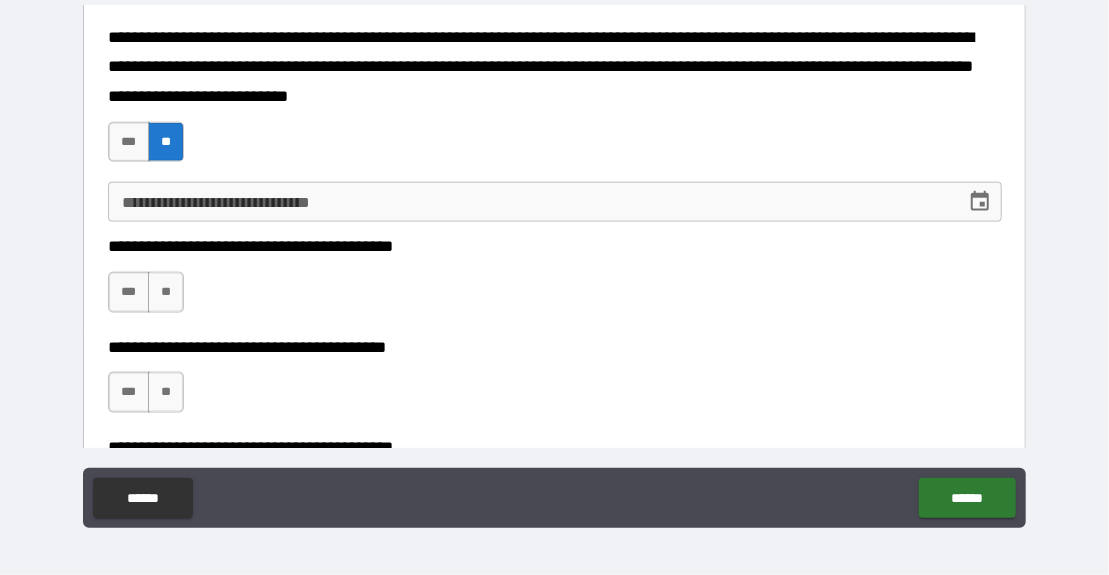 scroll, scrollTop: 4393, scrollLeft: 0, axis: vertical 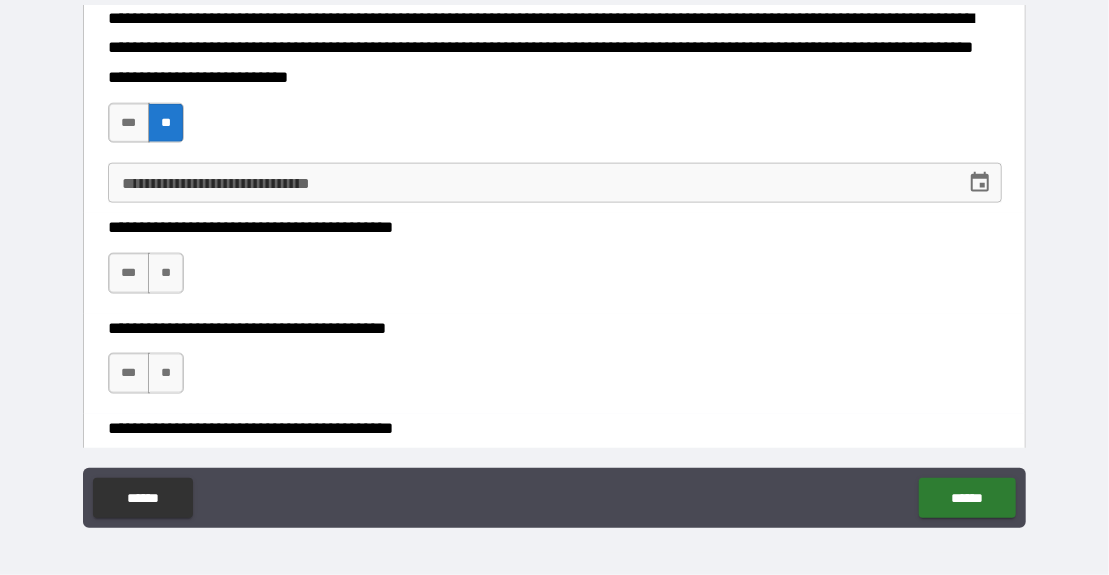 click on "**" at bounding box center [166, 273] 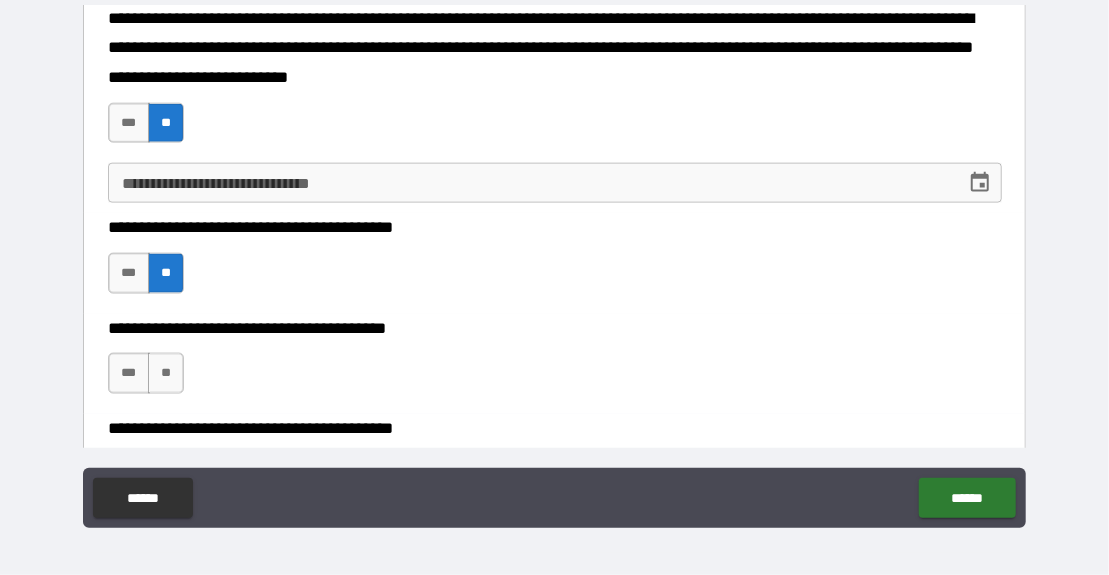 click on "**" at bounding box center (166, 373) 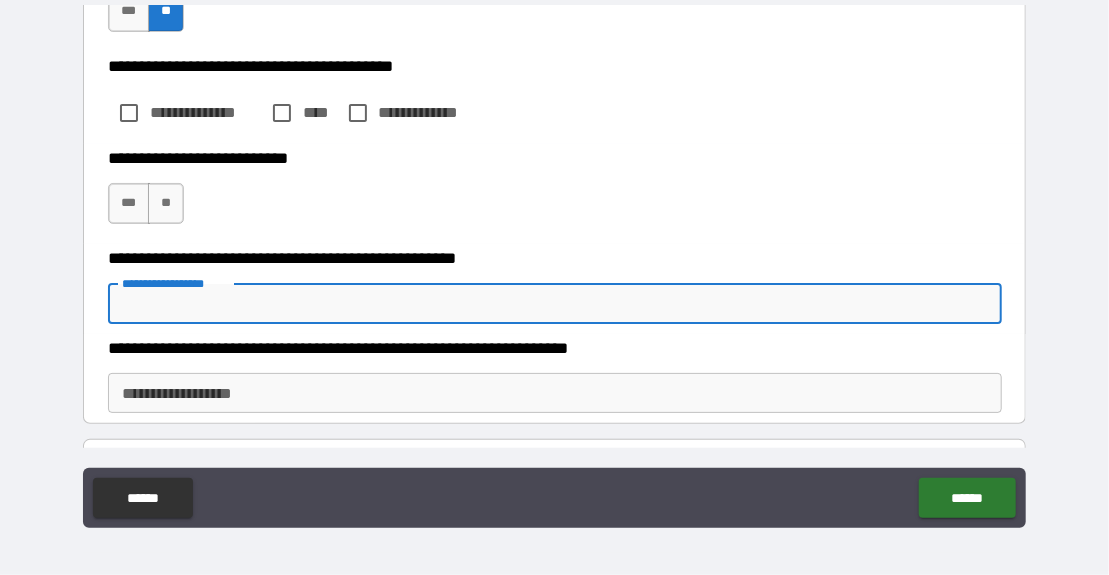 scroll, scrollTop: 4752, scrollLeft: 0, axis: vertical 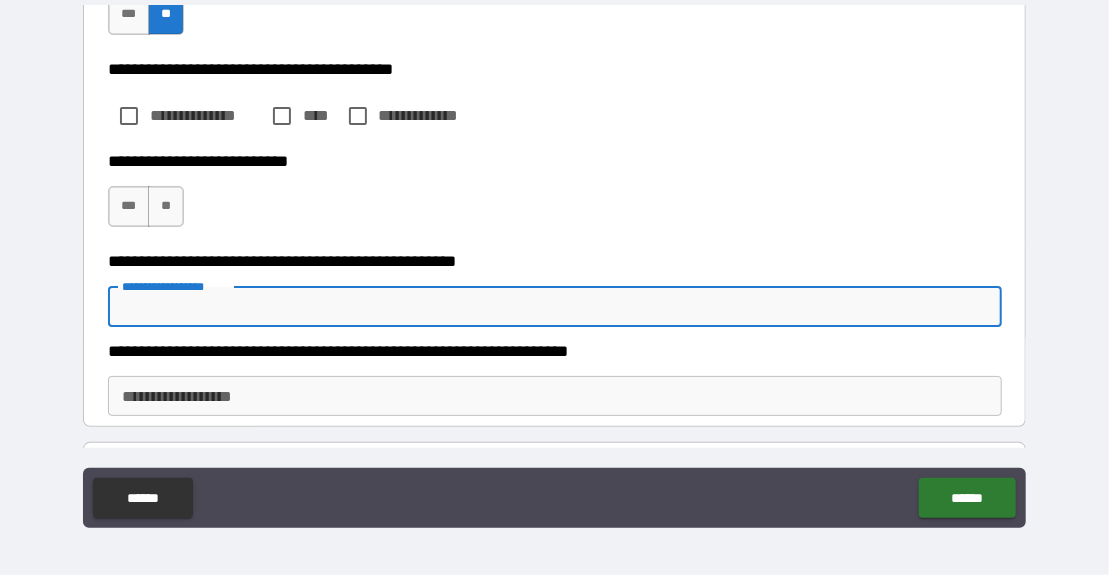 click on "**" at bounding box center [166, 206] 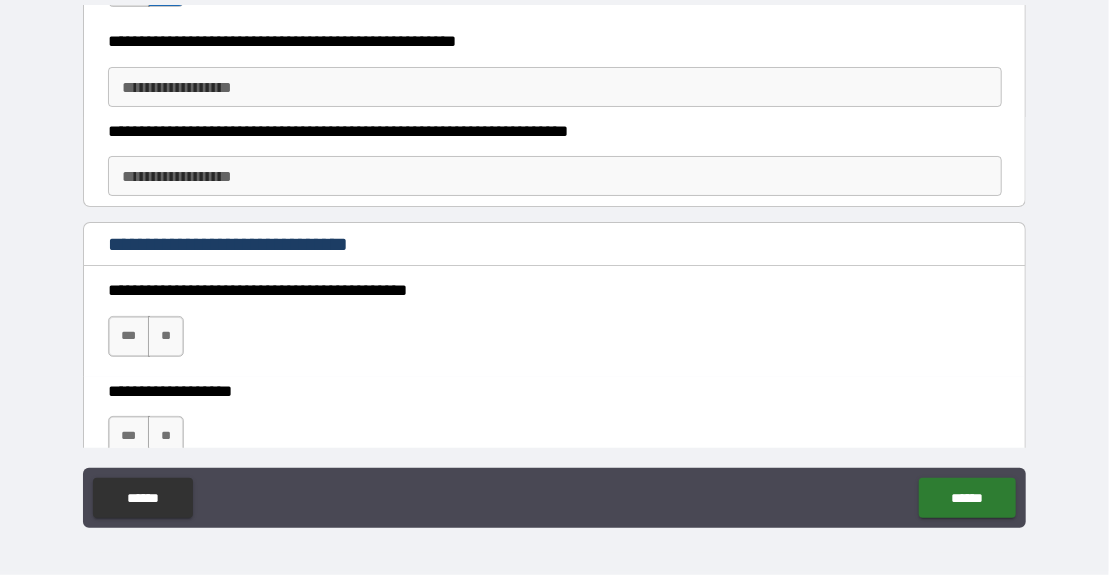 scroll, scrollTop: 4985, scrollLeft: 0, axis: vertical 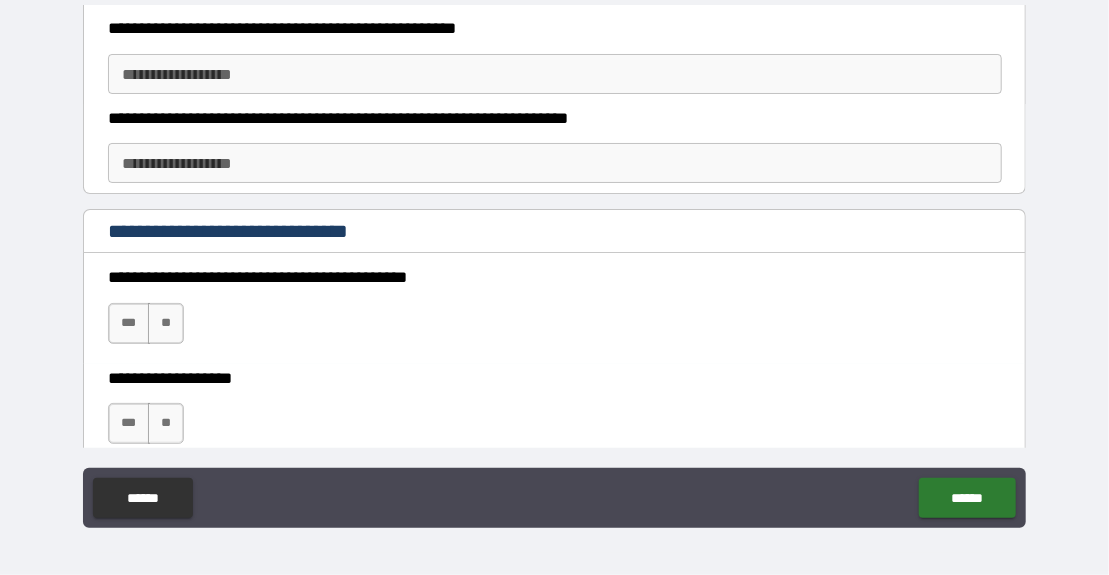 click on "**" at bounding box center (166, 323) 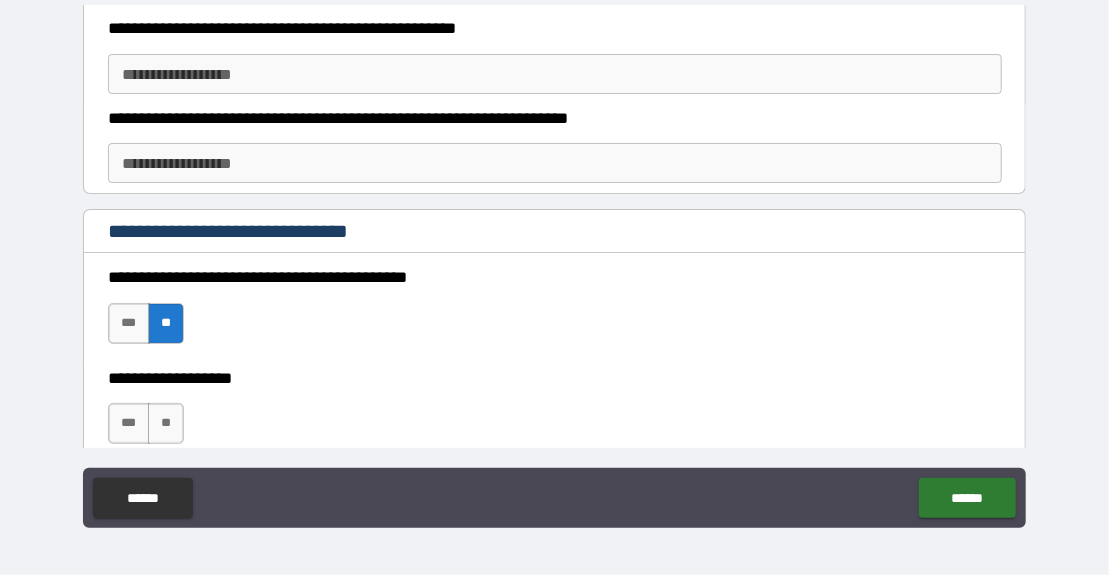 click on "**" at bounding box center (166, 423) 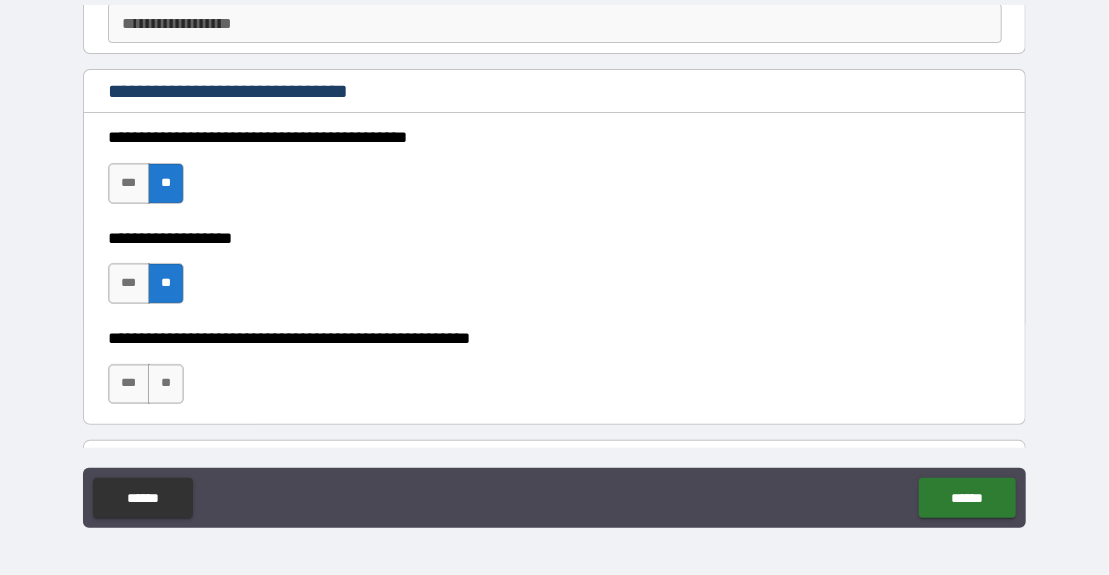scroll, scrollTop: 5133, scrollLeft: 0, axis: vertical 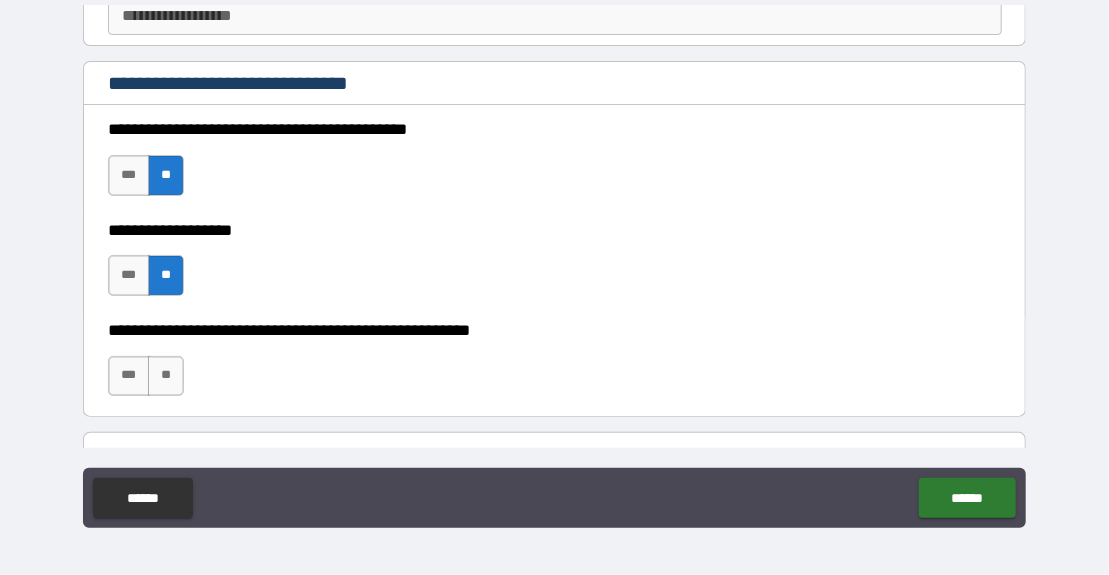 click on "**" at bounding box center (166, 376) 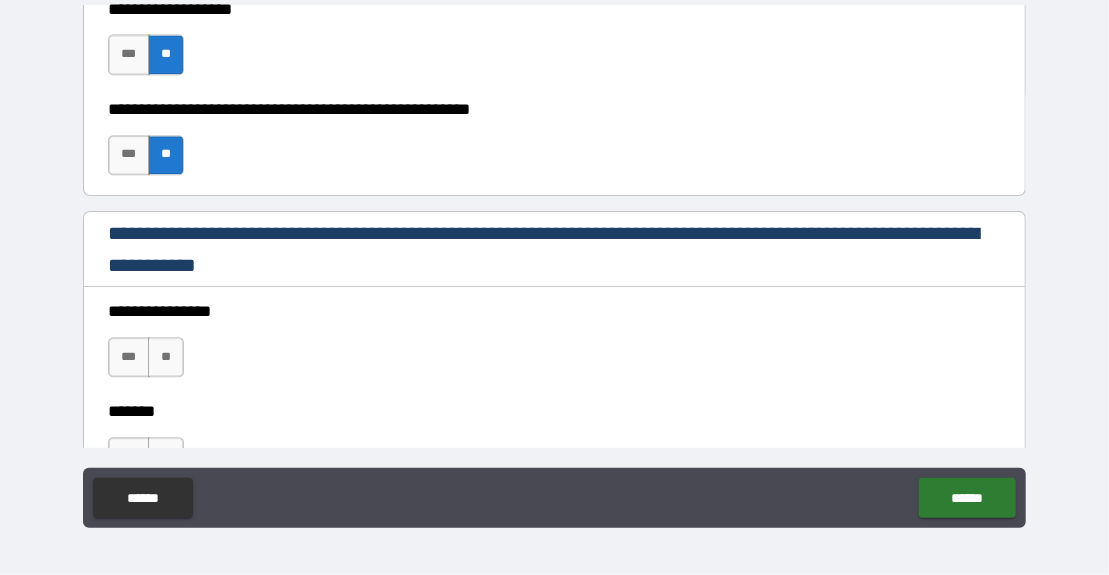 scroll, scrollTop: 5356, scrollLeft: 0, axis: vertical 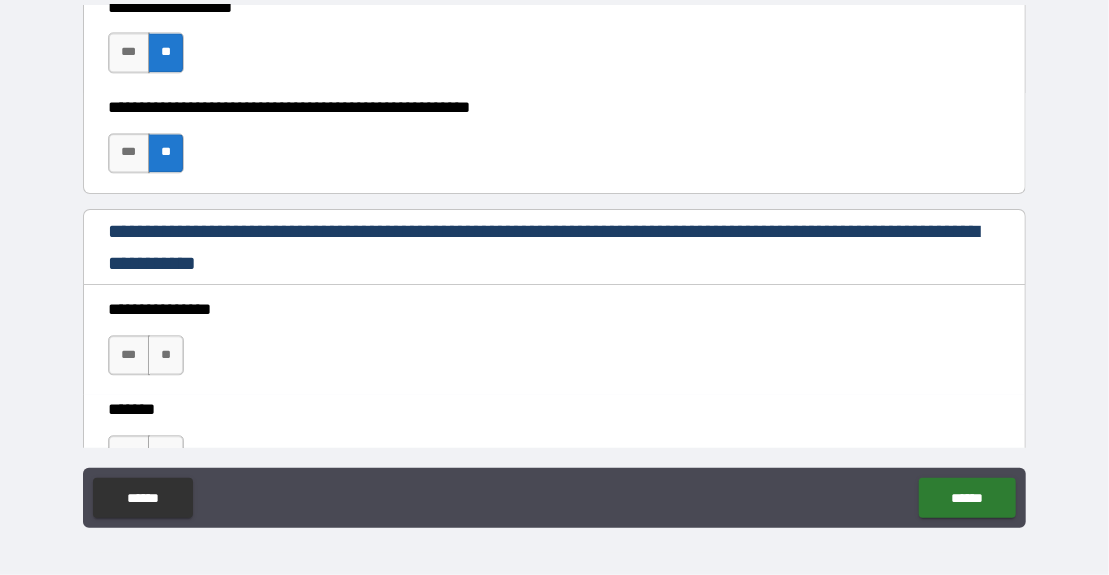 click on "**" at bounding box center [166, 355] 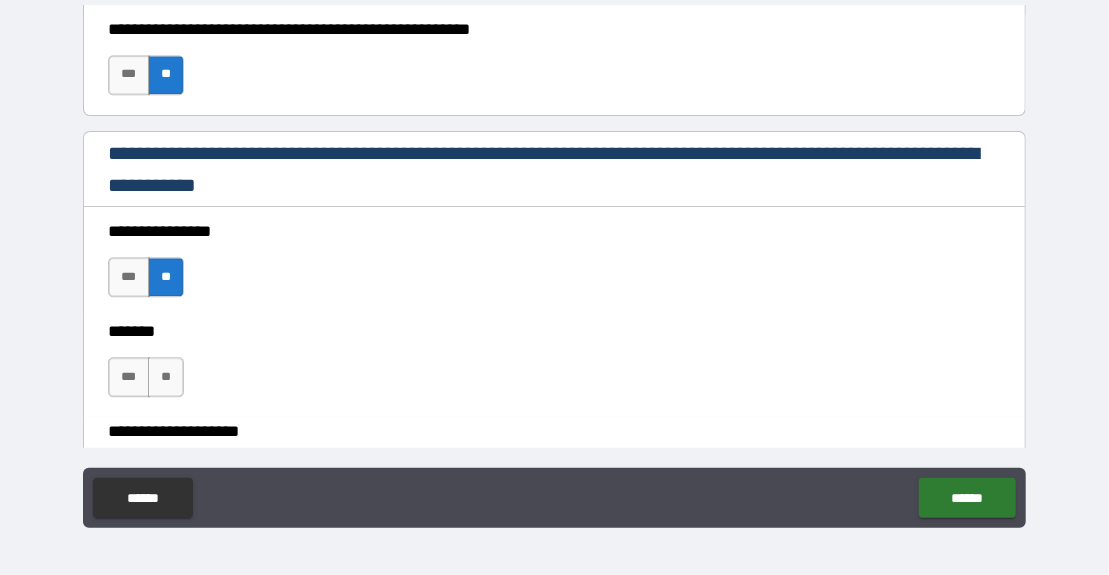 scroll, scrollTop: 5463, scrollLeft: 0, axis: vertical 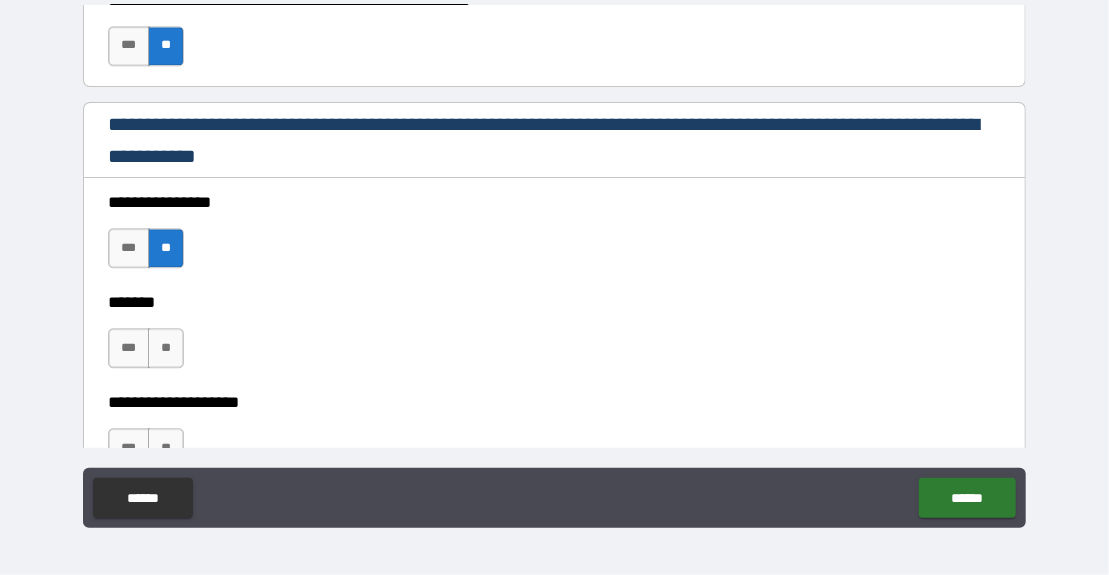 click on "**" at bounding box center (166, 348) 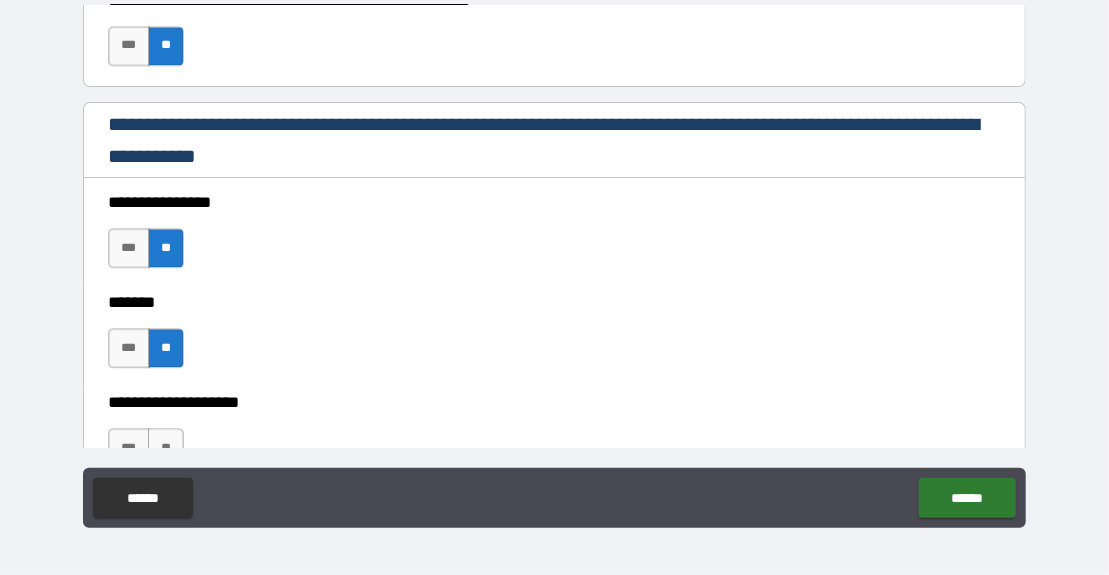 scroll, scrollTop: 5580, scrollLeft: 0, axis: vertical 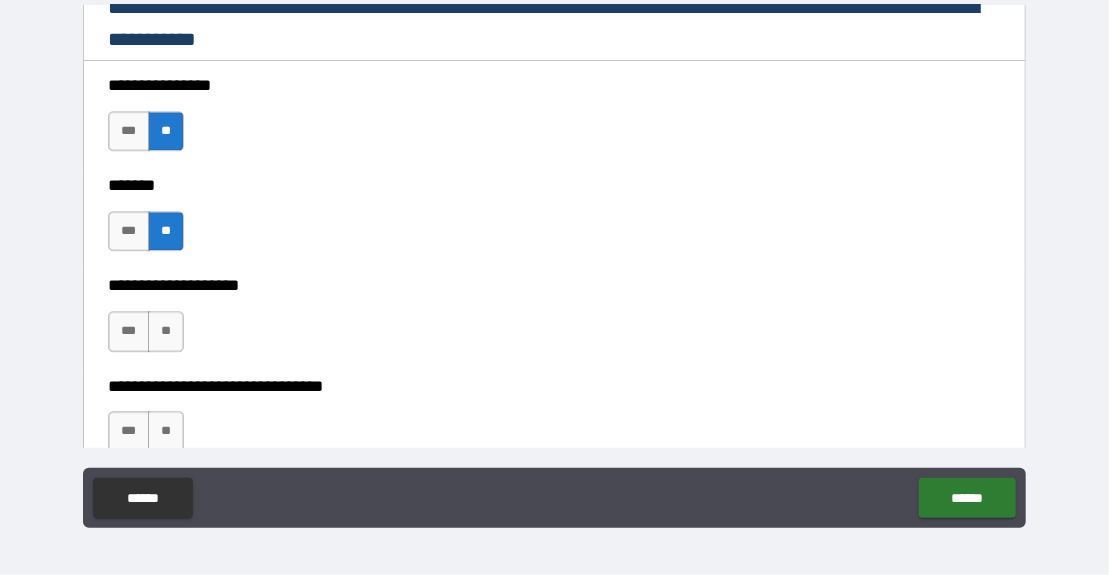 click on "**" at bounding box center (166, 331) 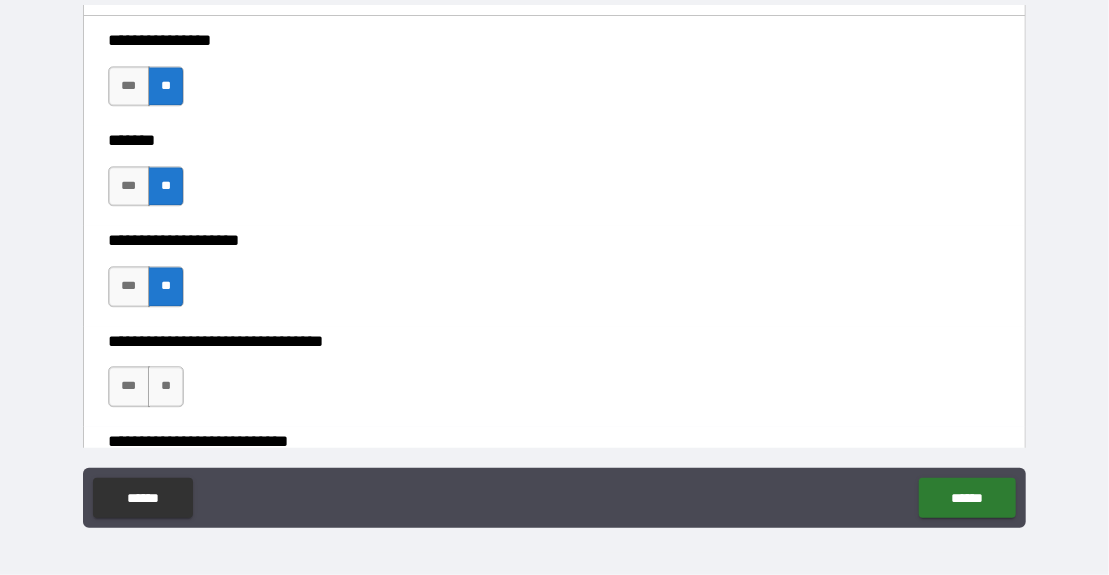 scroll, scrollTop: 5659, scrollLeft: 0, axis: vertical 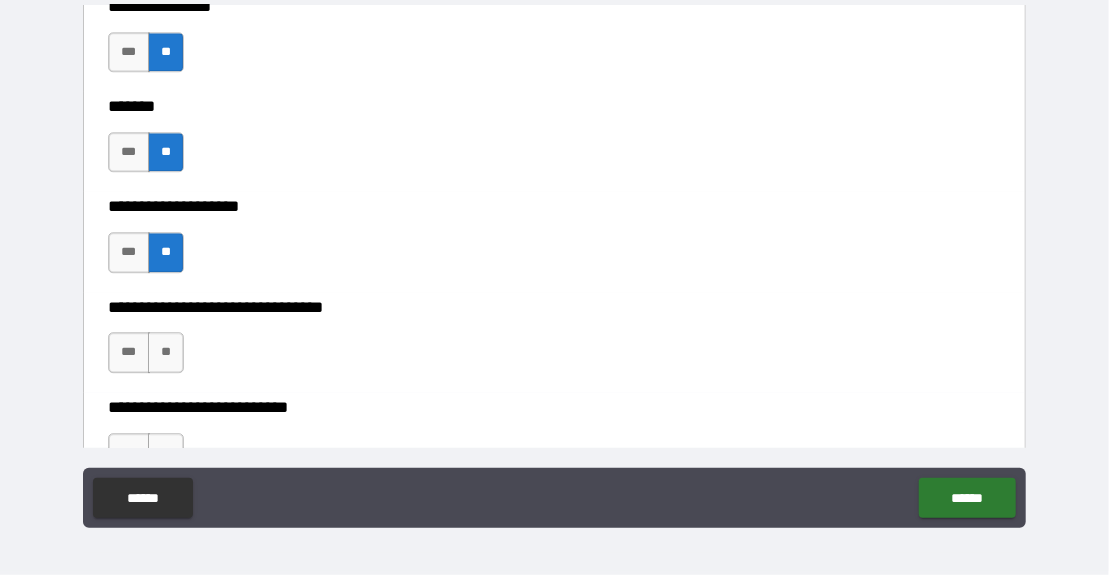 click on "**" at bounding box center [166, 352] 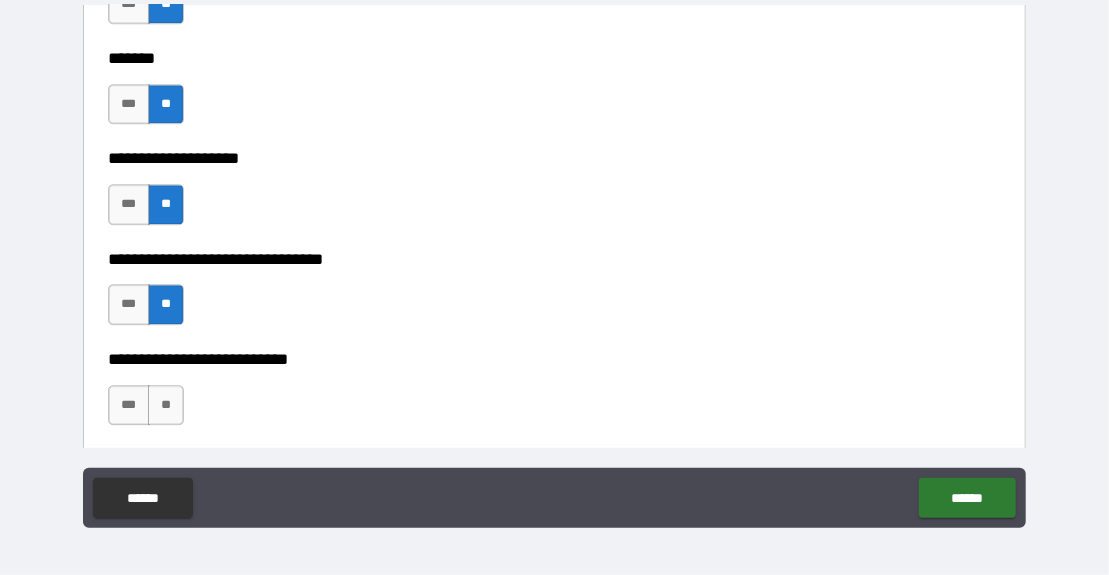 scroll, scrollTop: 5726, scrollLeft: 0, axis: vertical 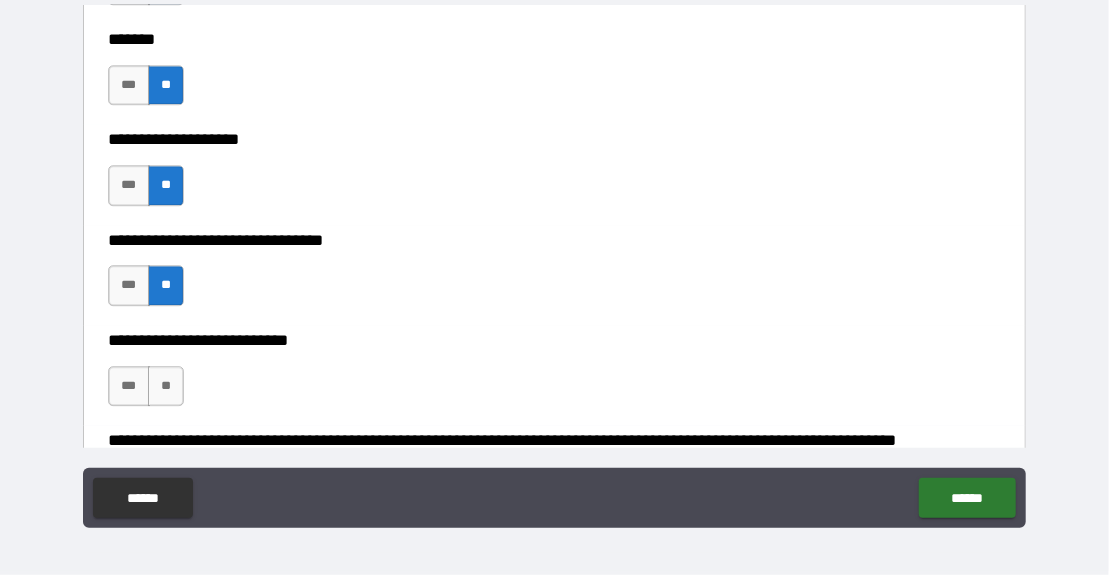 click on "**" at bounding box center (166, 386) 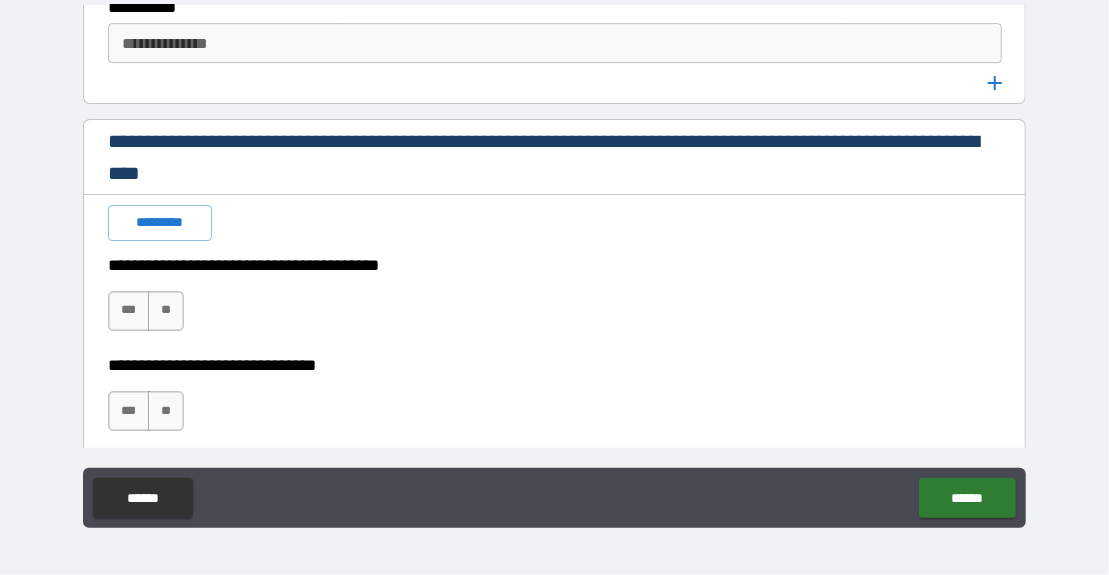 scroll, scrollTop: 6199, scrollLeft: 0, axis: vertical 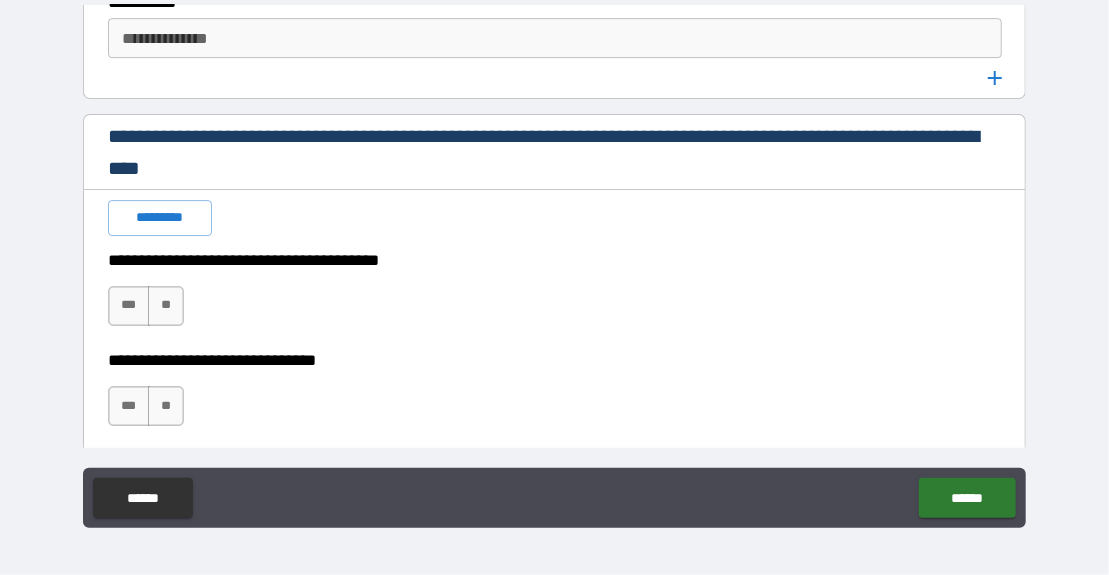click on "*********" at bounding box center (160, 218) 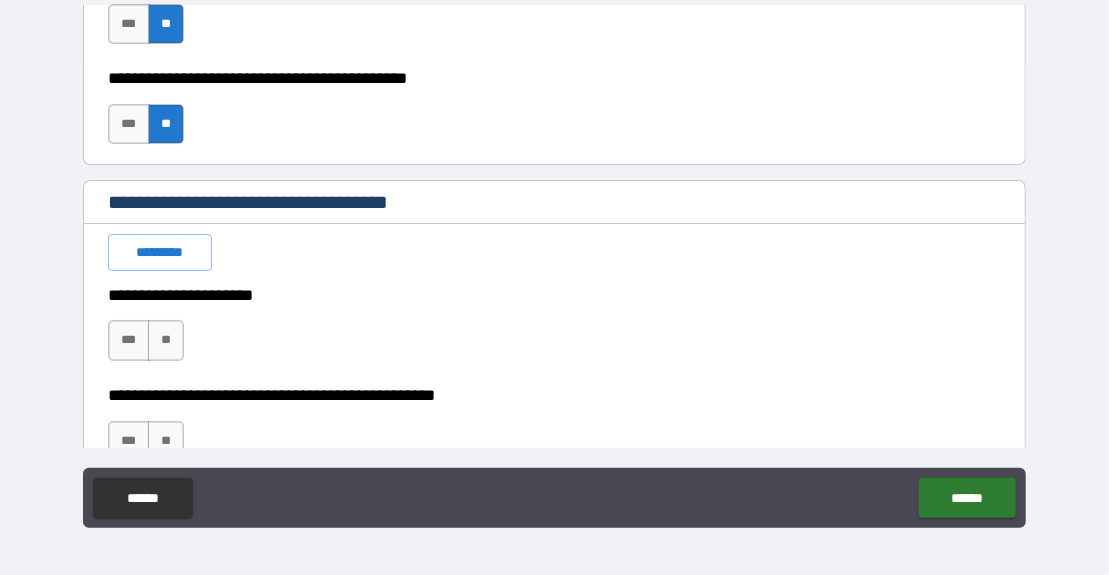 scroll, scrollTop: 6601, scrollLeft: 0, axis: vertical 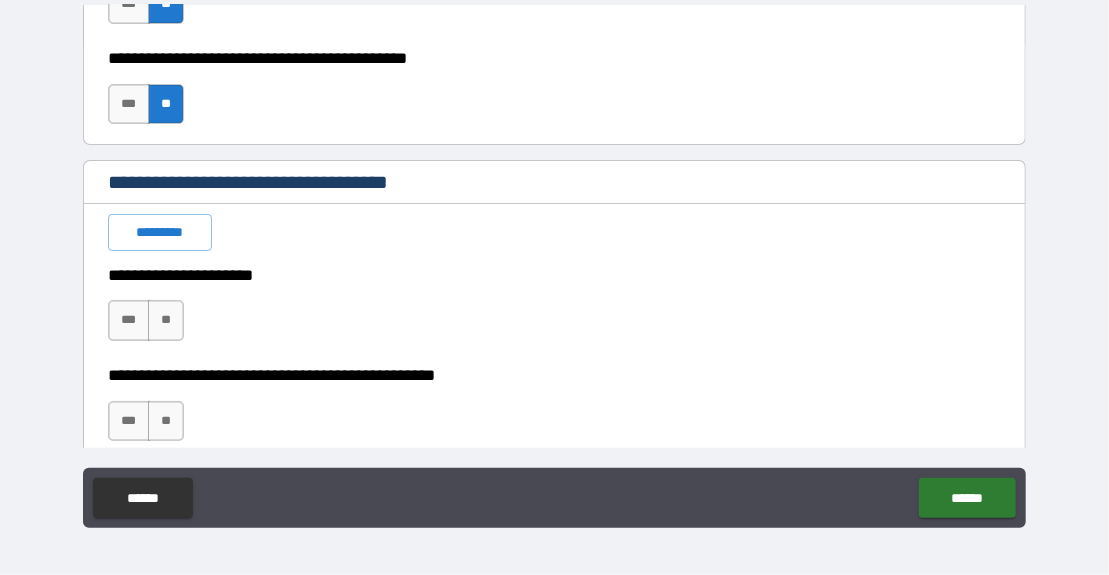 click on "*********" at bounding box center (160, 232) 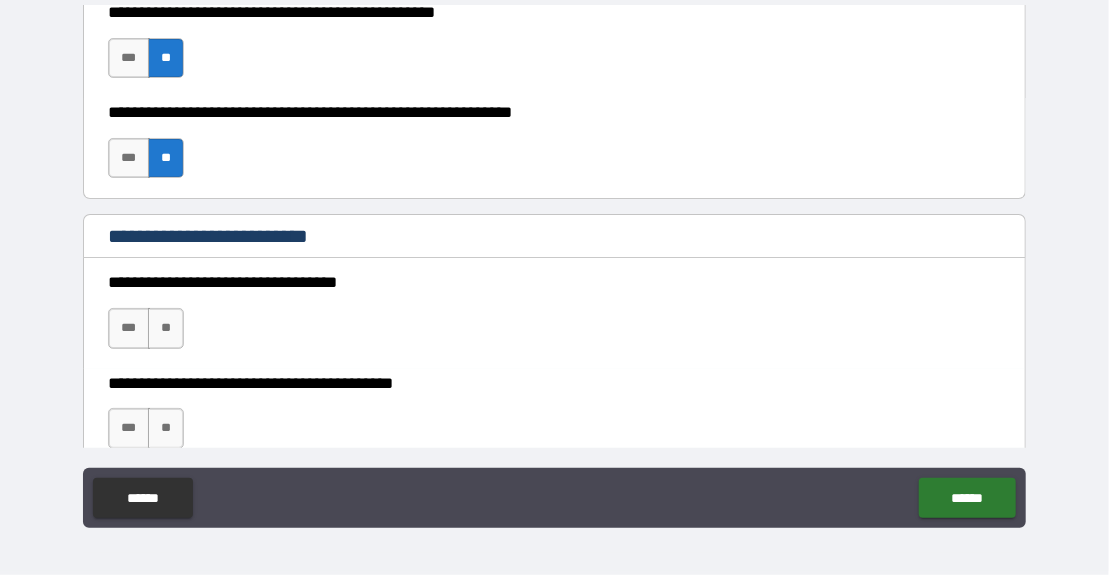 scroll, scrollTop: 6970, scrollLeft: 0, axis: vertical 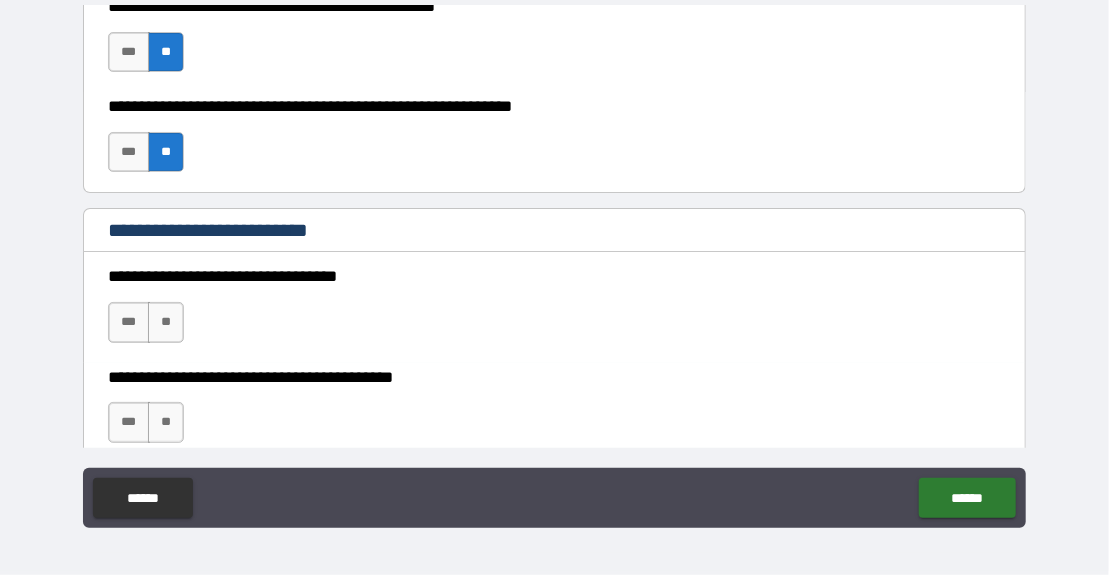 click on "**" at bounding box center [166, 322] 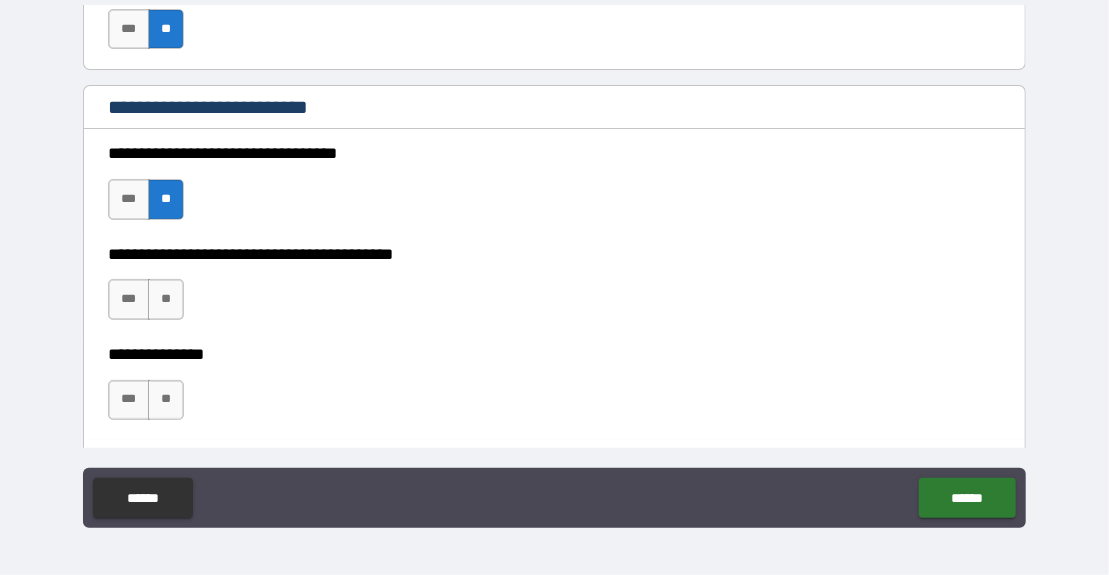 scroll, scrollTop: 7098, scrollLeft: 0, axis: vertical 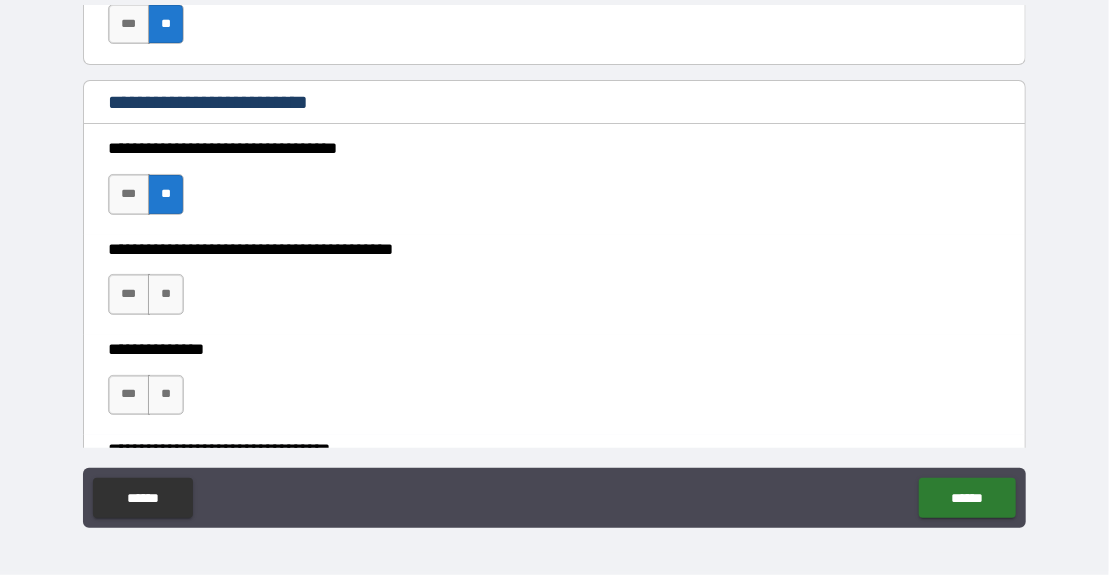 click on "**" at bounding box center [166, 294] 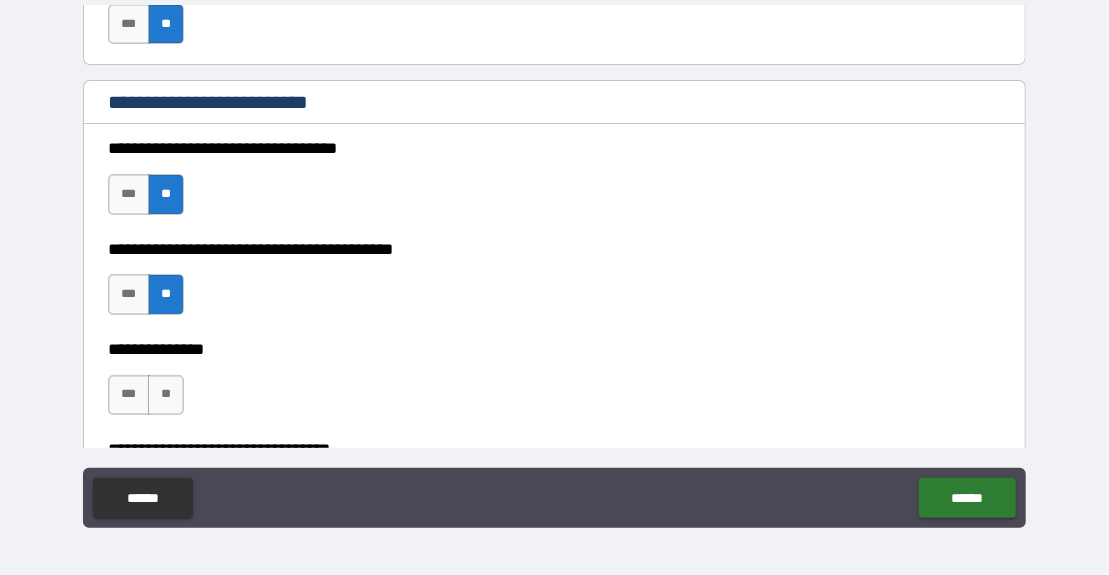click on "**" at bounding box center [166, 395] 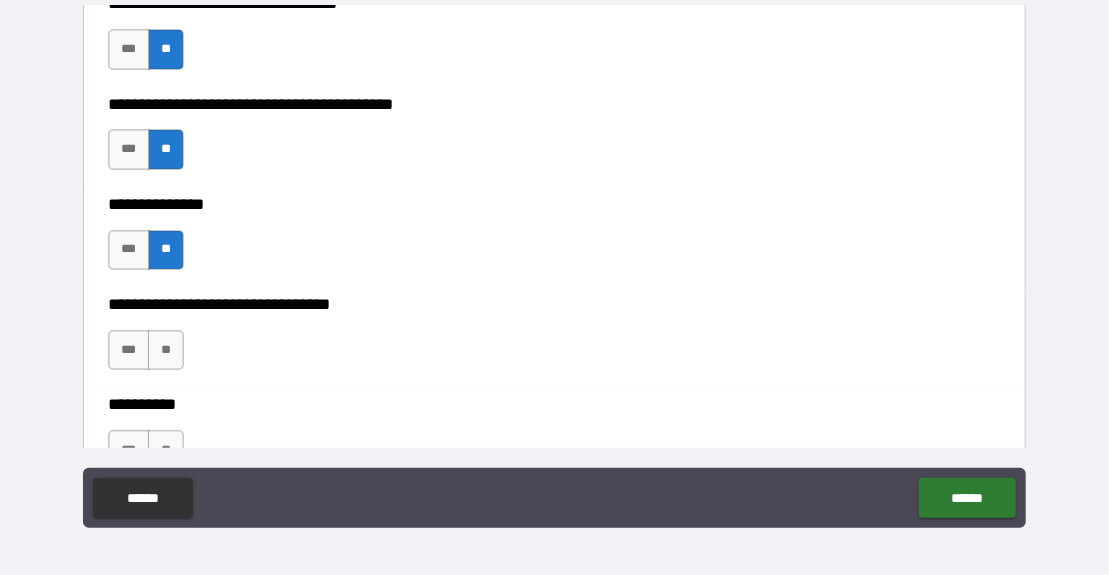 scroll, scrollTop: 7244, scrollLeft: 0, axis: vertical 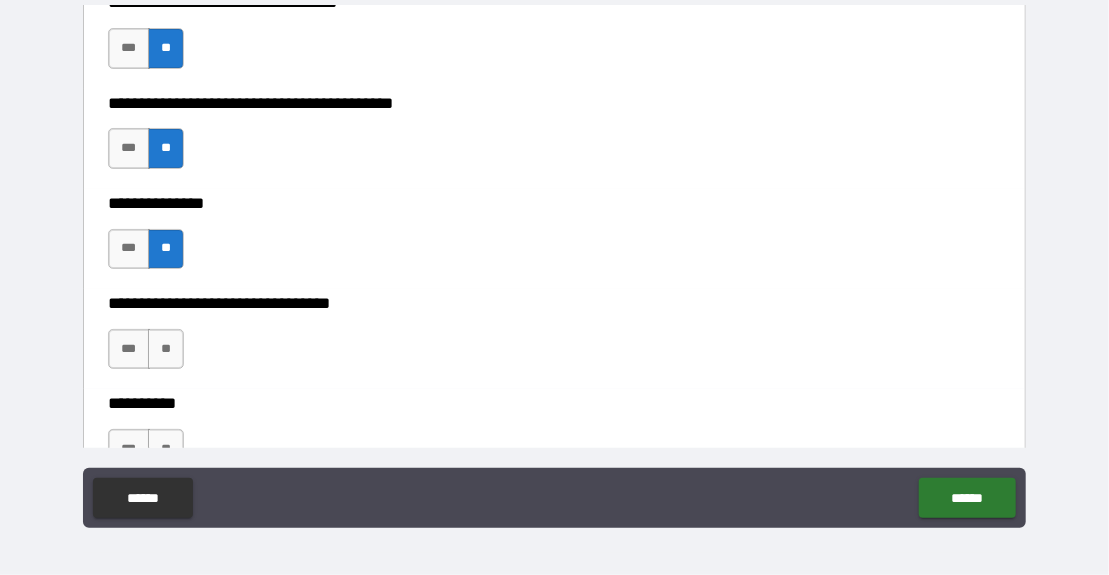 click on "**" at bounding box center [166, 349] 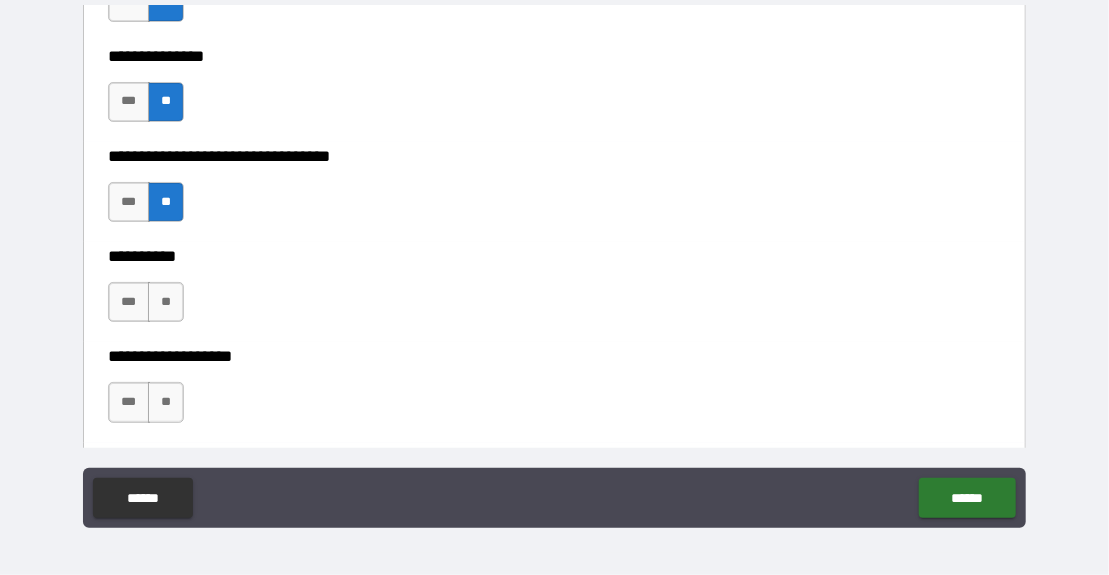 scroll, scrollTop: 7392, scrollLeft: 0, axis: vertical 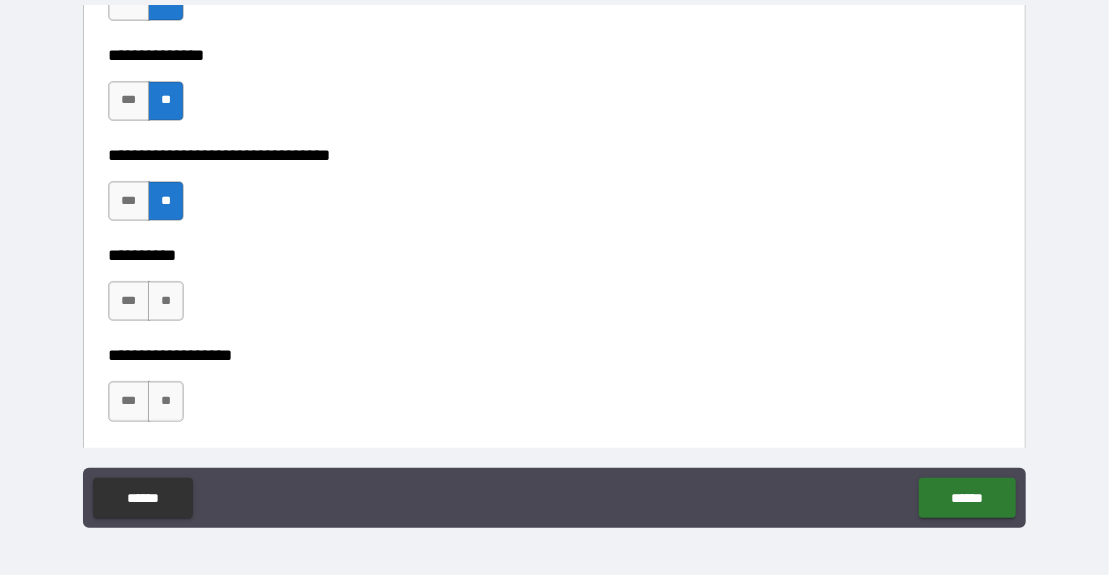 click on "**" at bounding box center (166, 301) 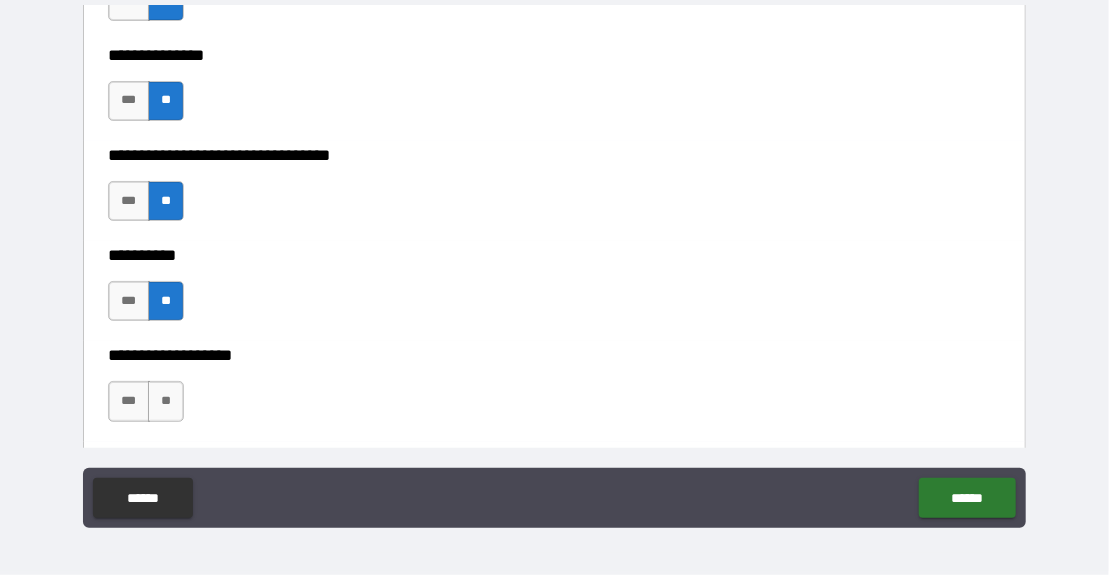 click on "**" at bounding box center [166, 401] 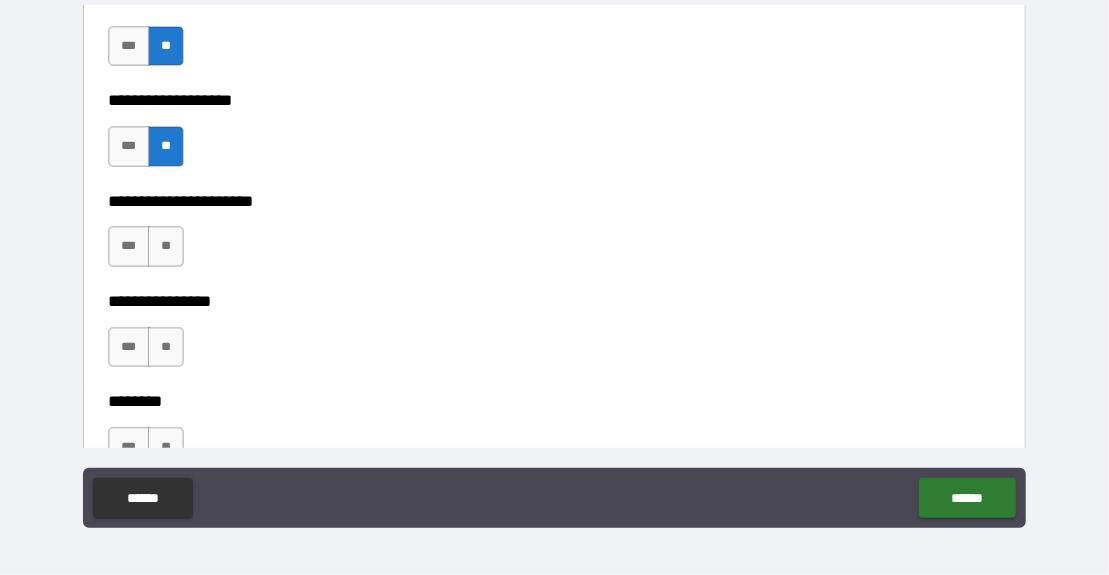 scroll, scrollTop: 7655, scrollLeft: 0, axis: vertical 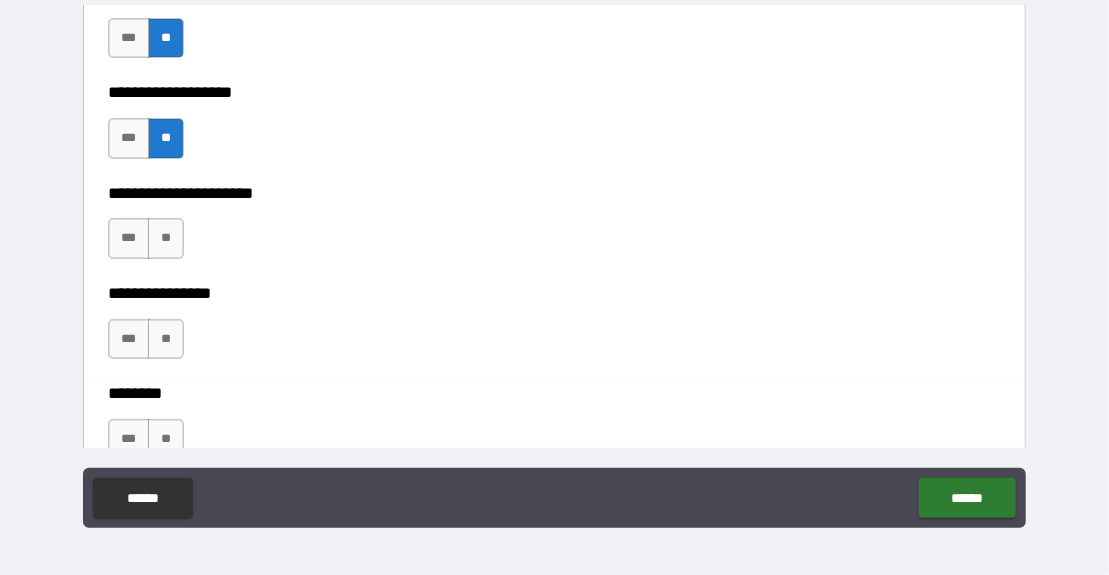 click on "**" at bounding box center [166, 238] 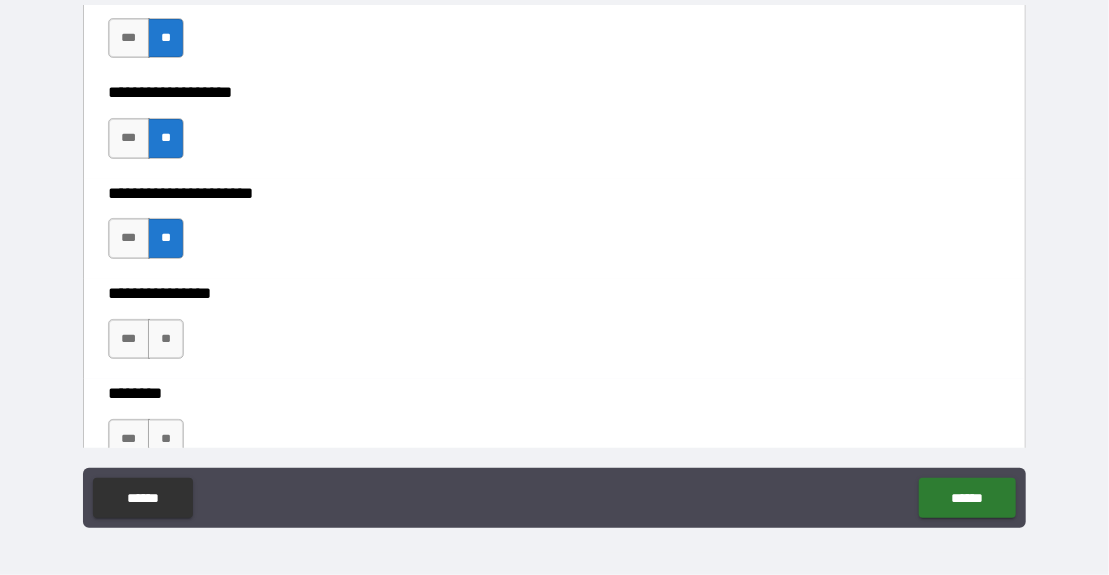 click on "**" at bounding box center [166, 339] 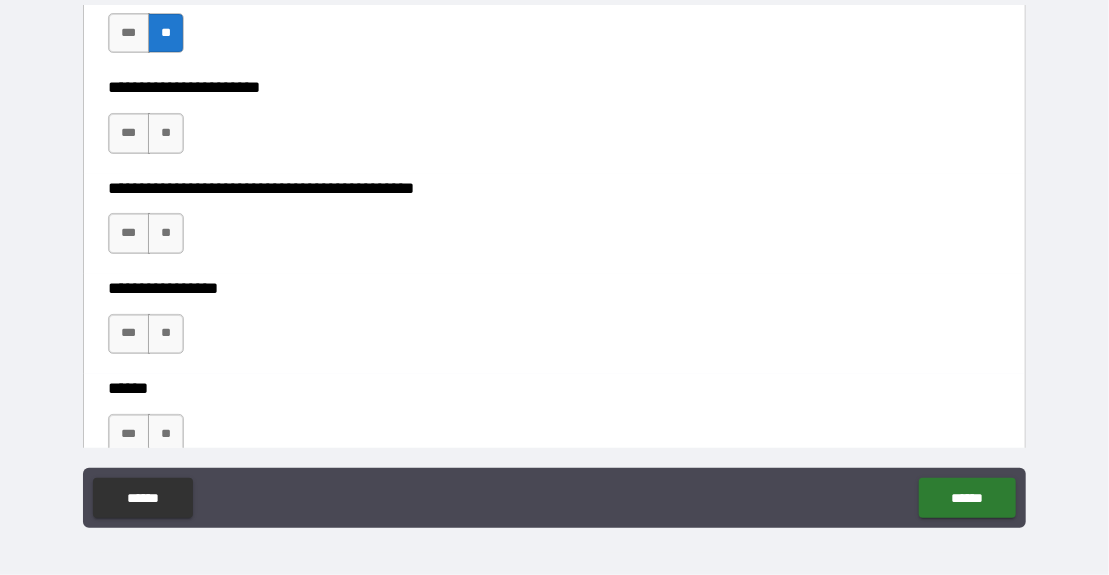 scroll, scrollTop: 8064, scrollLeft: 0, axis: vertical 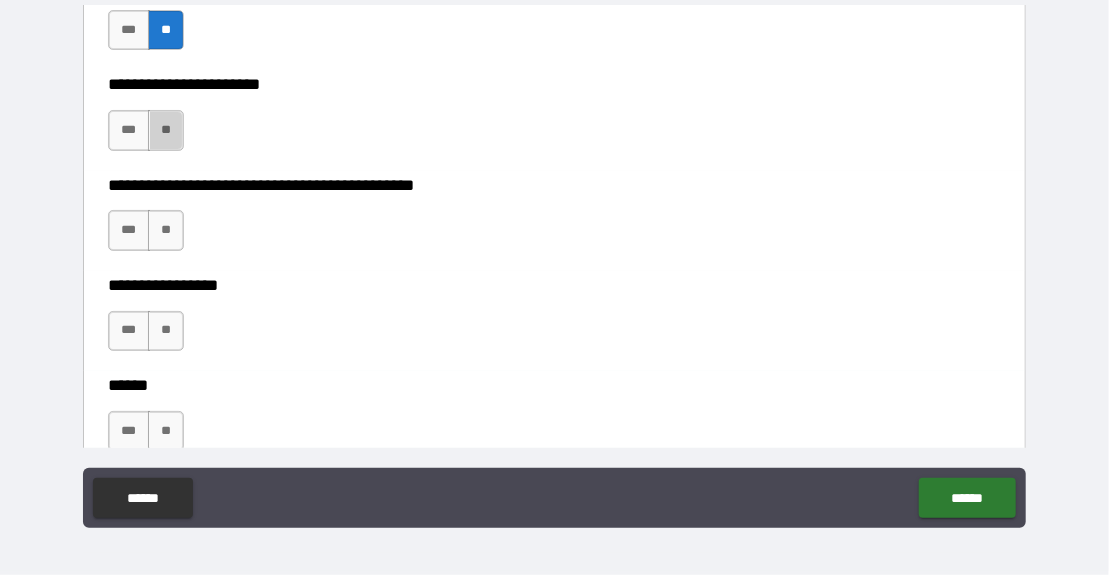 click on "**" at bounding box center [166, 130] 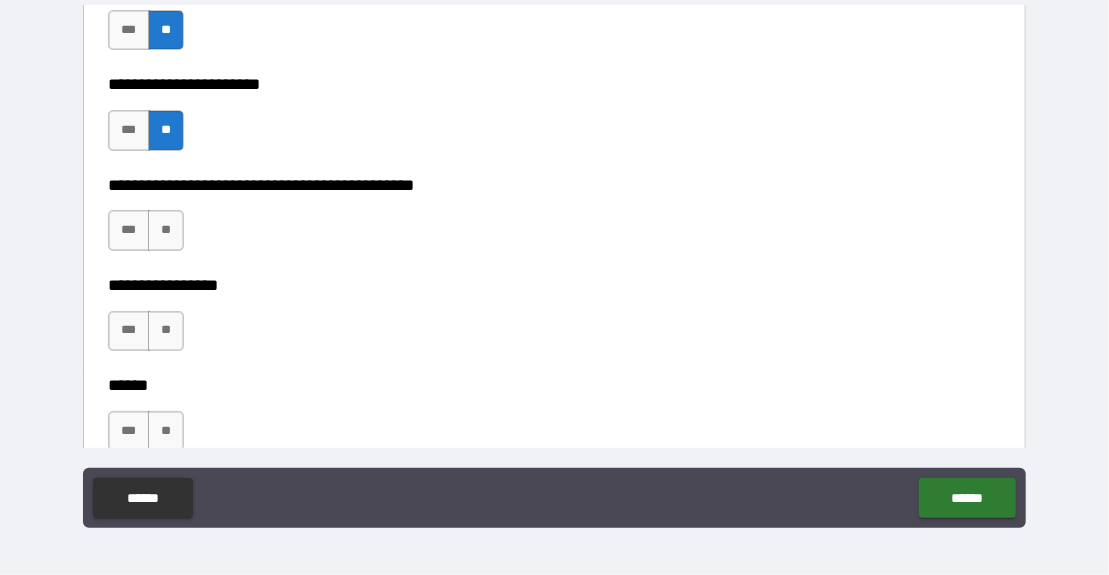 click on "***" at bounding box center [129, 230] 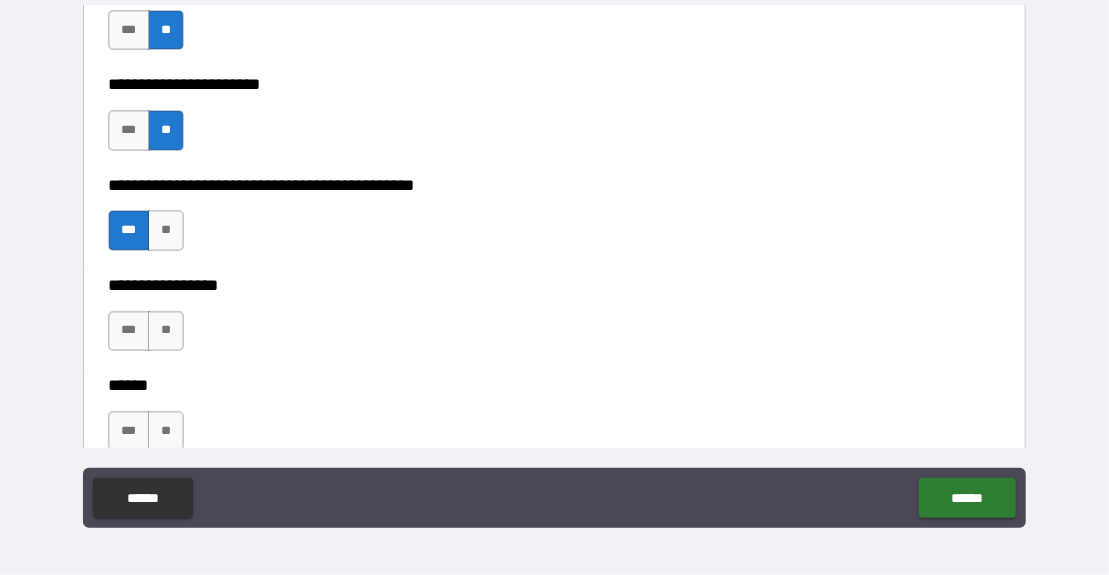 click on "**" at bounding box center [166, 331] 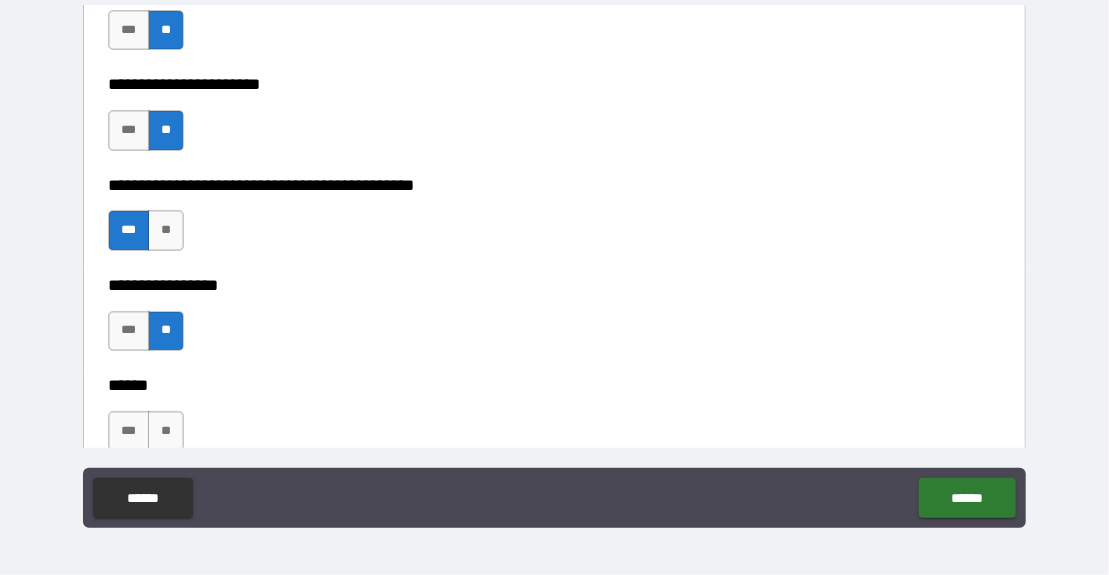click on "**" at bounding box center [166, 431] 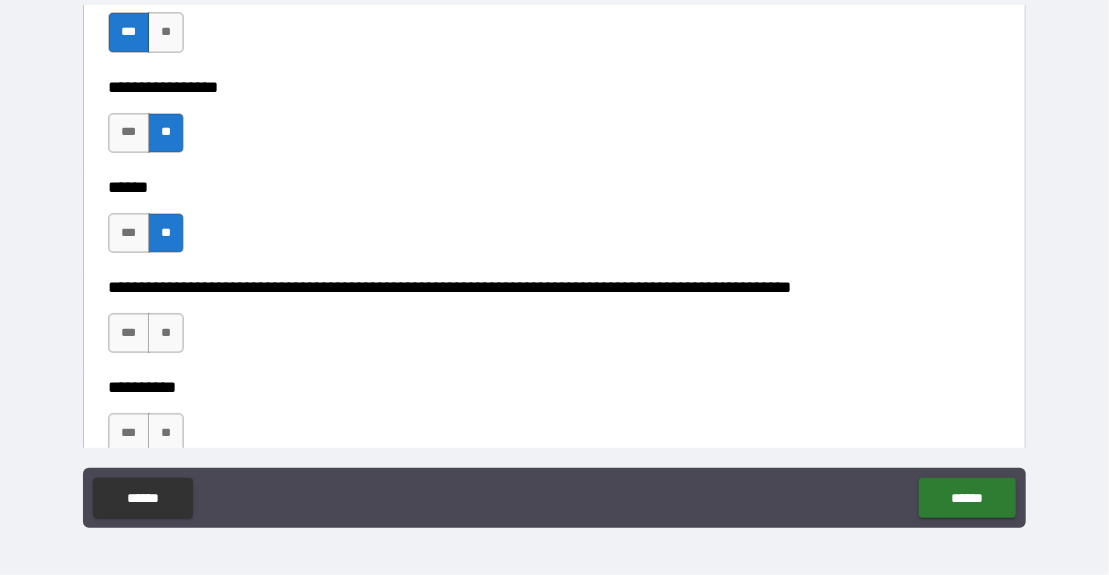 scroll, scrollTop: 8279, scrollLeft: 0, axis: vertical 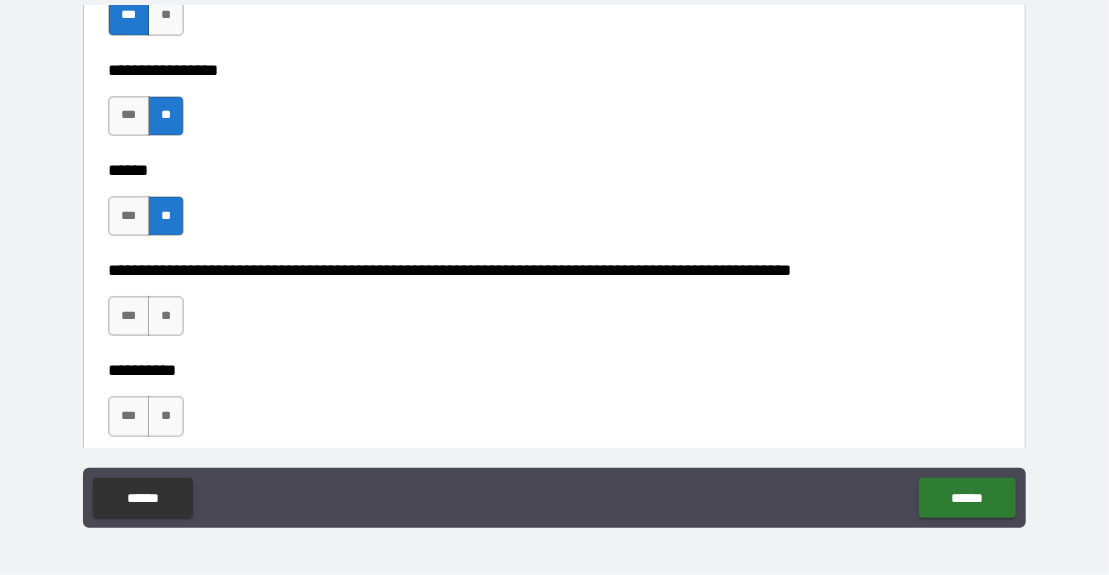 click on "**" at bounding box center (166, 316) 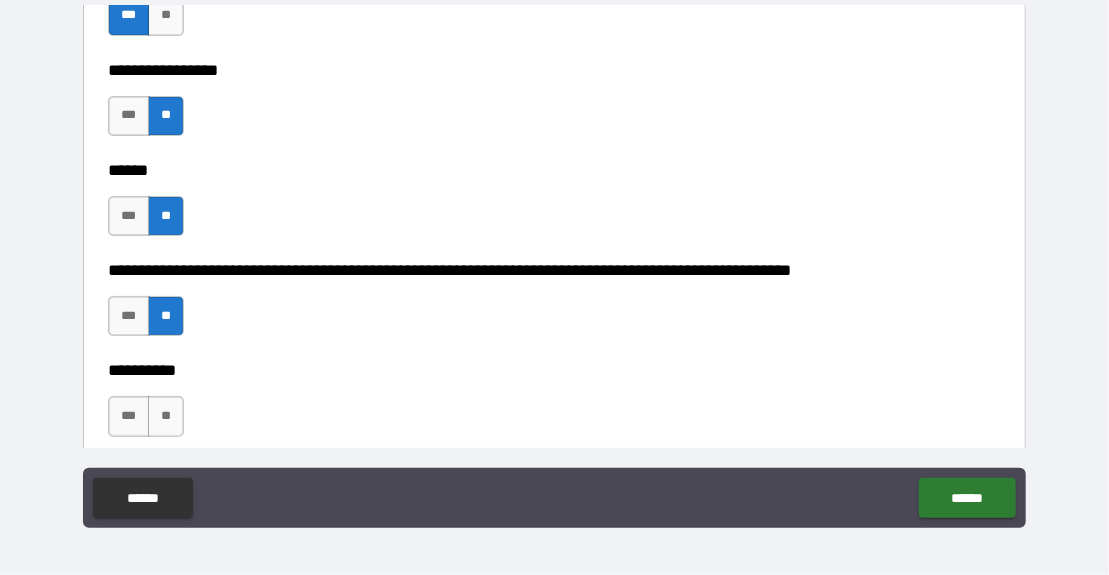 click on "**" at bounding box center [166, 416] 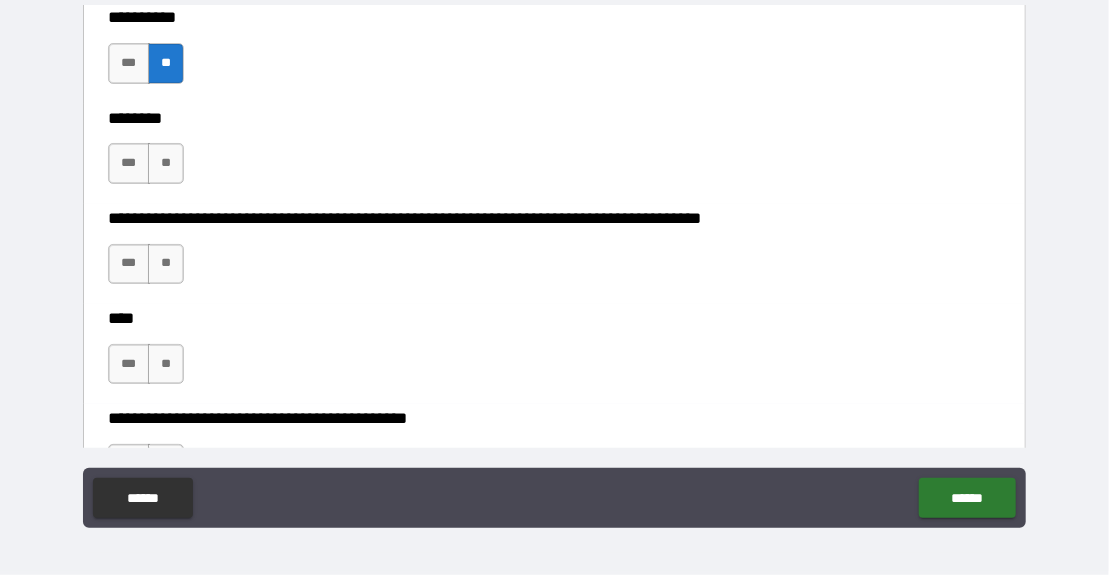 scroll, scrollTop: 8720, scrollLeft: 0, axis: vertical 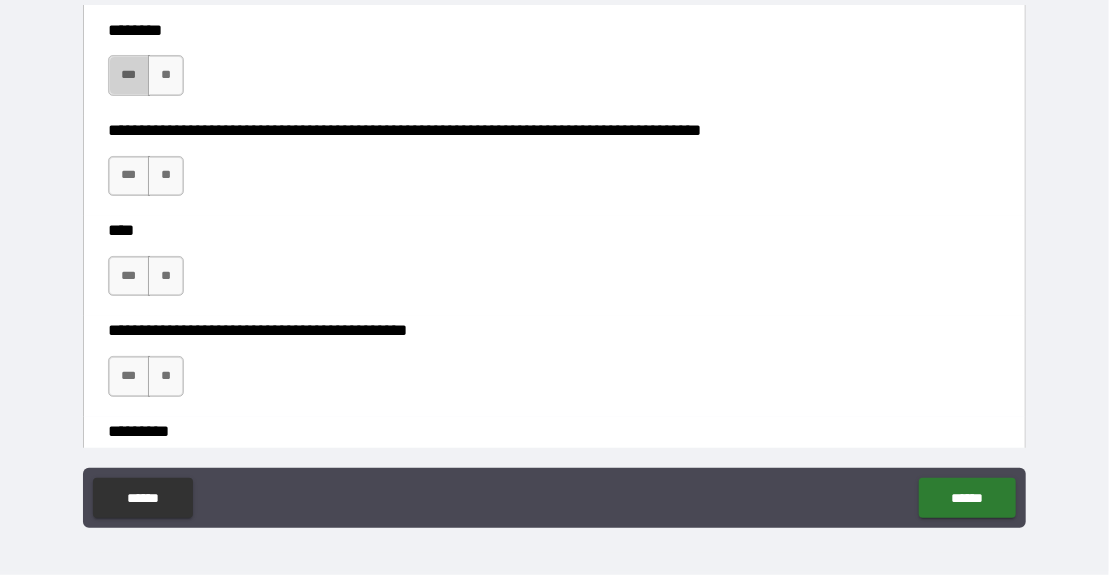 click on "***" at bounding box center [129, 75] 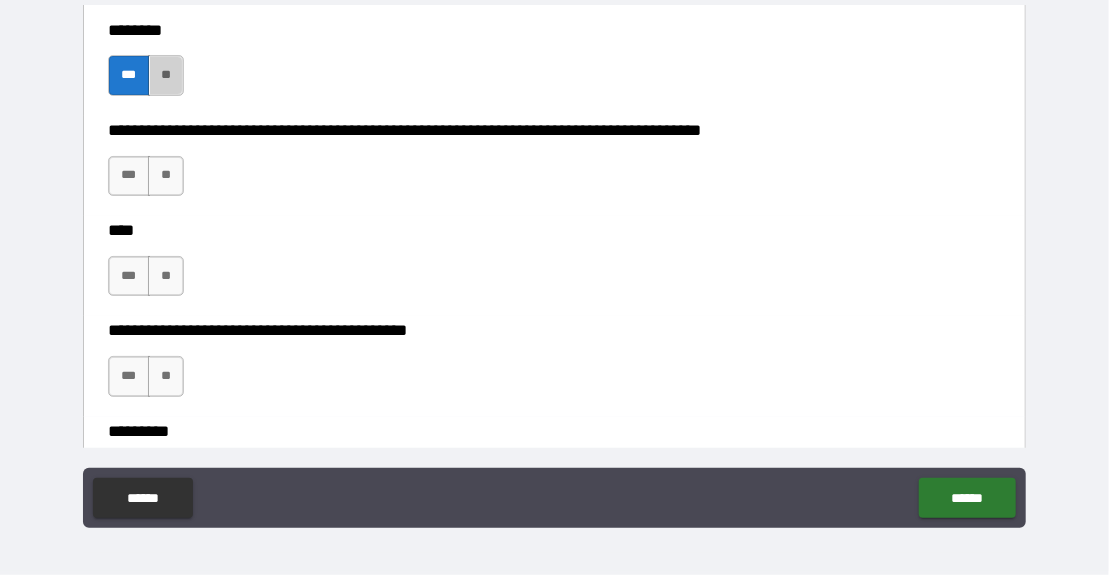 click on "**" at bounding box center [166, 75] 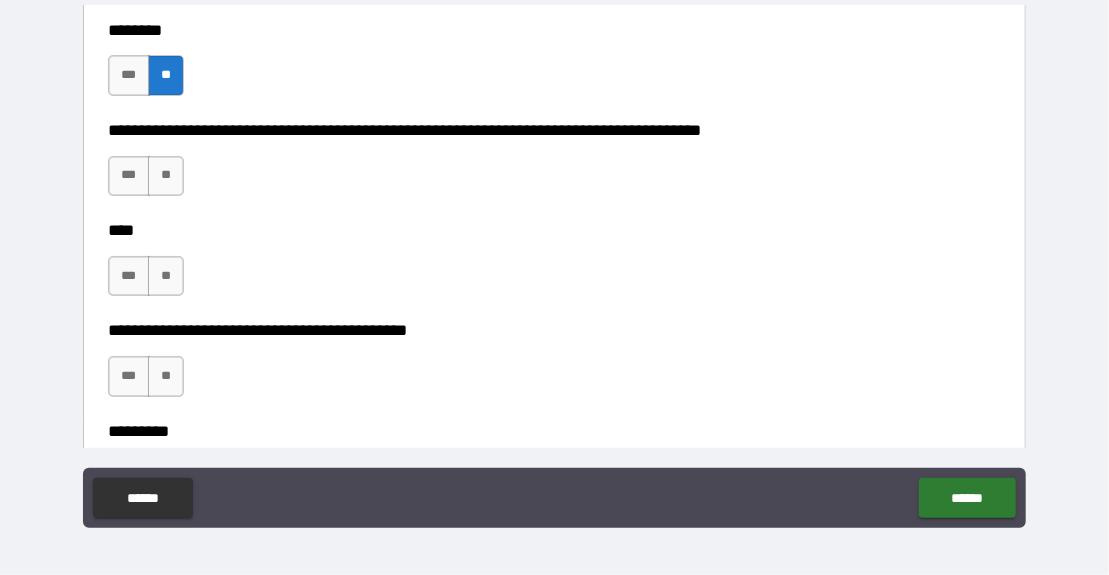 click on "**" at bounding box center [166, 176] 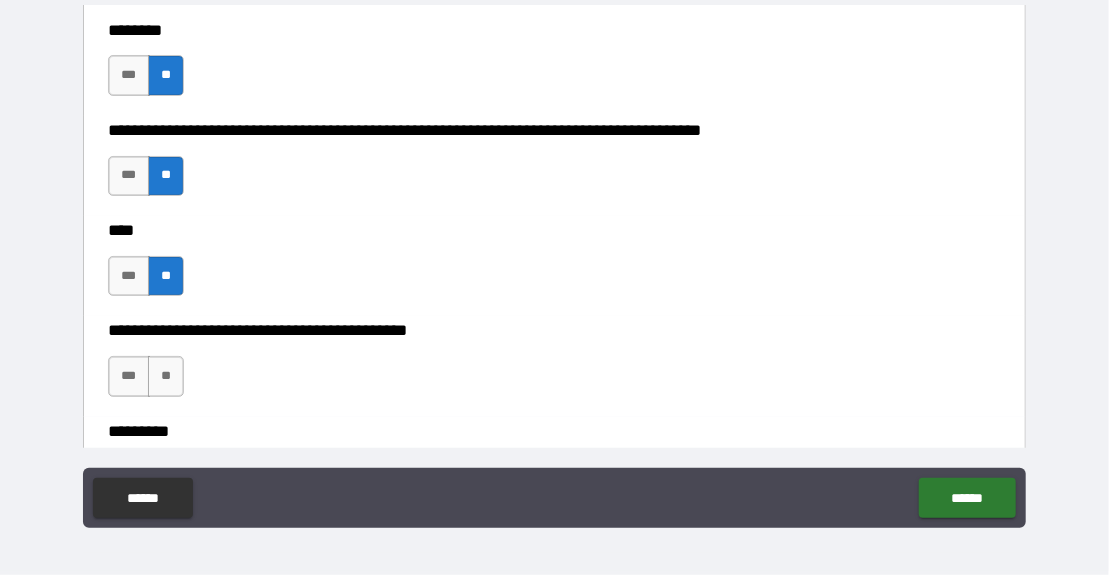 click on "**" at bounding box center [166, 376] 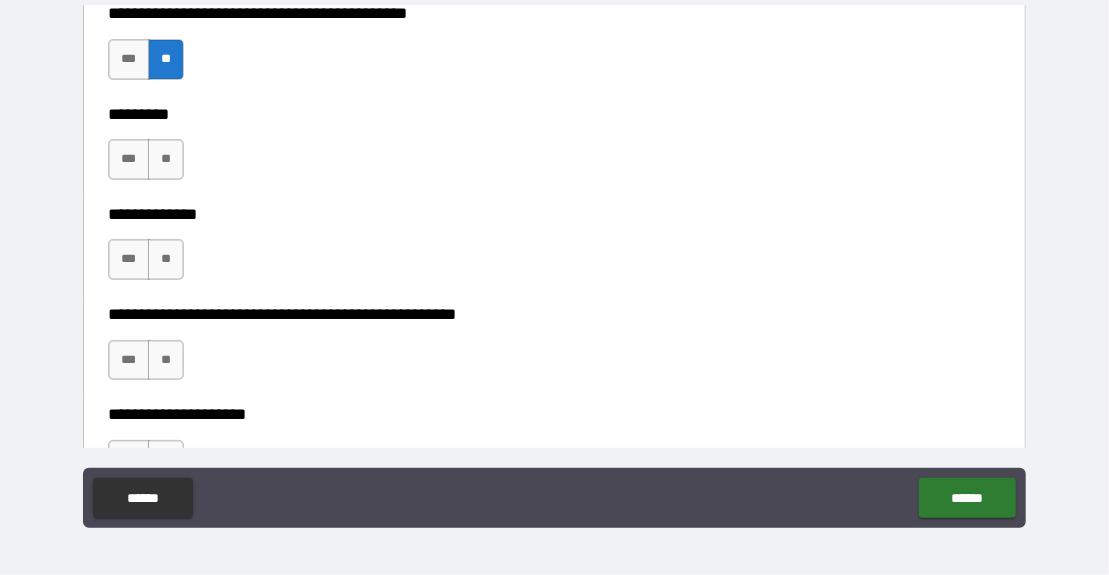 scroll, scrollTop: 9051, scrollLeft: 0, axis: vertical 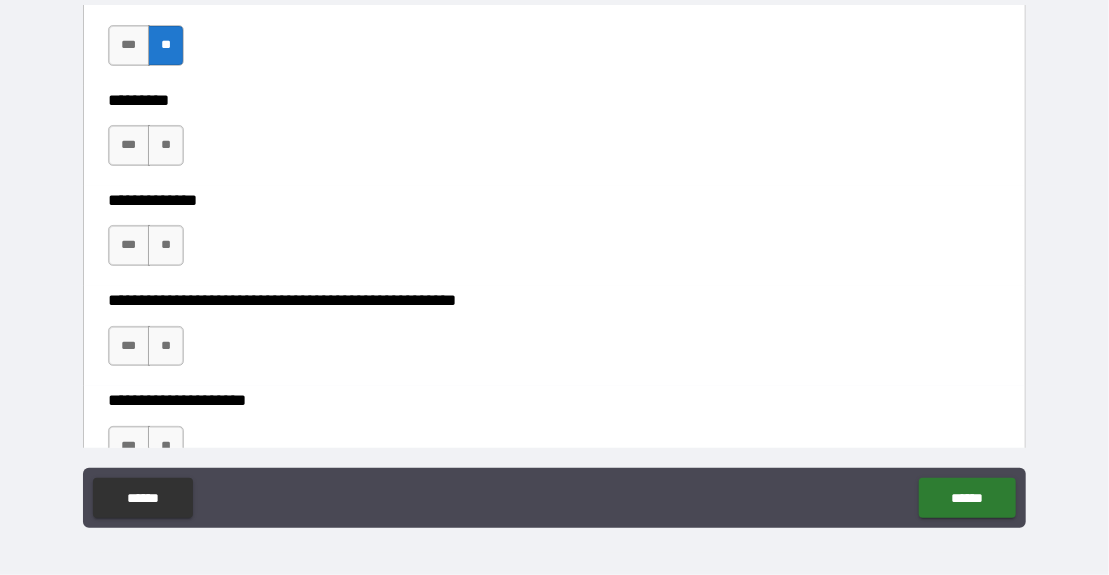 click on "**" at bounding box center (166, 145) 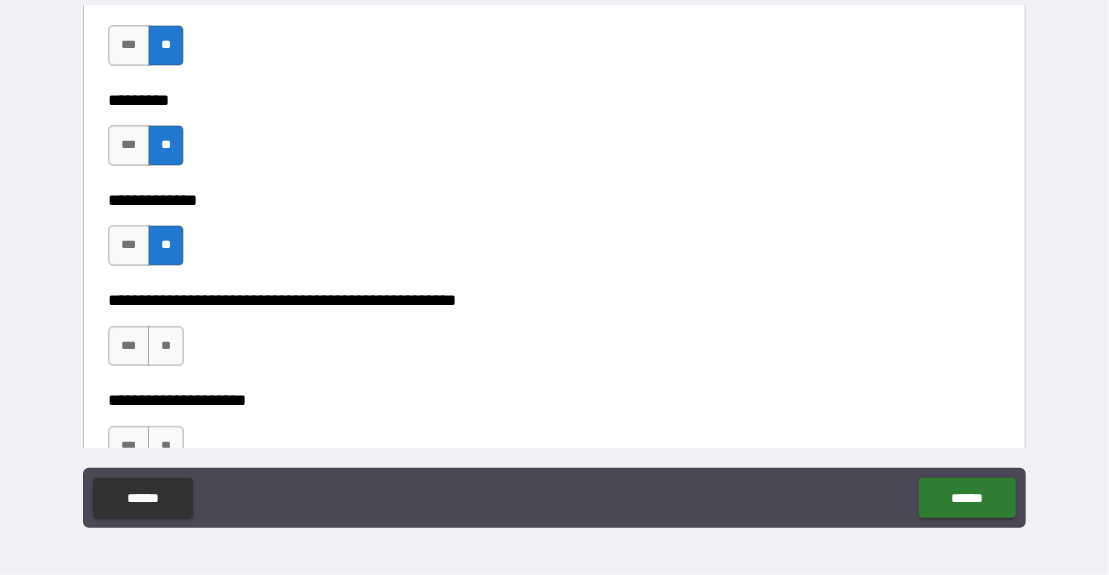 click on "**" at bounding box center (166, 346) 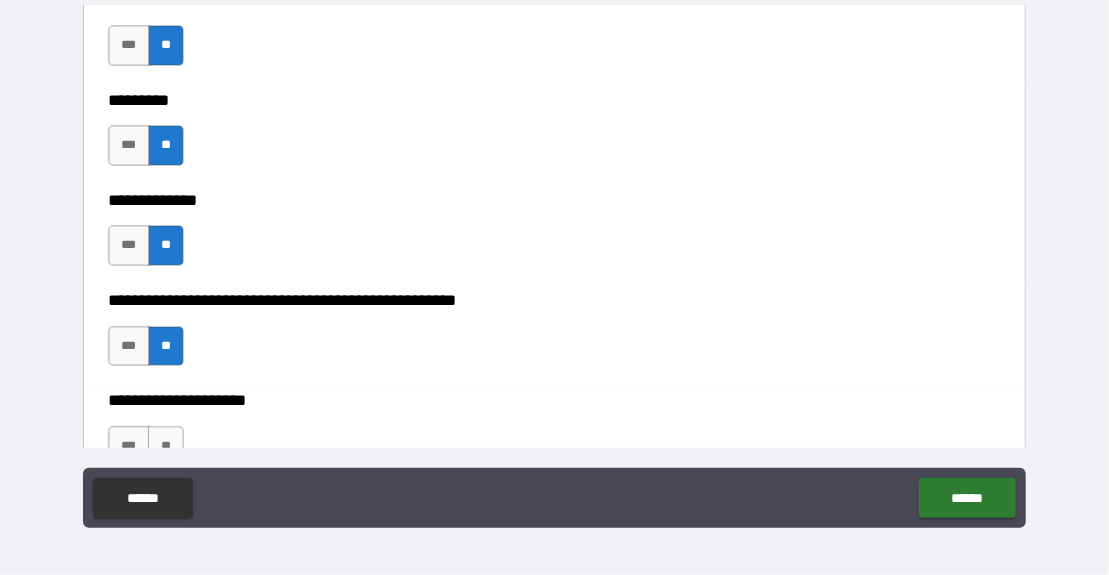 click on "******   ******" at bounding box center [554, 500] 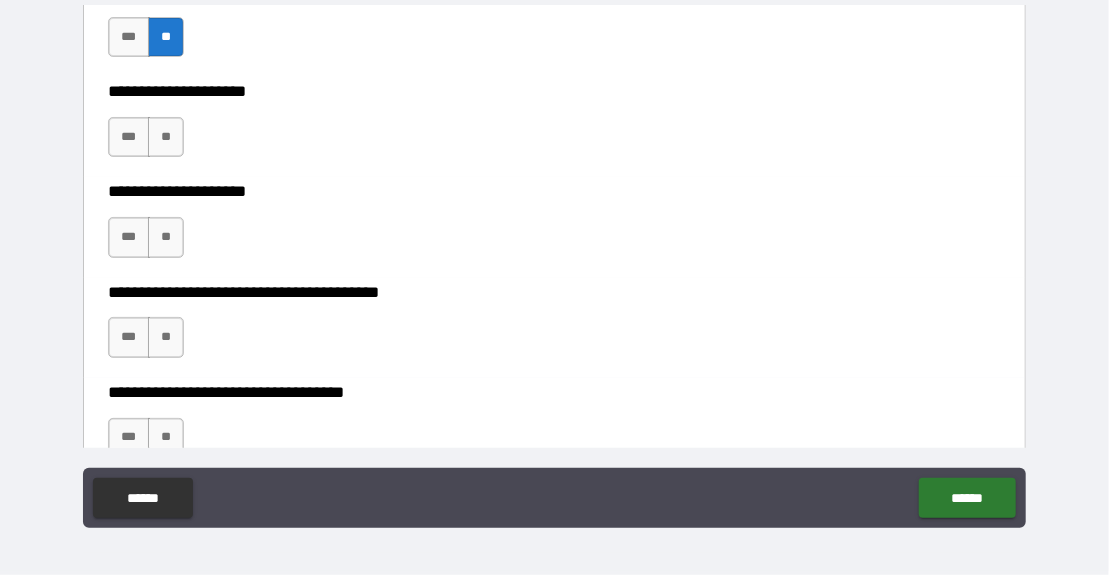 scroll, scrollTop: 9362, scrollLeft: 0, axis: vertical 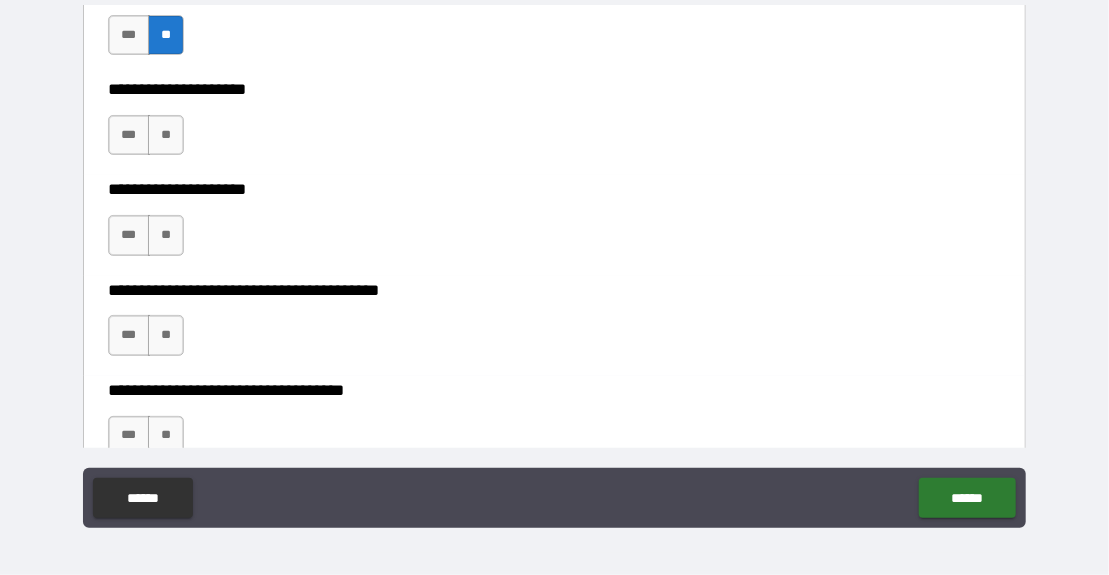 click on "**" at bounding box center [166, 135] 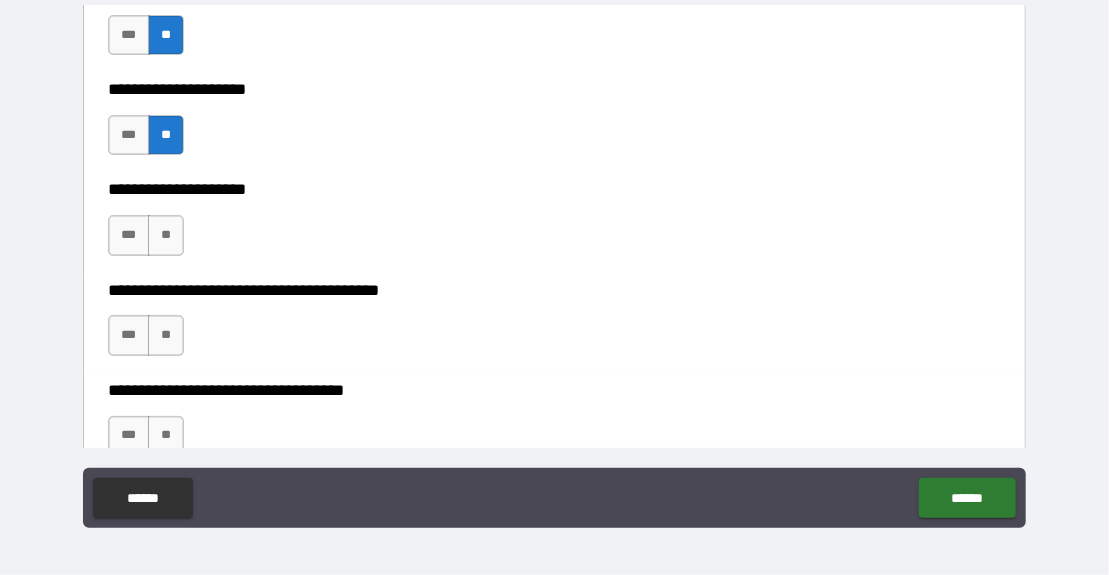 click on "**" at bounding box center [166, 235] 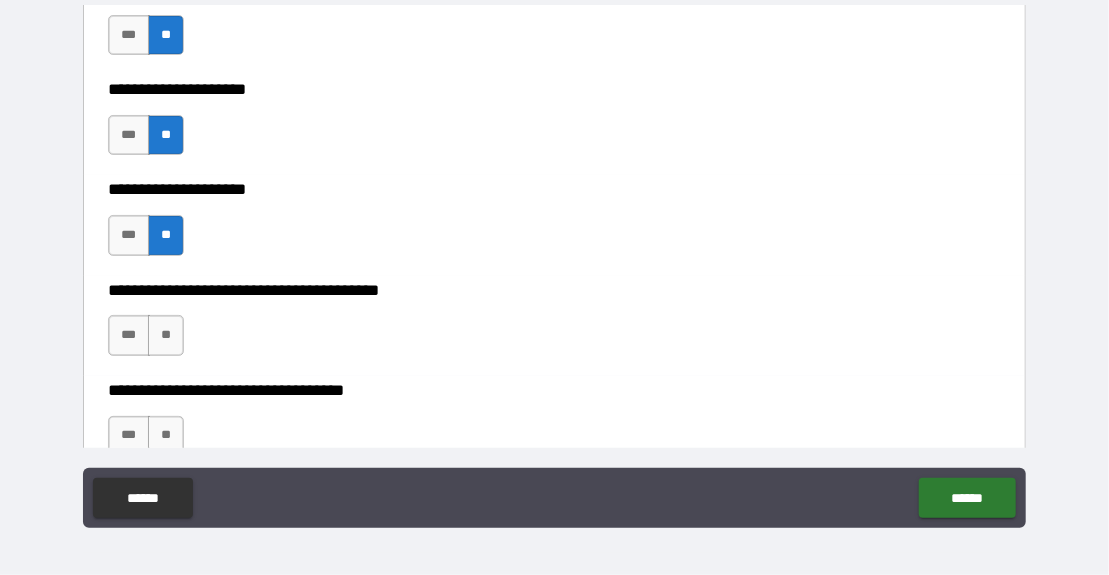 click on "**" at bounding box center (166, 335) 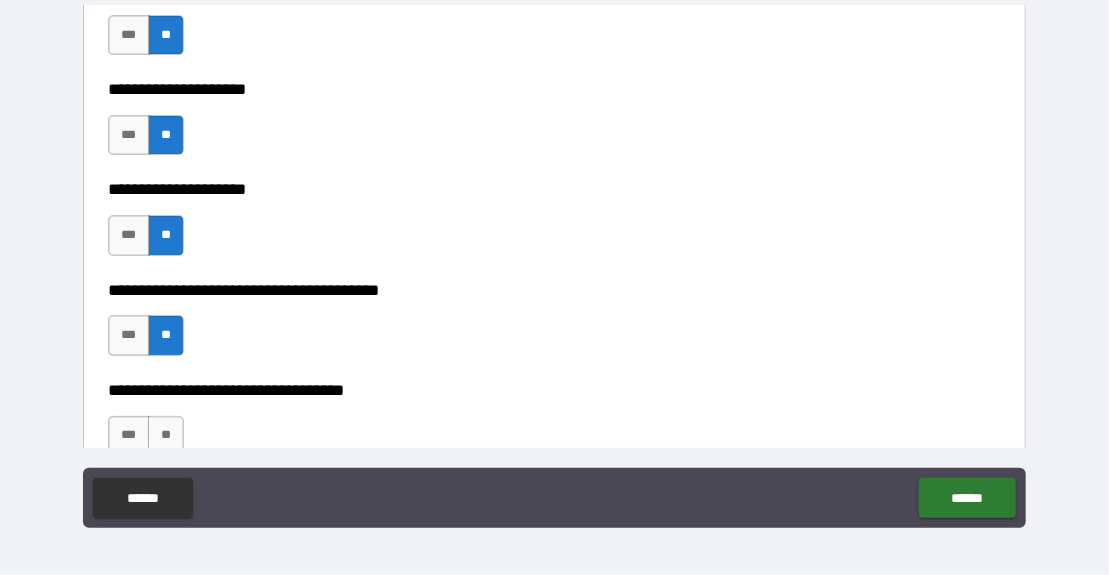click on "**" at bounding box center (166, 436) 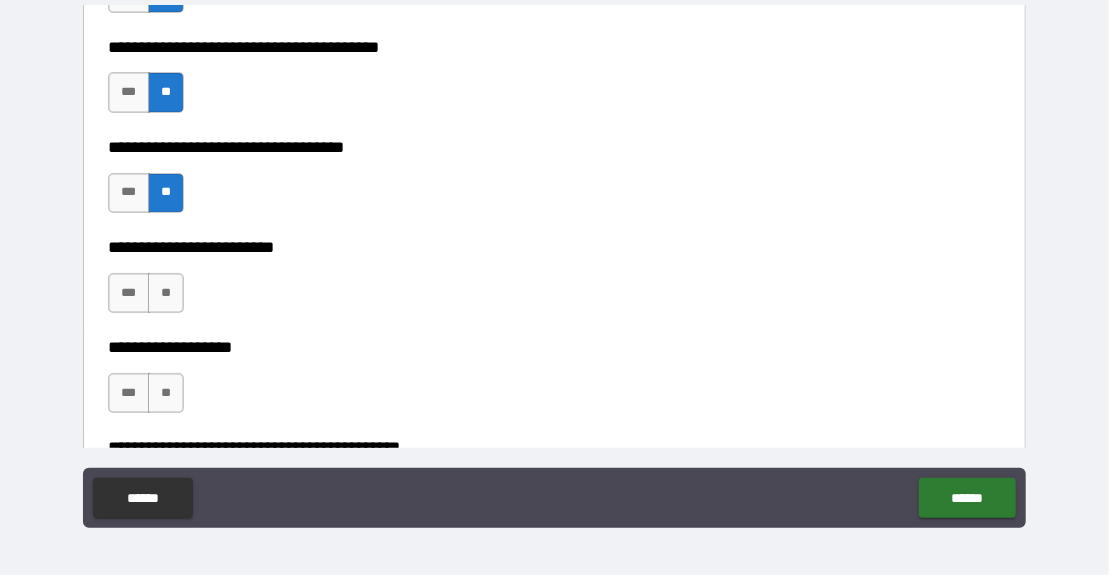 scroll, scrollTop: 9607, scrollLeft: 0, axis: vertical 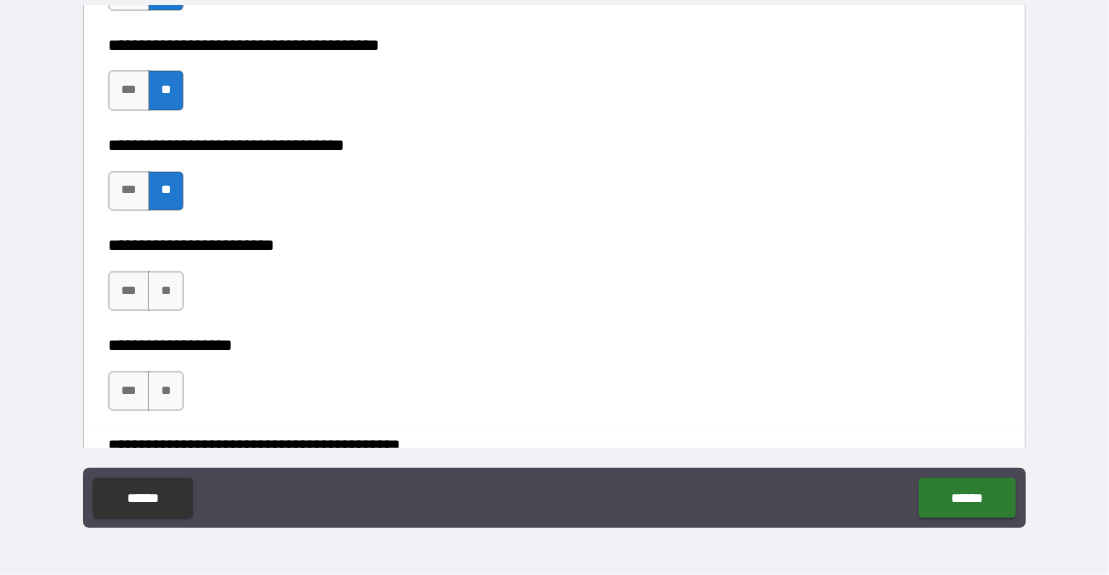 click on "**" at bounding box center (166, 291) 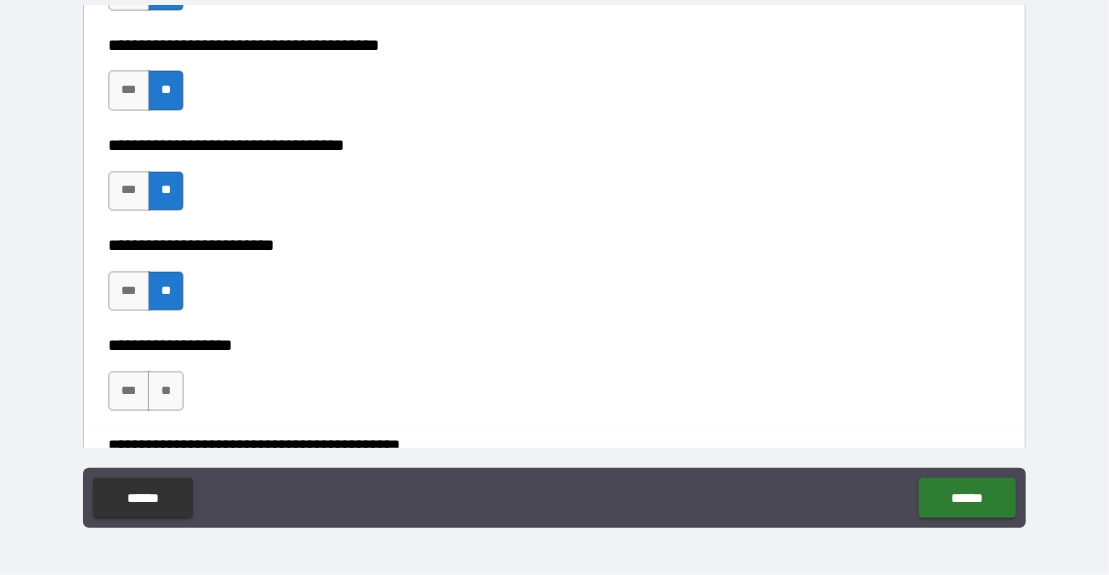 click on "**" at bounding box center [166, 391] 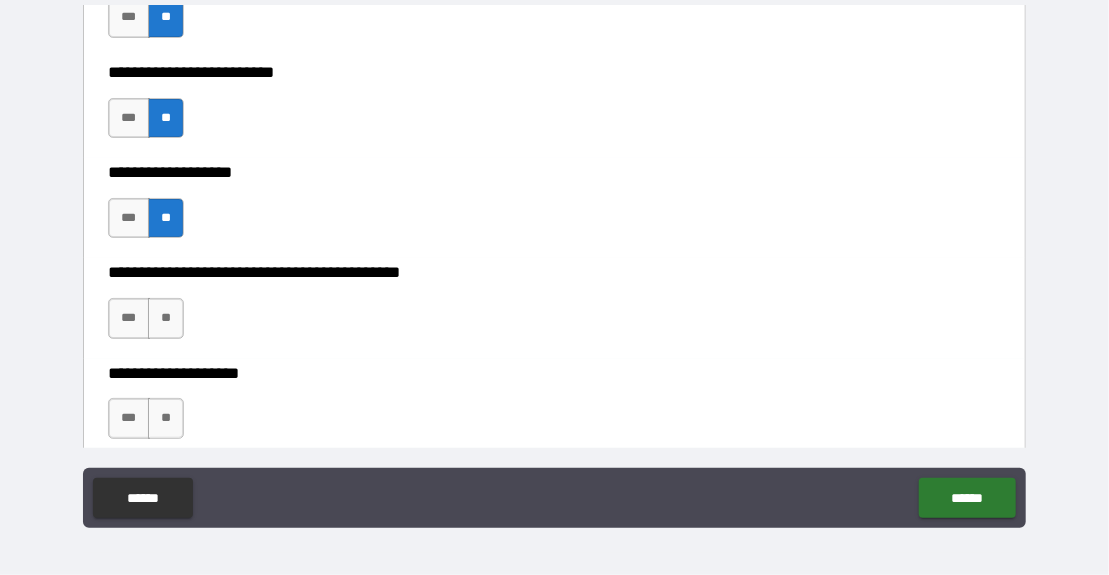 scroll, scrollTop: 9782, scrollLeft: 0, axis: vertical 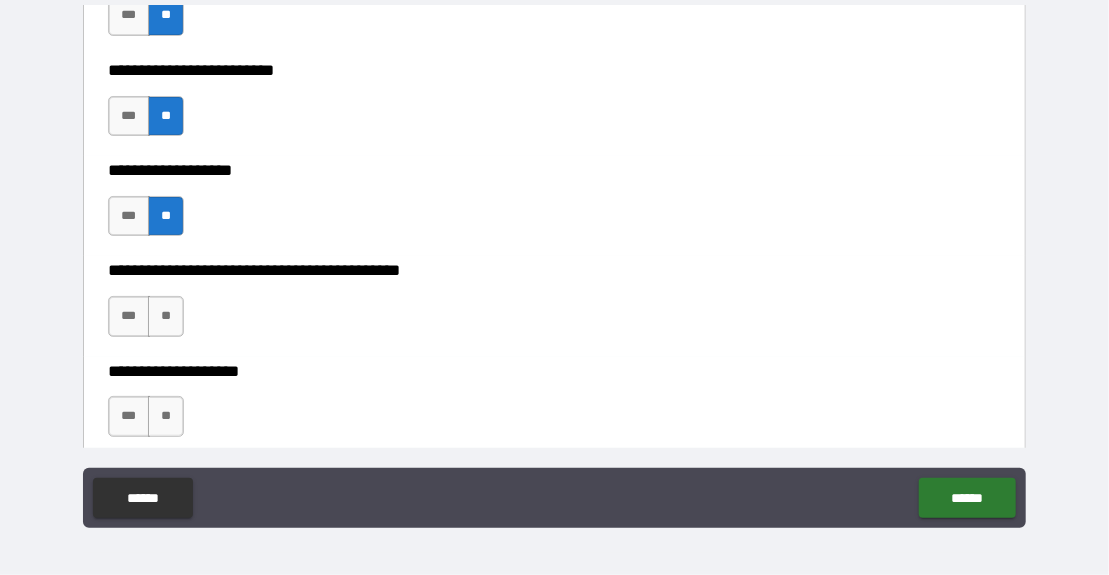 click on "**" at bounding box center [166, 316] 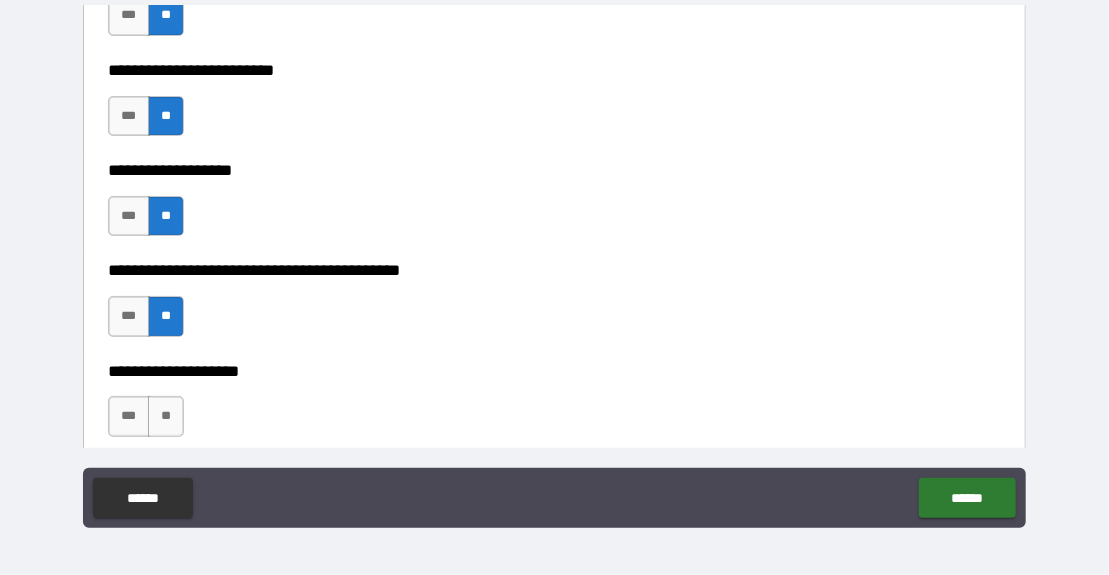 click on "**" at bounding box center (166, 416) 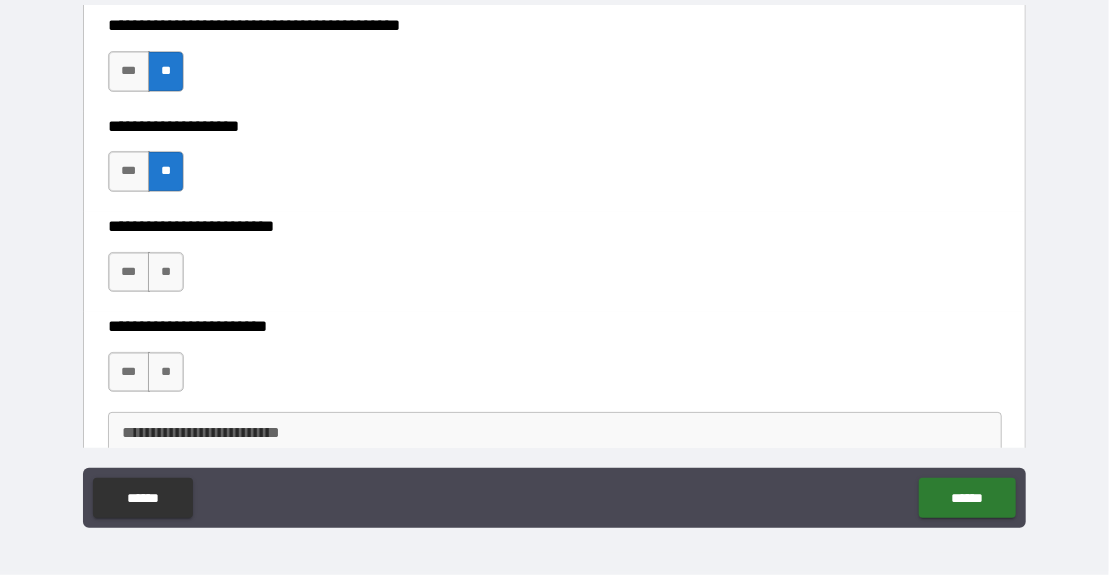 scroll, scrollTop: 10041, scrollLeft: 0, axis: vertical 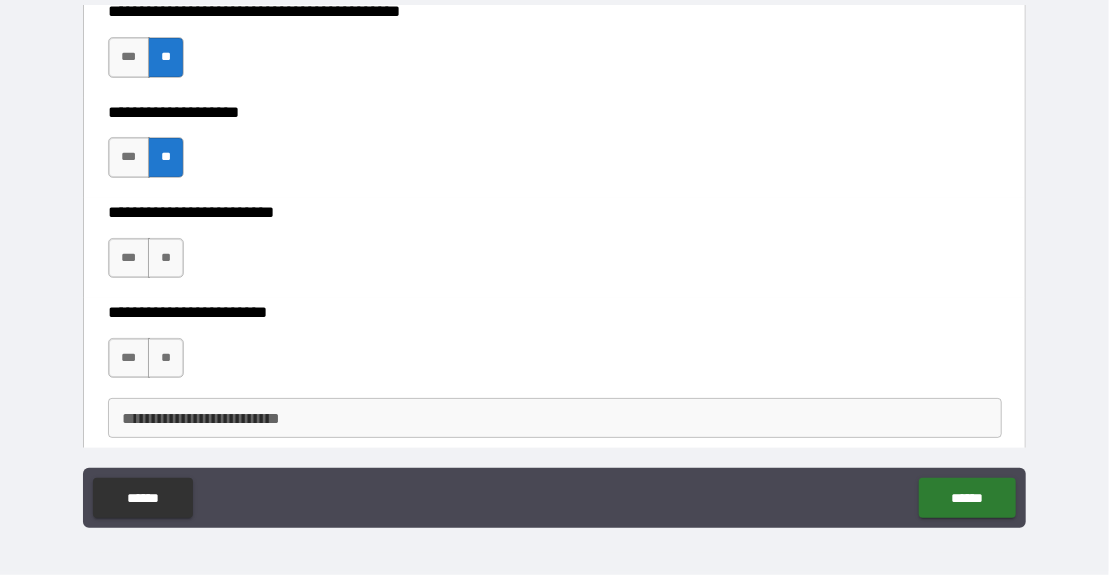 click on "**" at bounding box center (166, 258) 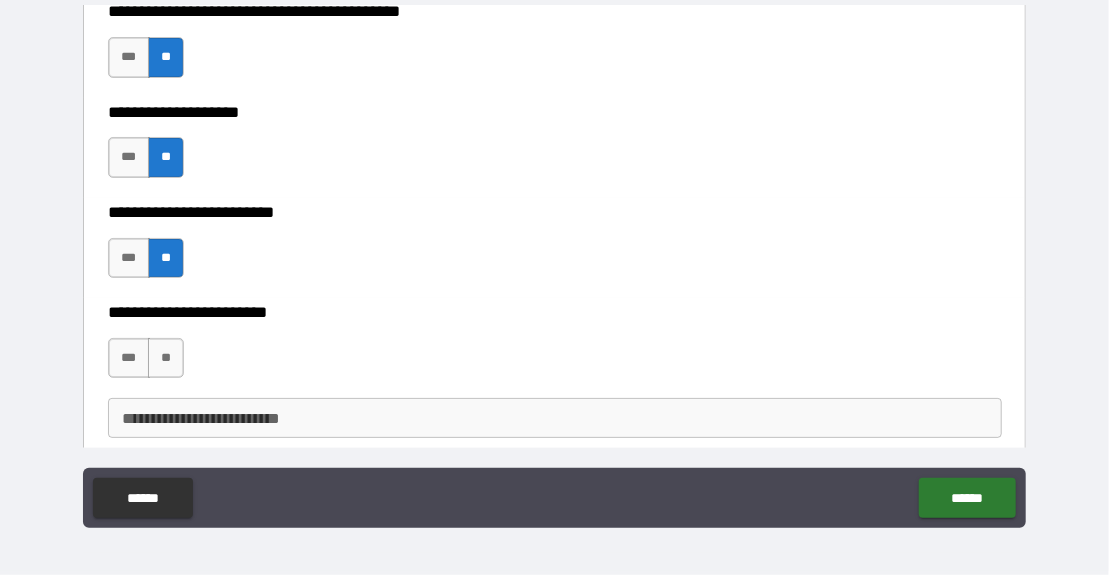 click on "**********" at bounding box center (555, 418) 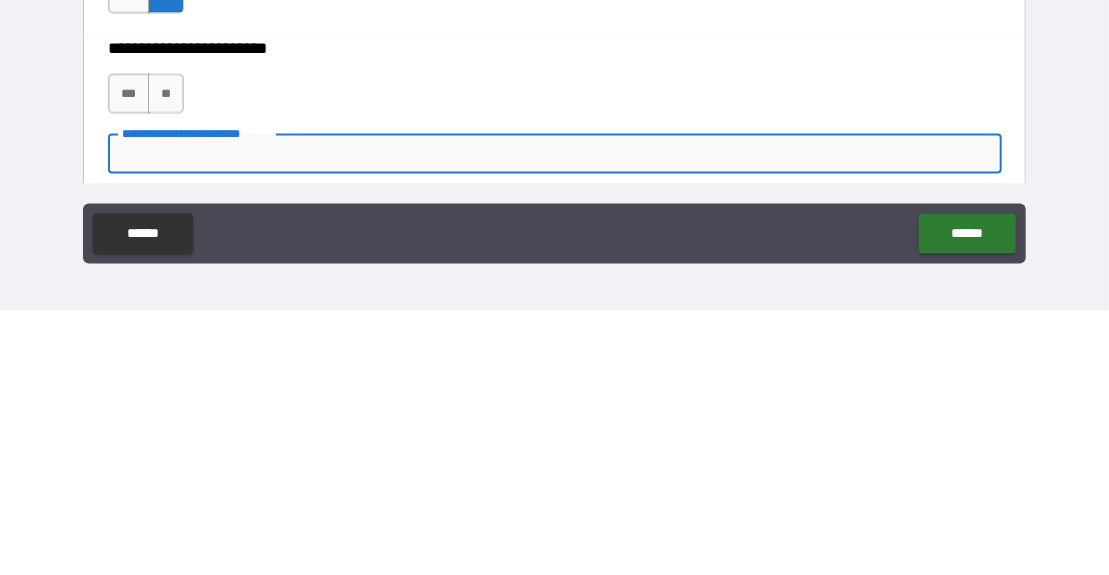 click on "**" at bounding box center [166, 358] 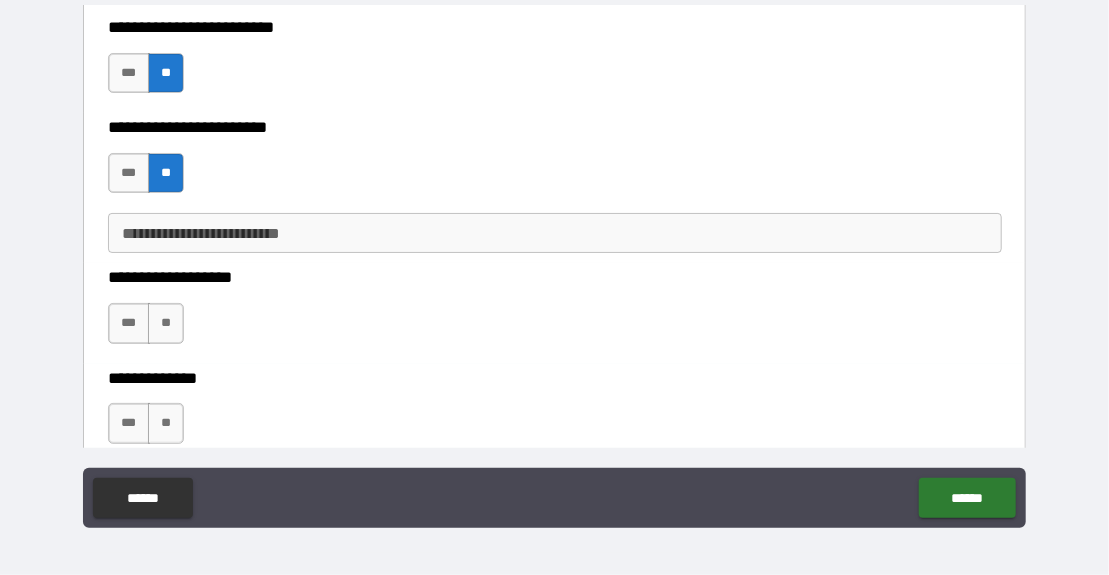 scroll, scrollTop: 10230, scrollLeft: 0, axis: vertical 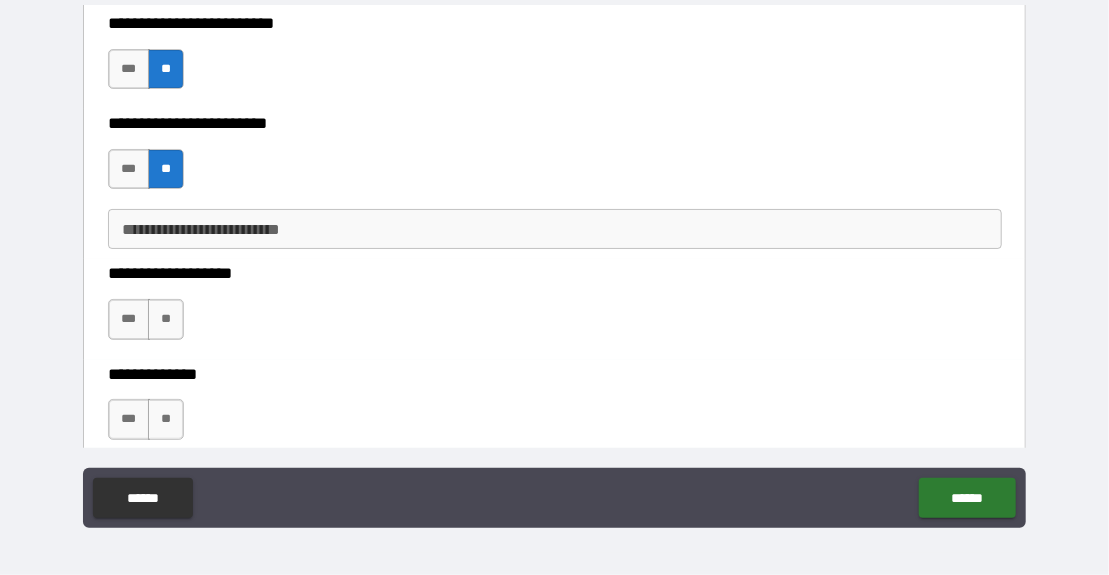 click on "**" at bounding box center (166, 319) 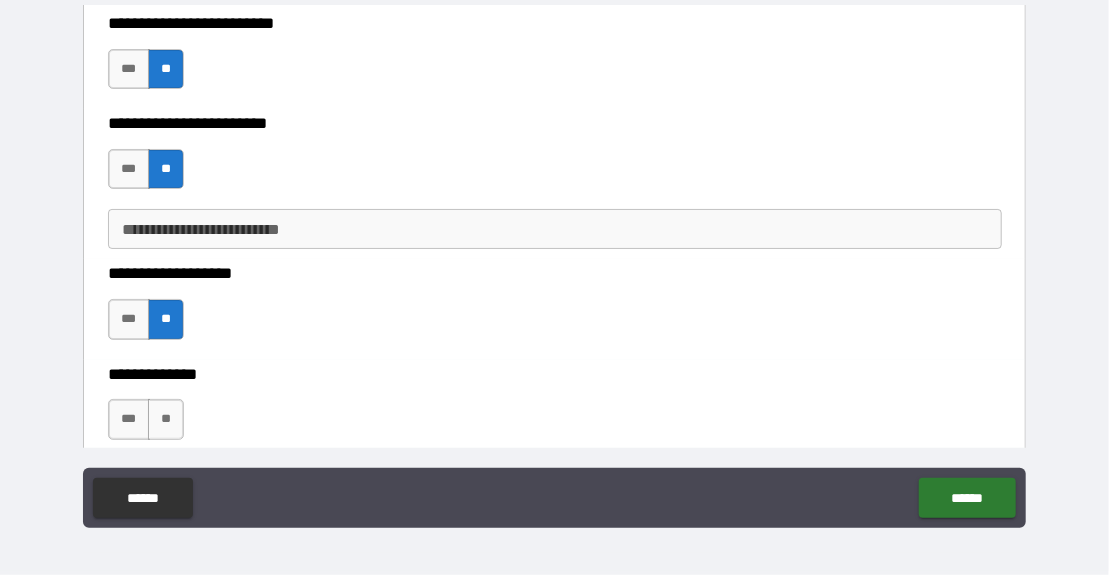 click on "***" at bounding box center [129, 419] 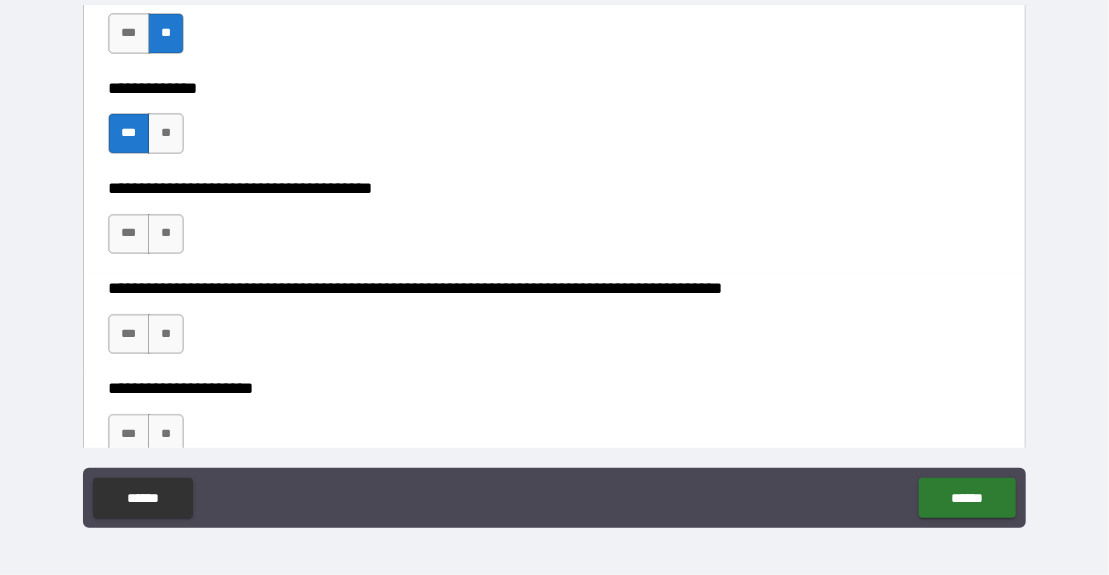 scroll, scrollTop: 10524, scrollLeft: 0, axis: vertical 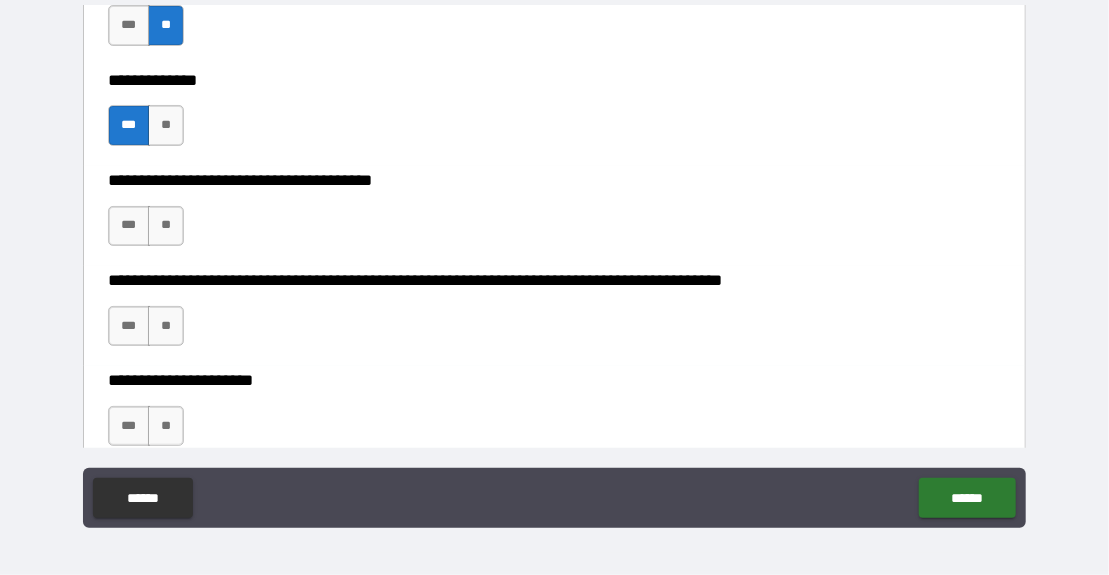 click on "**" at bounding box center [166, 226] 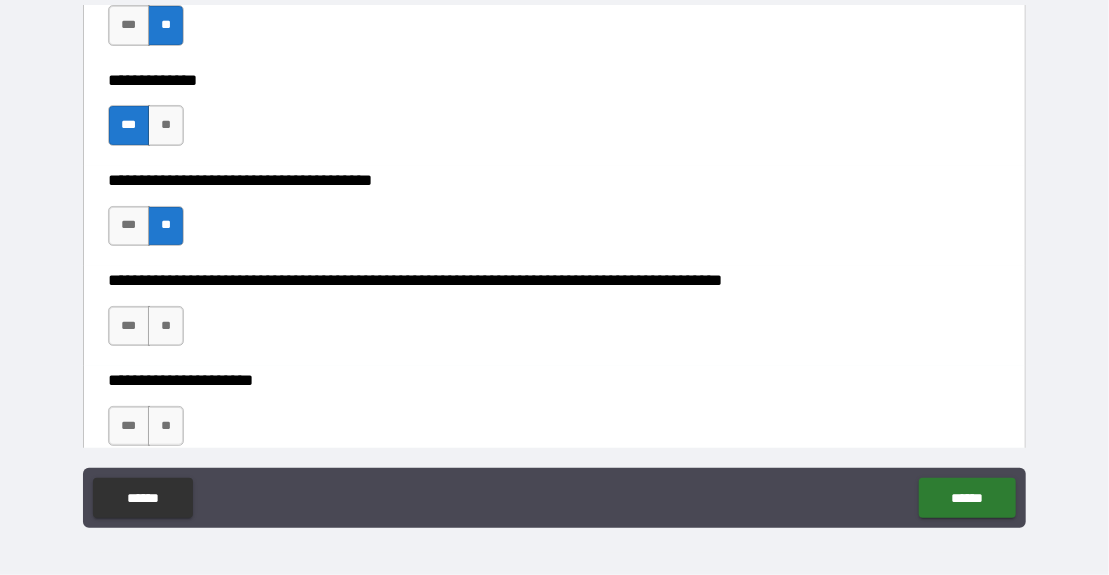 click on "**" at bounding box center (166, 326) 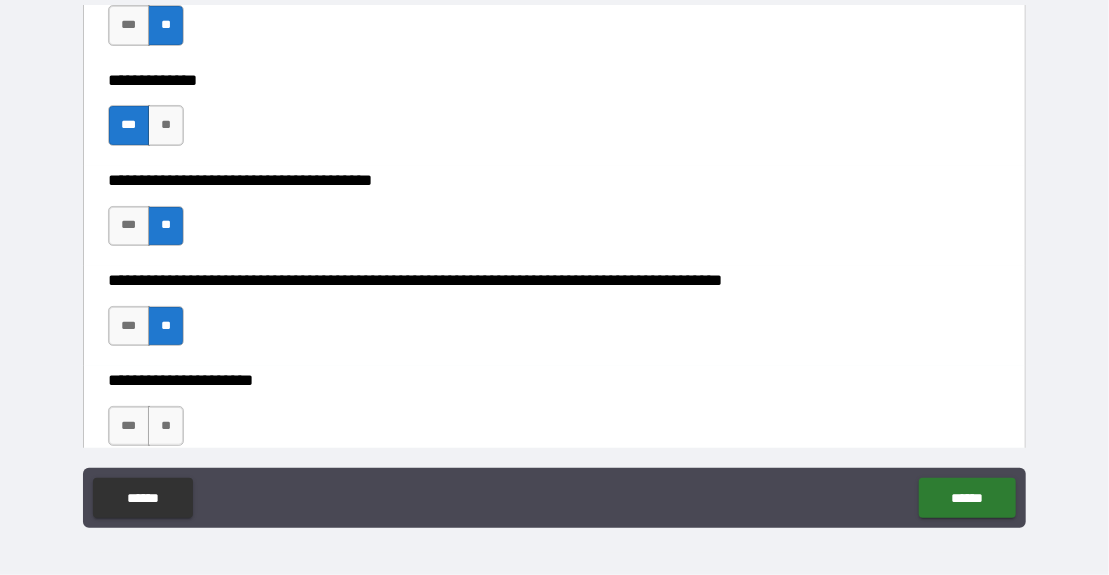 click on "**" at bounding box center (166, 426) 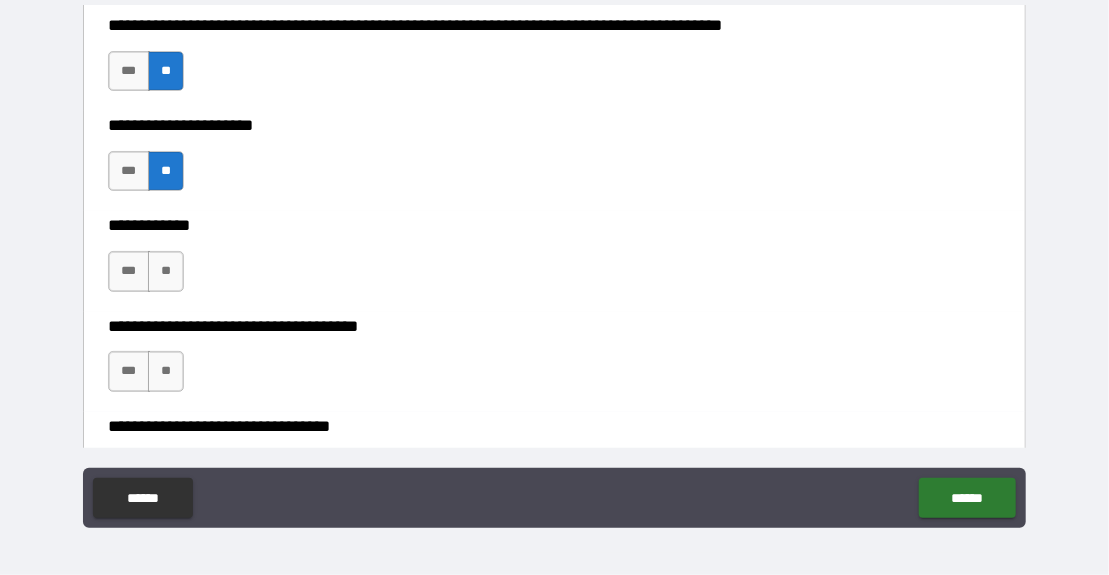 scroll, scrollTop: 10780, scrollLeft: 0, axis: vertical 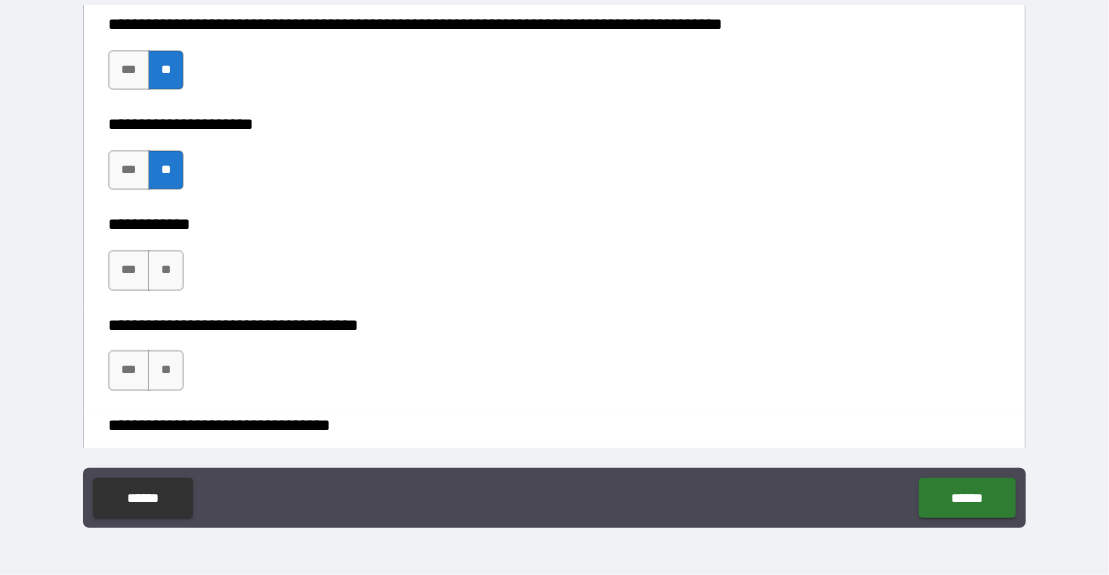 click on "**" at bounding box center (166, 270) 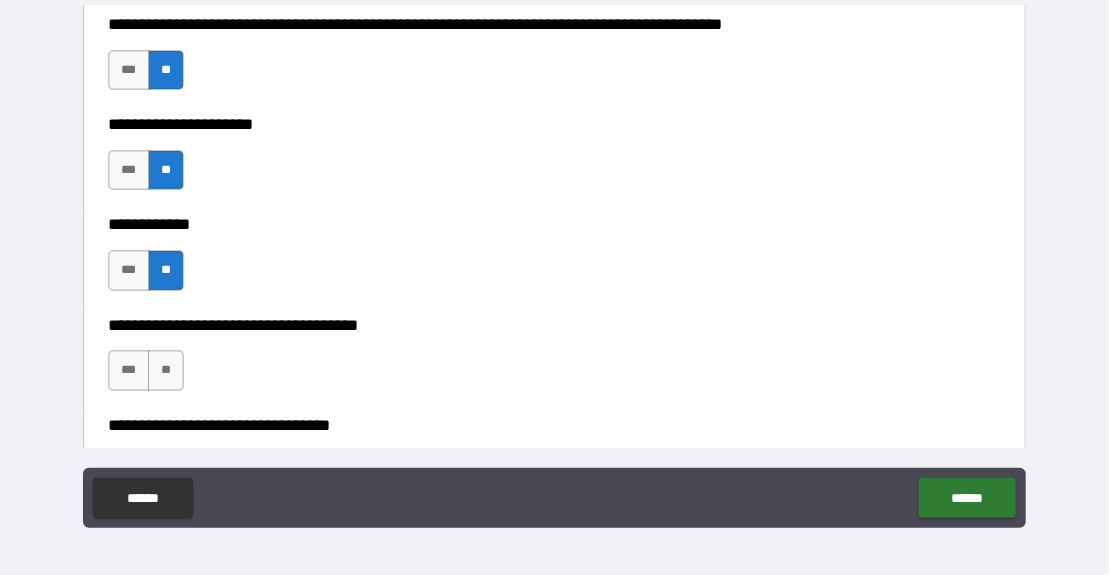 click on "**" at bounding box center (166, 370) 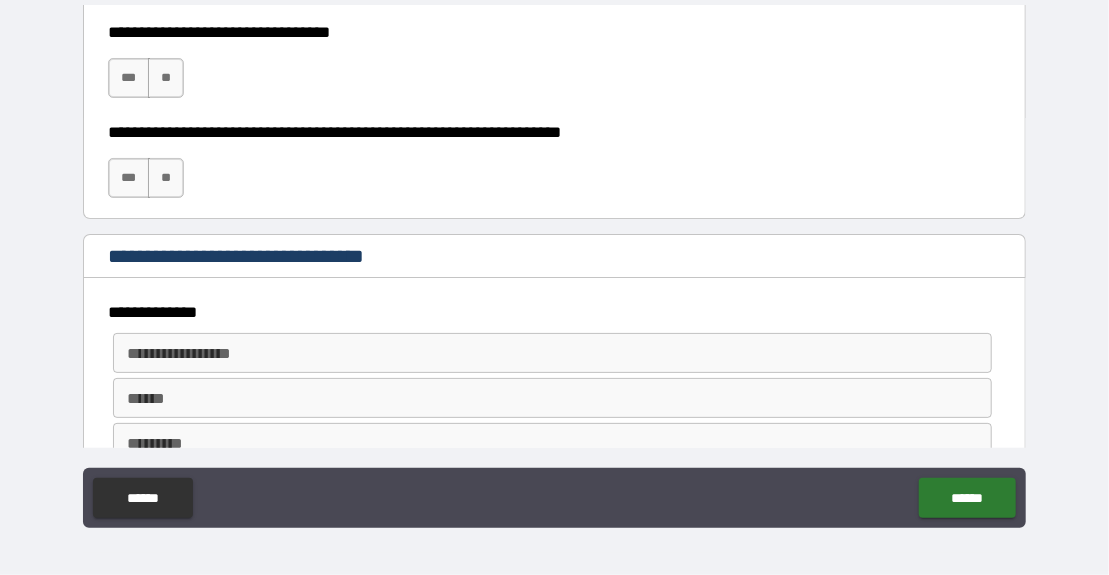 scroll, scrollTop: 11164, scrollLeft: 0, axis: vertical 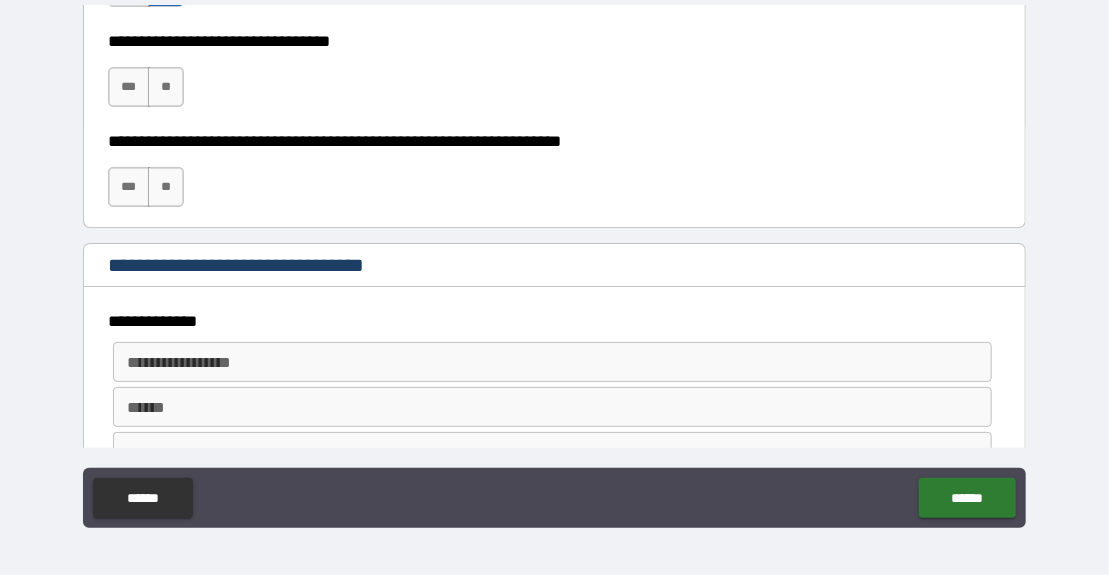 click on "**" at bounding box center (166, 87) 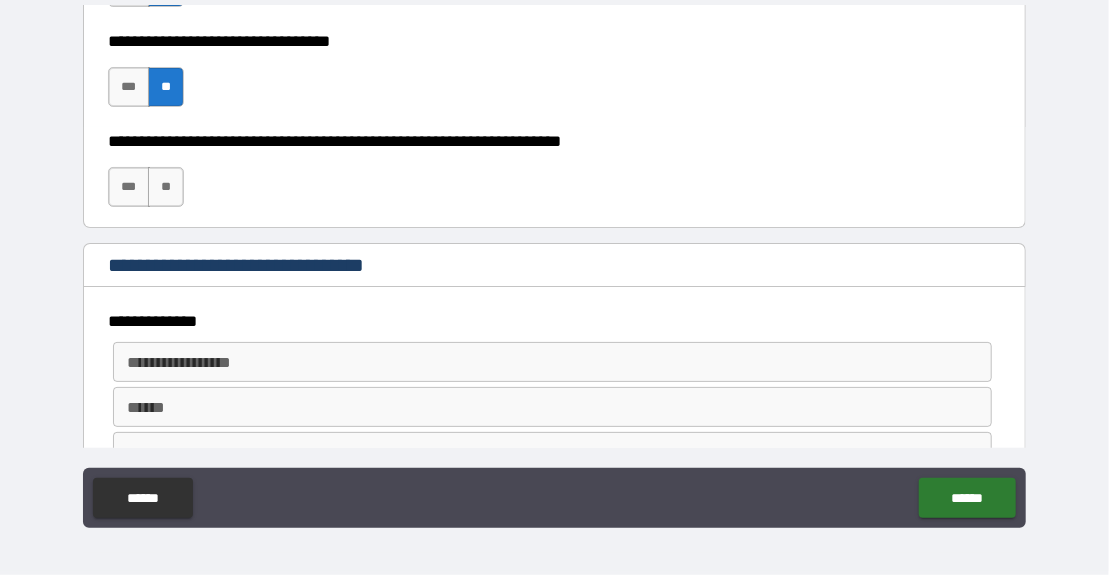 click on "**" at bounding box center (166, 187) 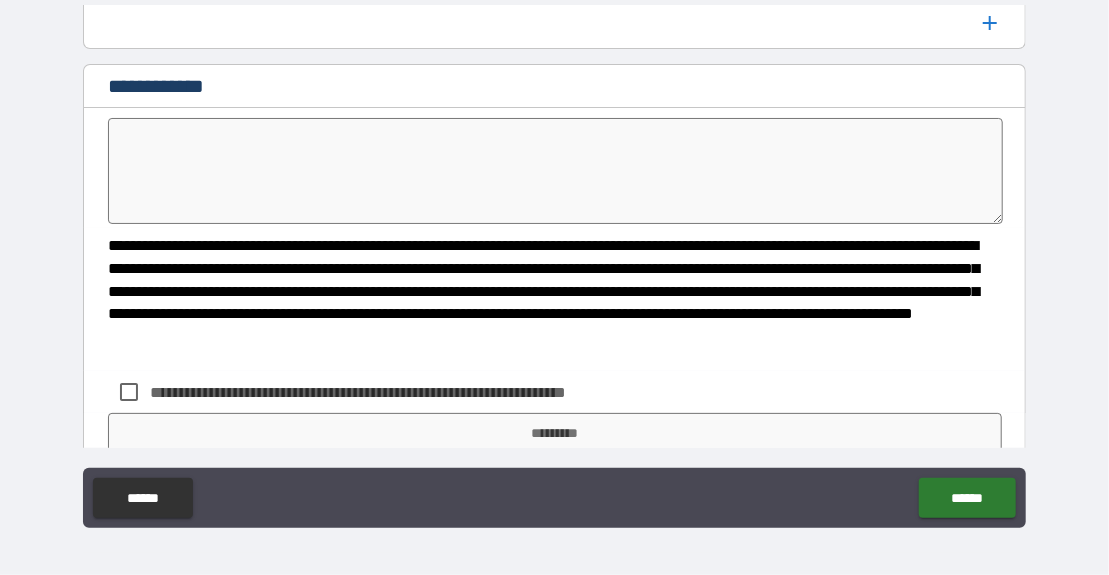 scroll, scrollTop: 11720, scrollLeft: 0, axis: vertical 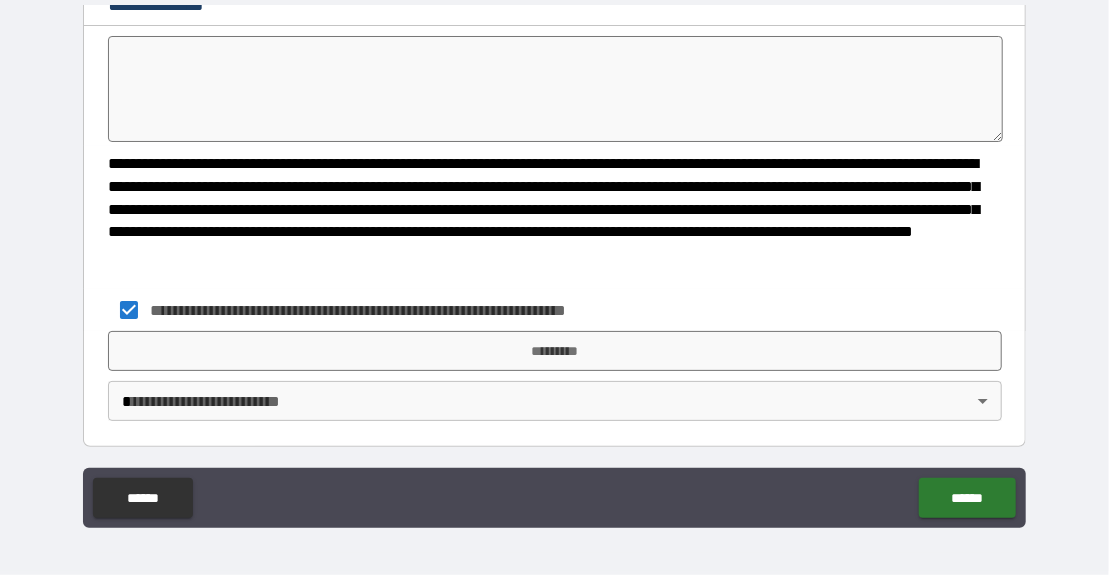 click on "*********" at bounding box center (555, 351) 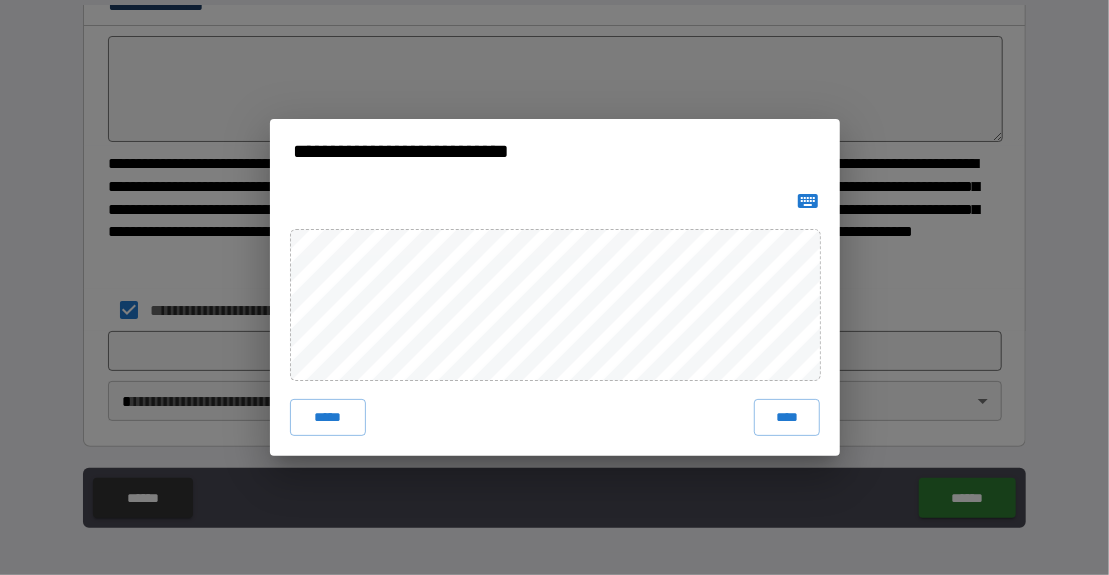 click on "****" at bounding box center (786, 417) 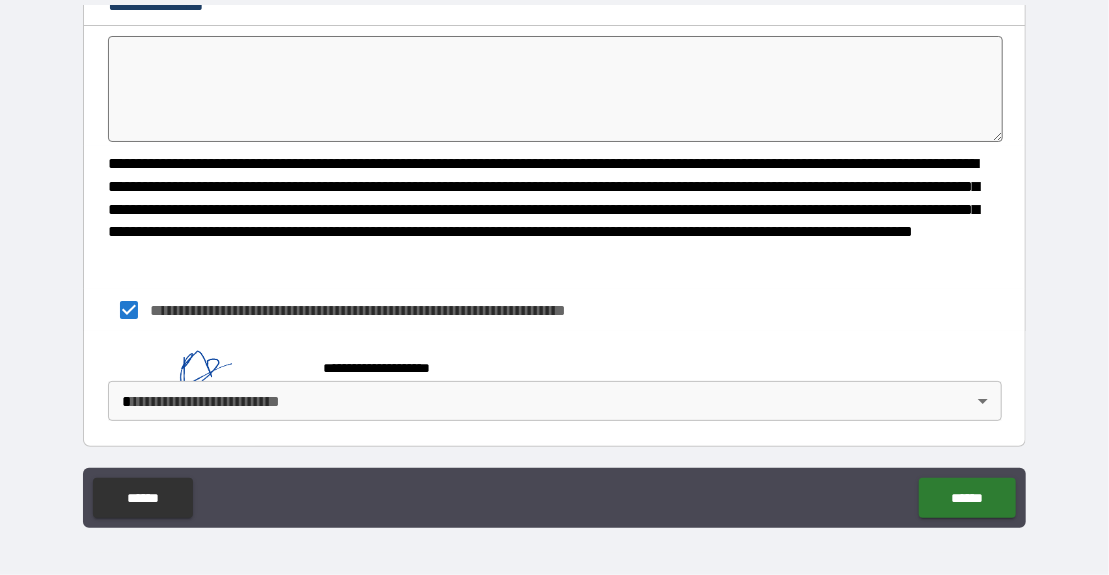 scroll, scrollTop: 11711, scrollLeft: 0, axis: vertical 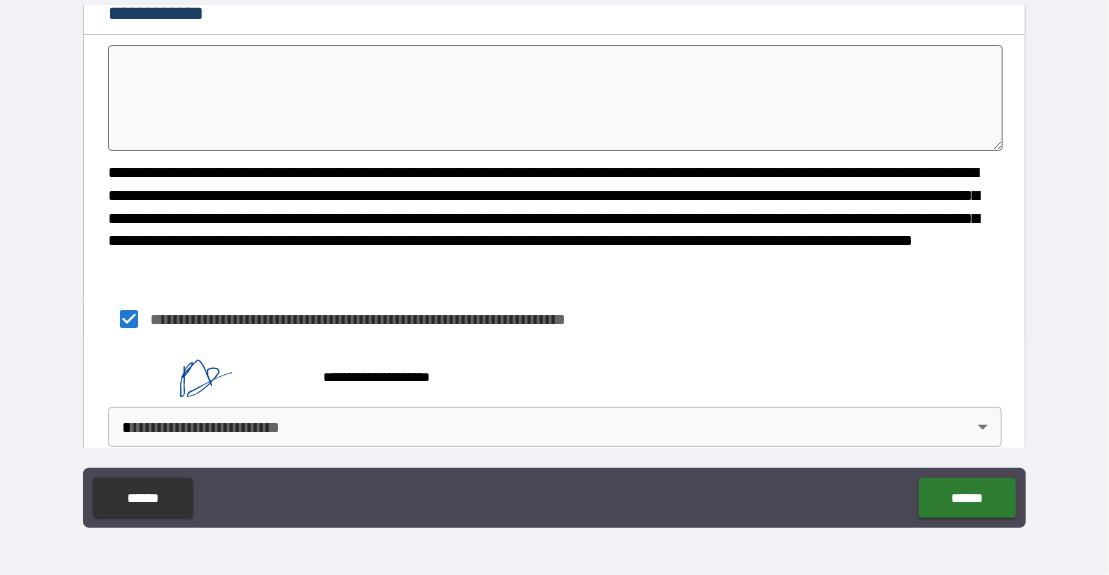 click on "**********" at bounding box center (554, 264) 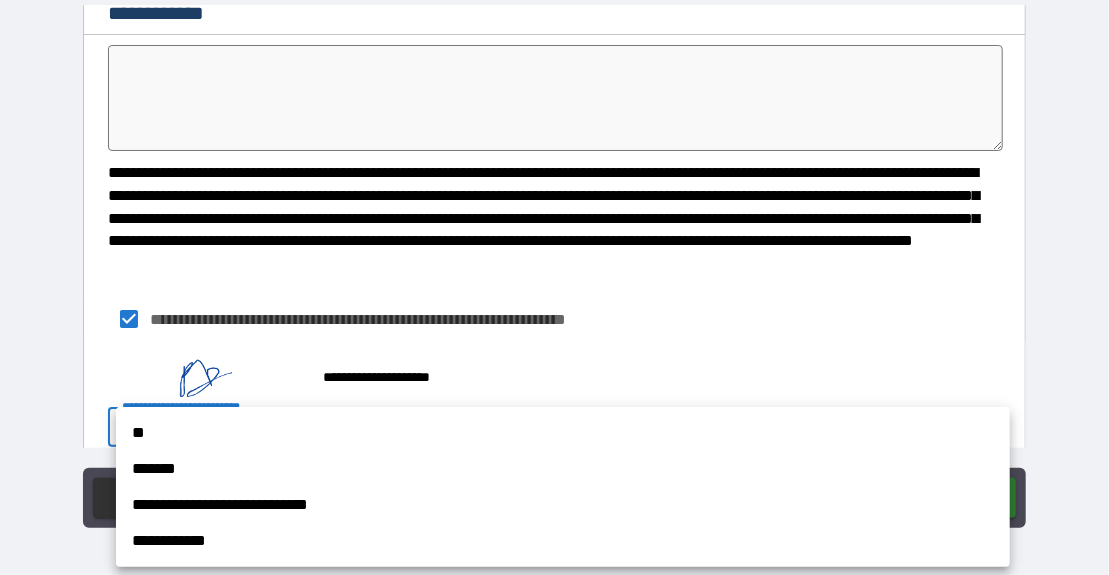 click on "**" at bounding box center (563, 433) 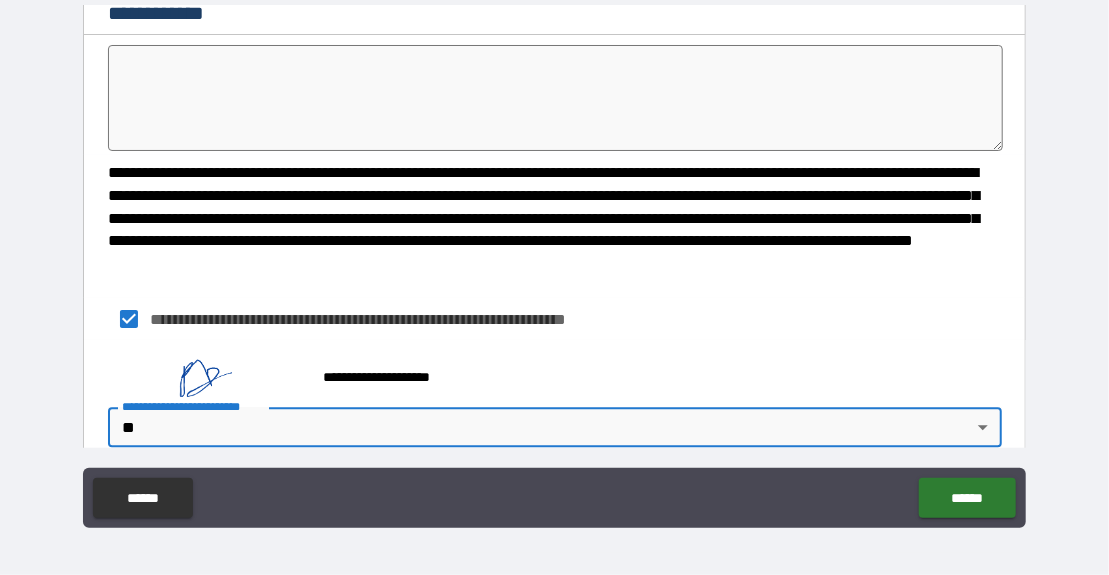 type on "*" 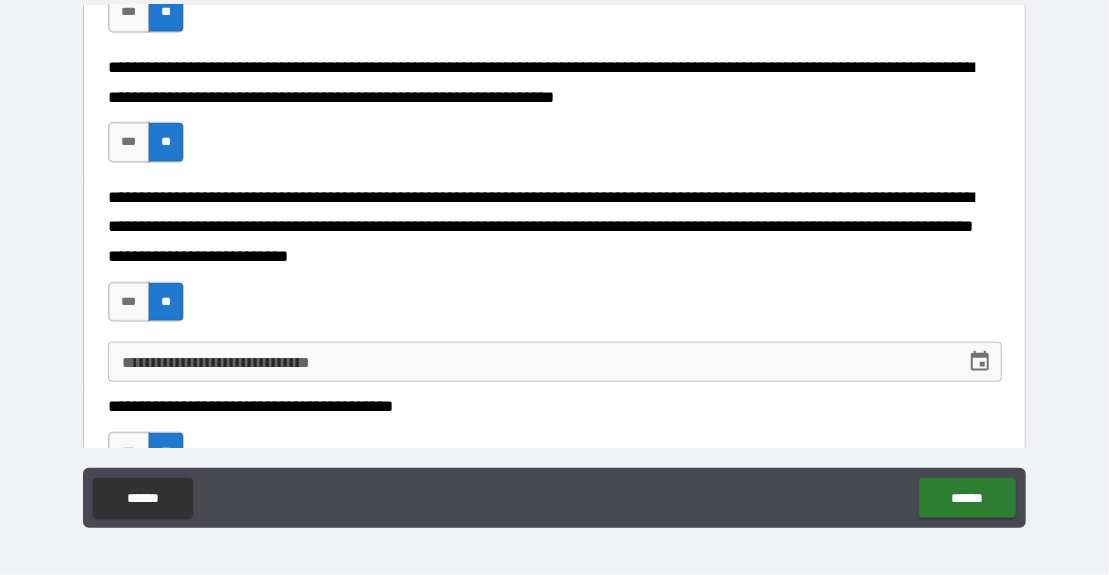 scroll, scrollTop: 4213, scrollLeft: 0, axis: vertical 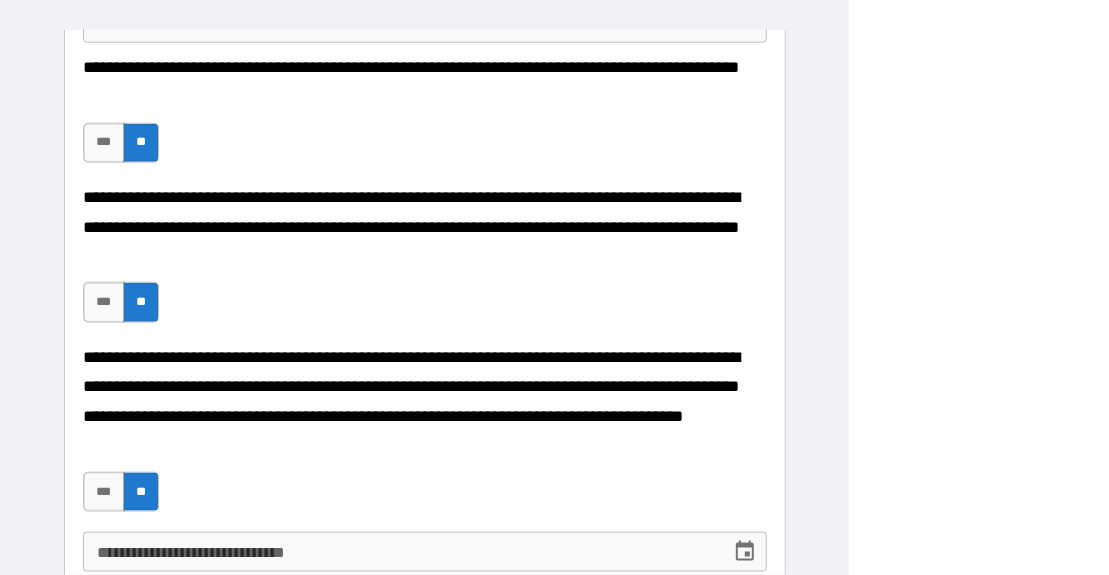 type on "*" 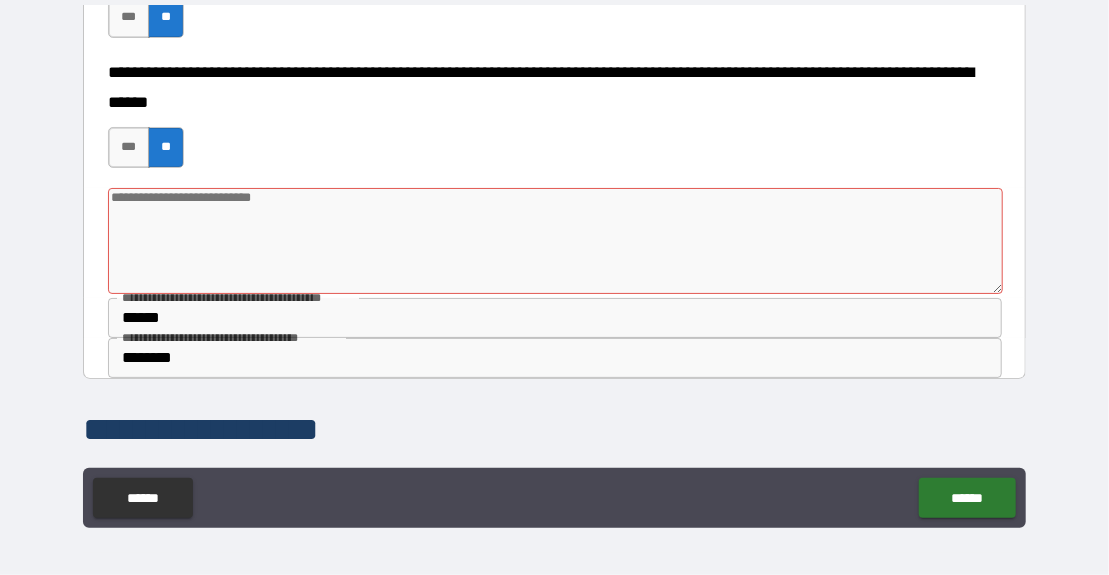 scroll, scrollTop: 2652, scrollLeft: 0, axis: vertical 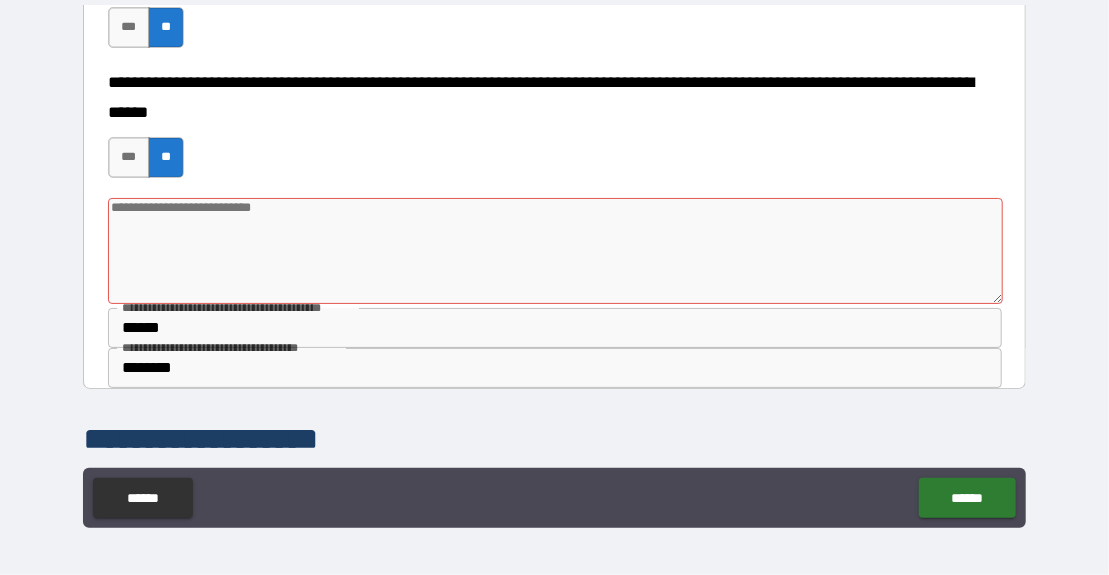 click on "**********" at bounding box center (555, 133) 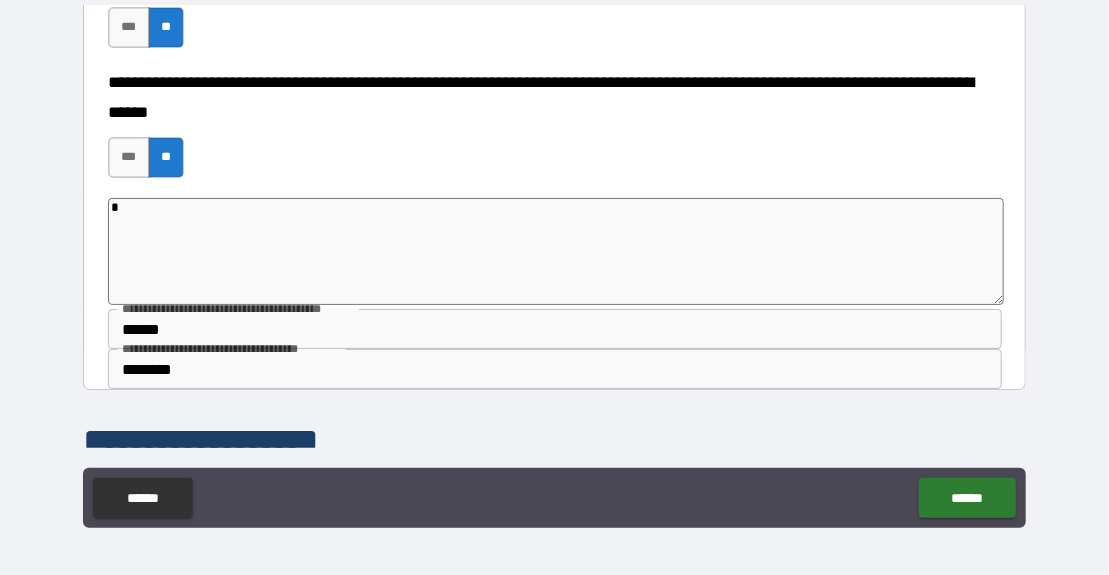 type on "*" 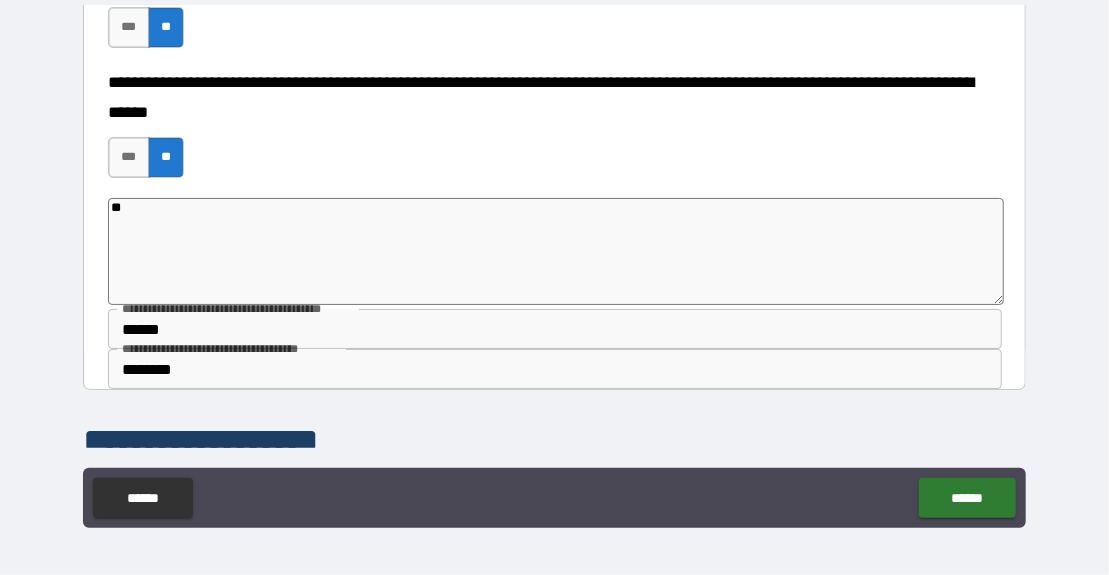 type on "*" 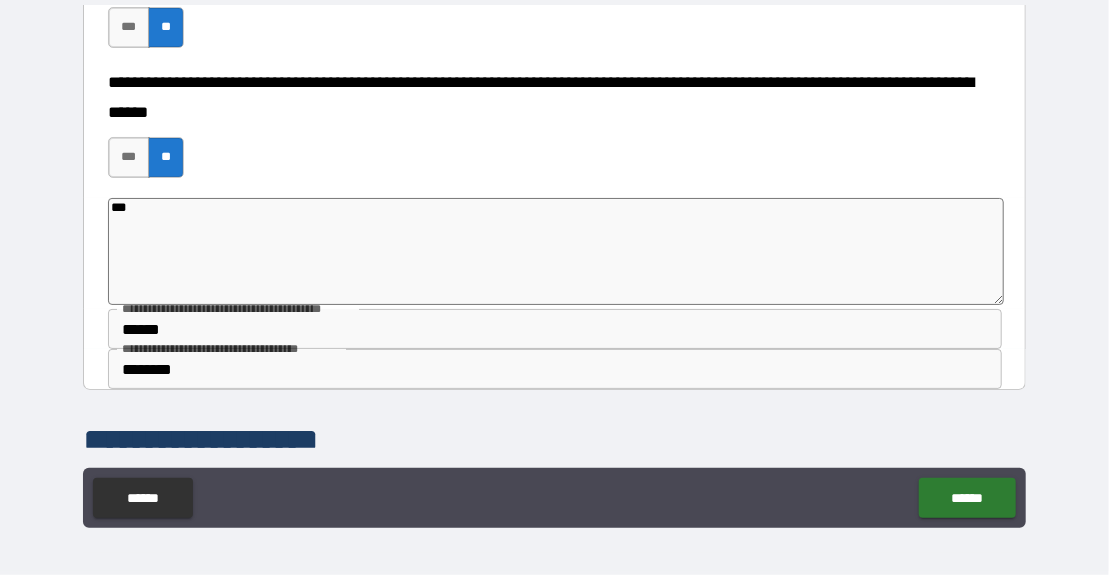 type on "*" 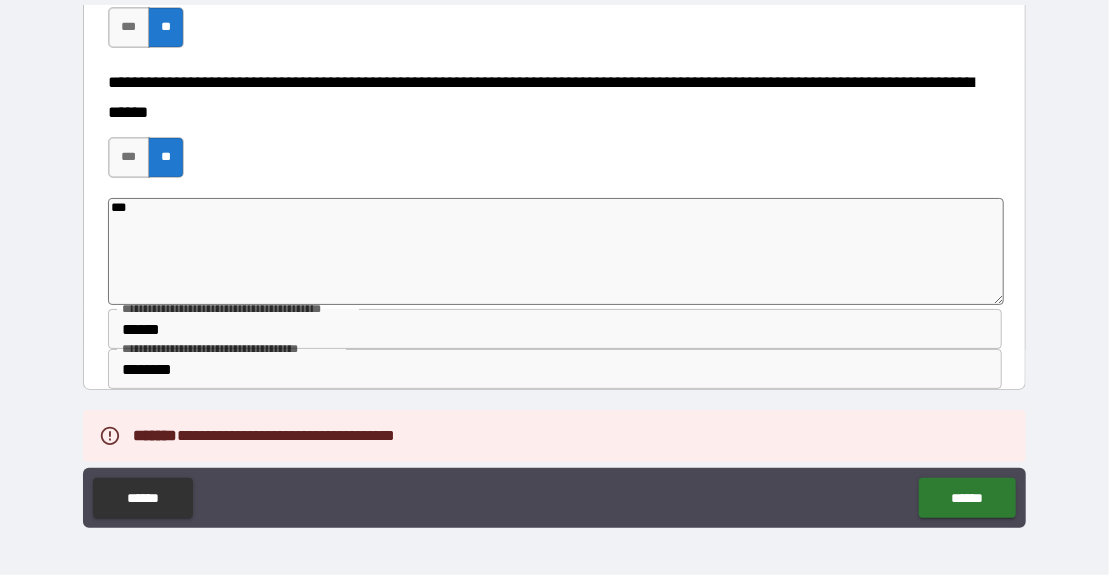 type on "*" 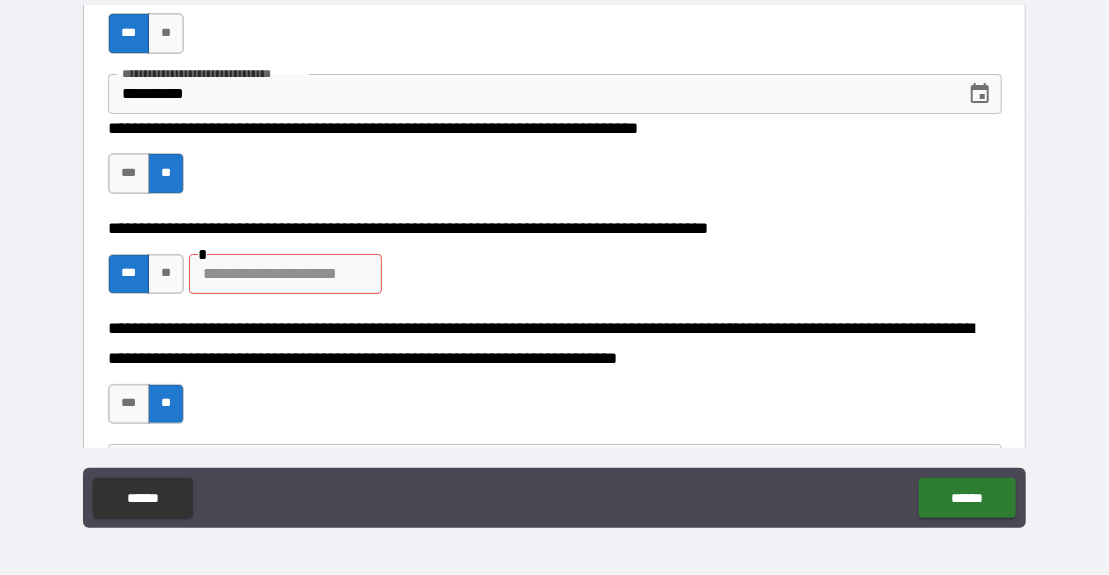 scroll, scrollTop: 3677, scrollLeft: 0, axis: vertical 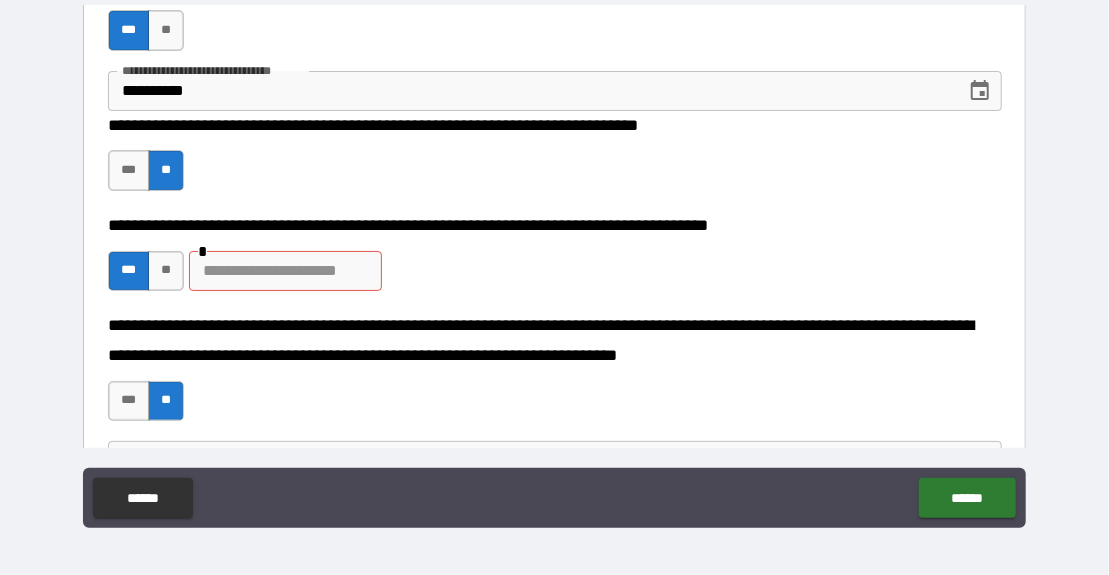 click at bounding box center [285, 271] 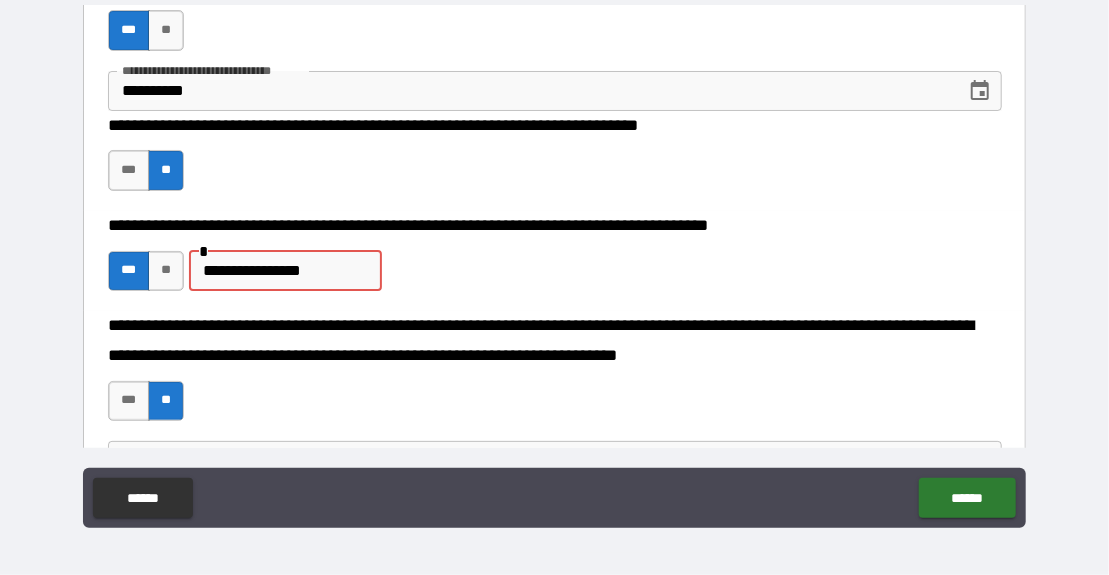 type on "**********" 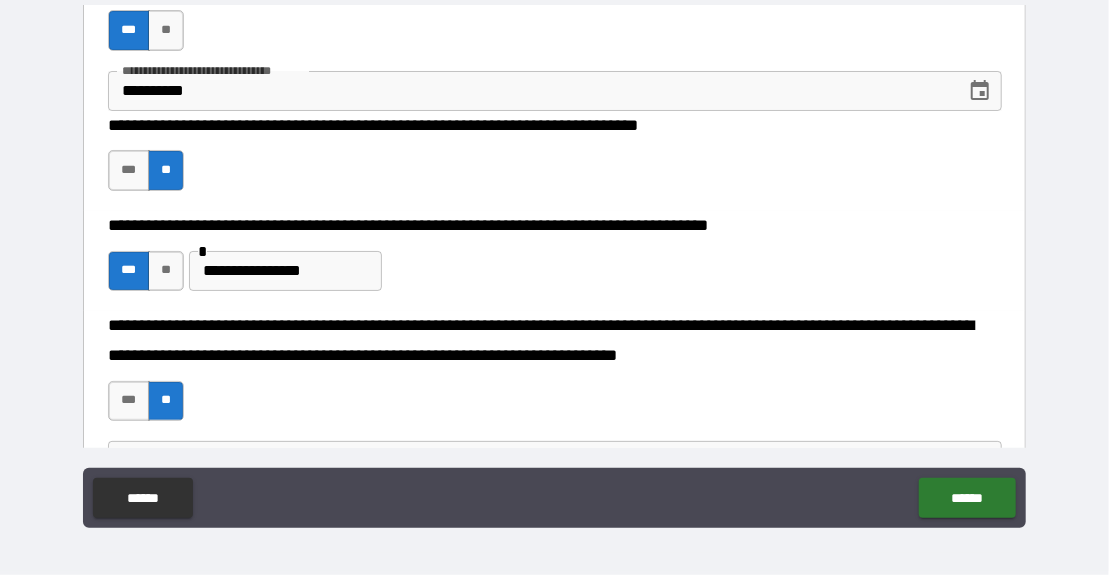 type on "*" 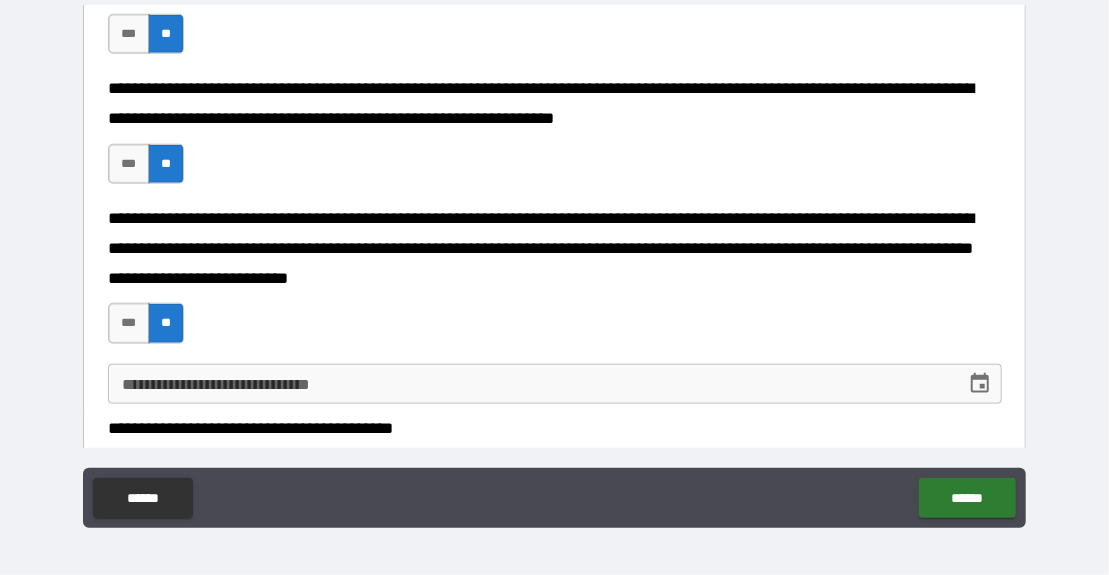 scroll, scrollTop: 4199, scrollLeft: 0, axis: vertical 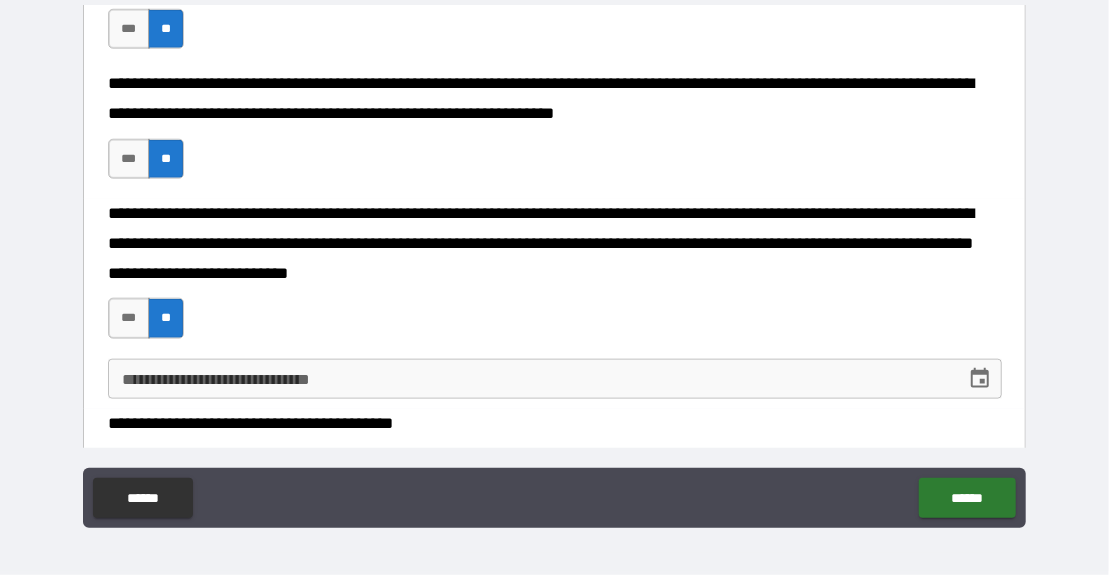 click on "******" at bounding box center [967, 498] 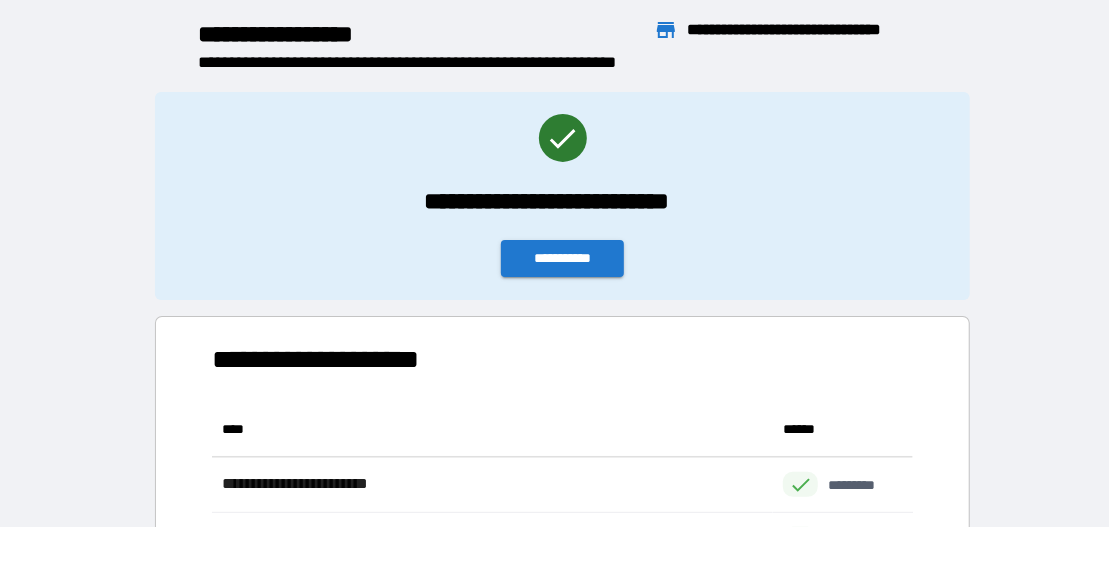 scroll, scrollTop: 166, scrollLeft: 702, axis: both 